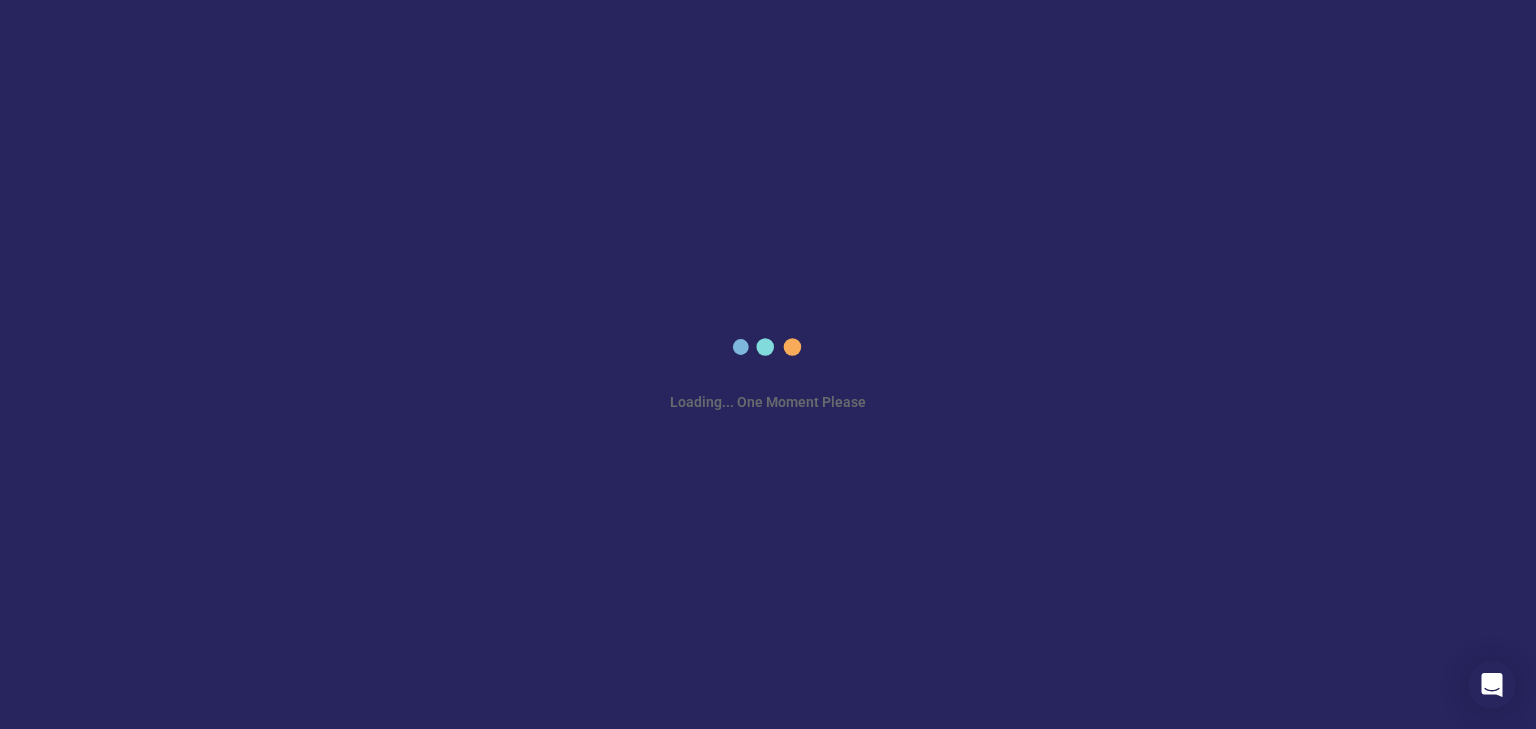scroll, scrollTop: 0, scrollLeft: 0, axis: both 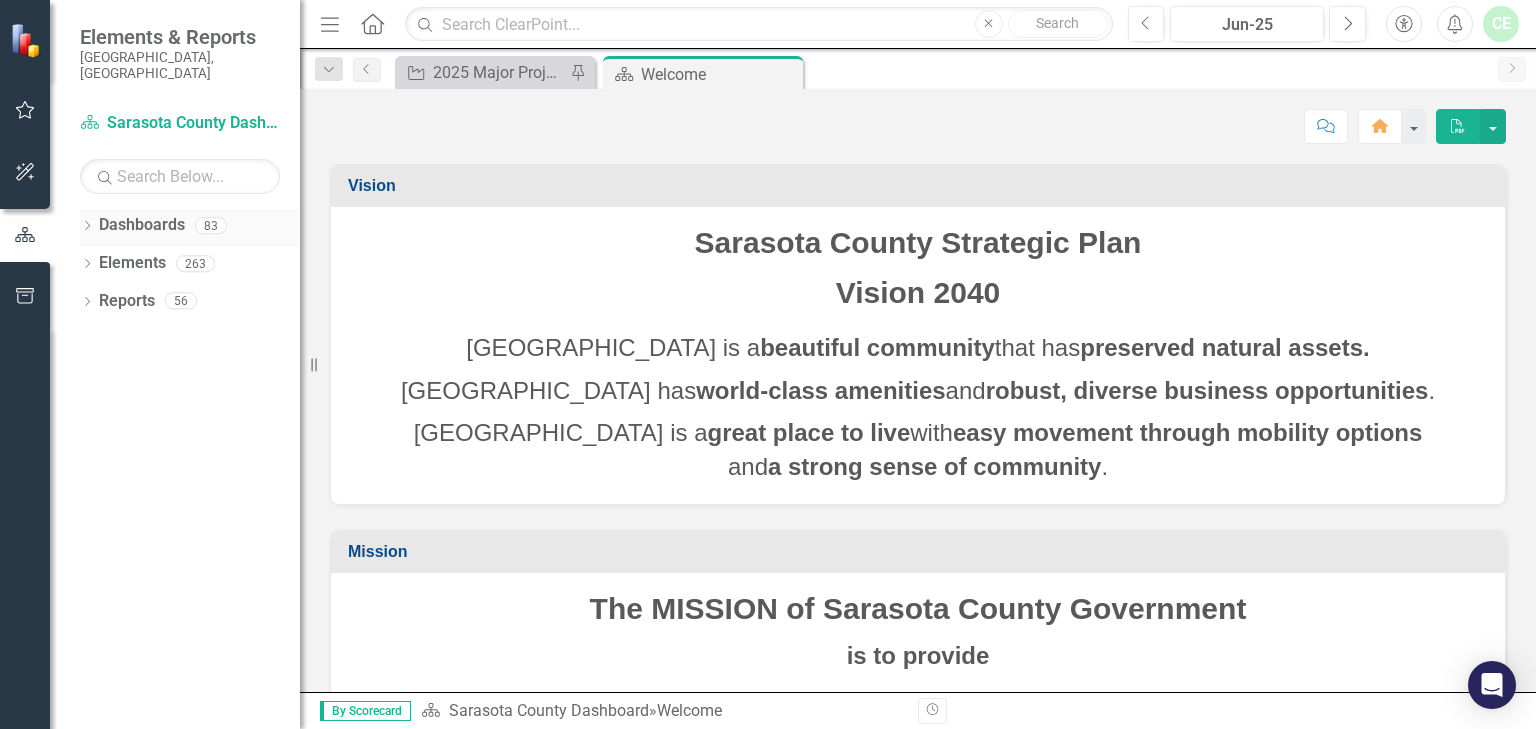 click on "Dropdown" 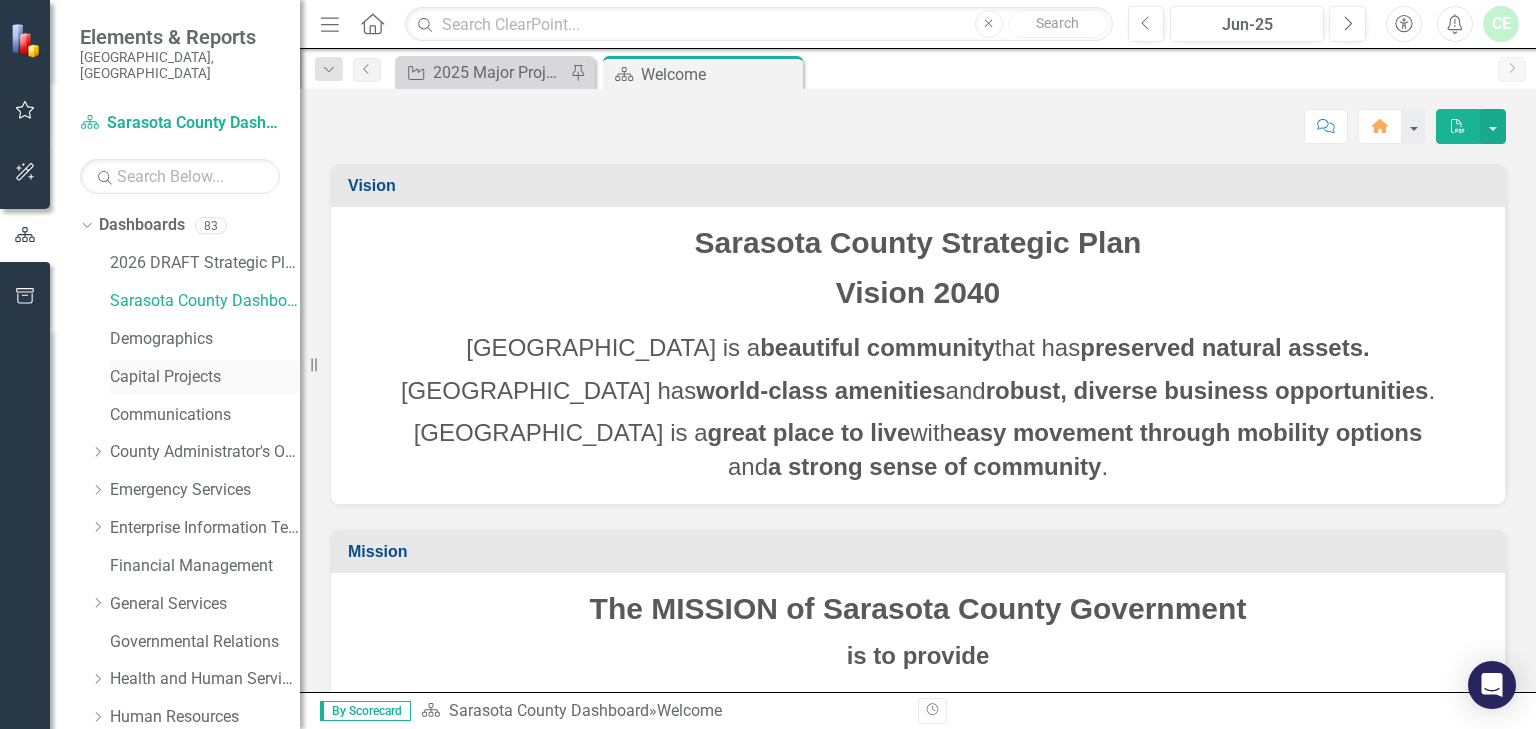 click on "Capital Projects" at bounding box center [205, 377] 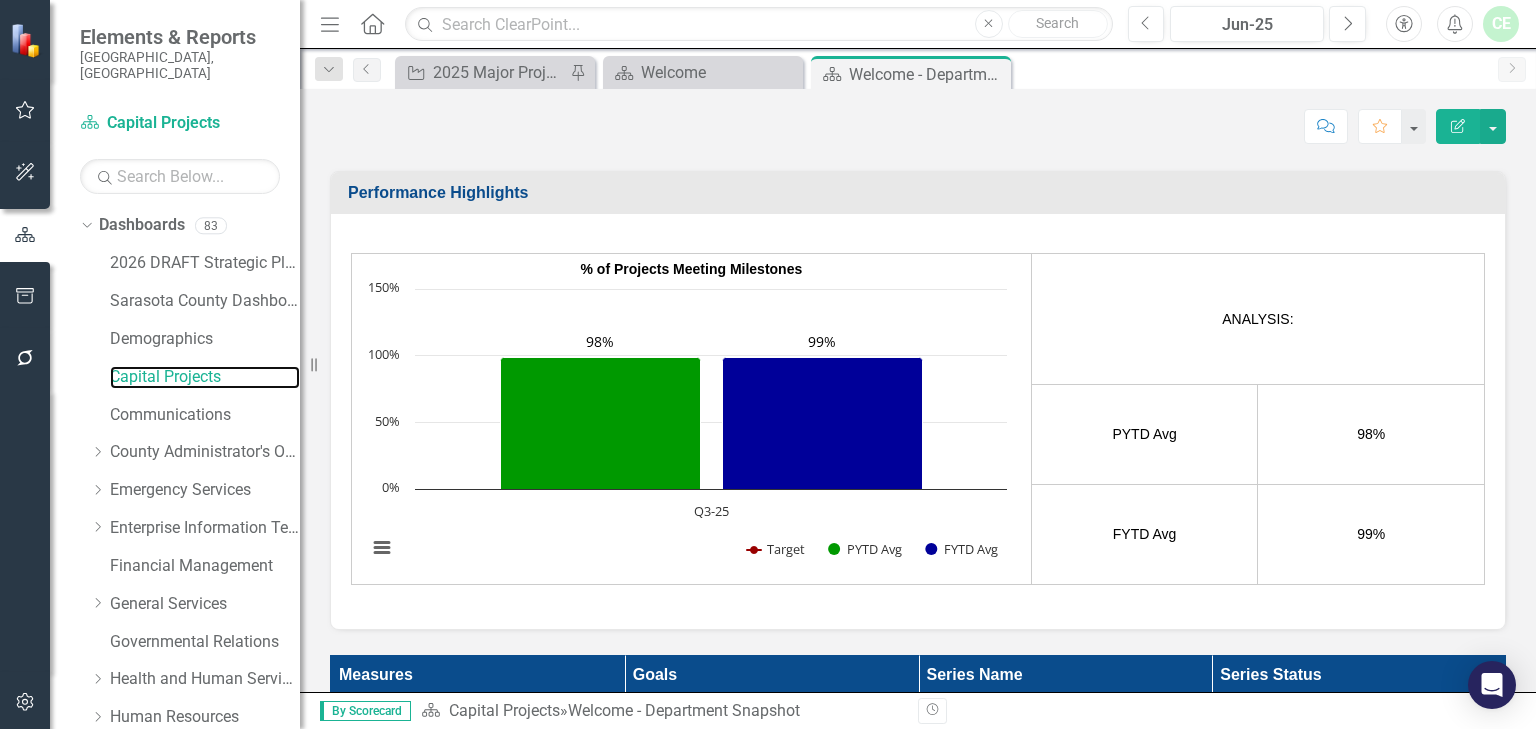 scroll, scrollTop: 2209, scrollLeft: 0, axis: vertical 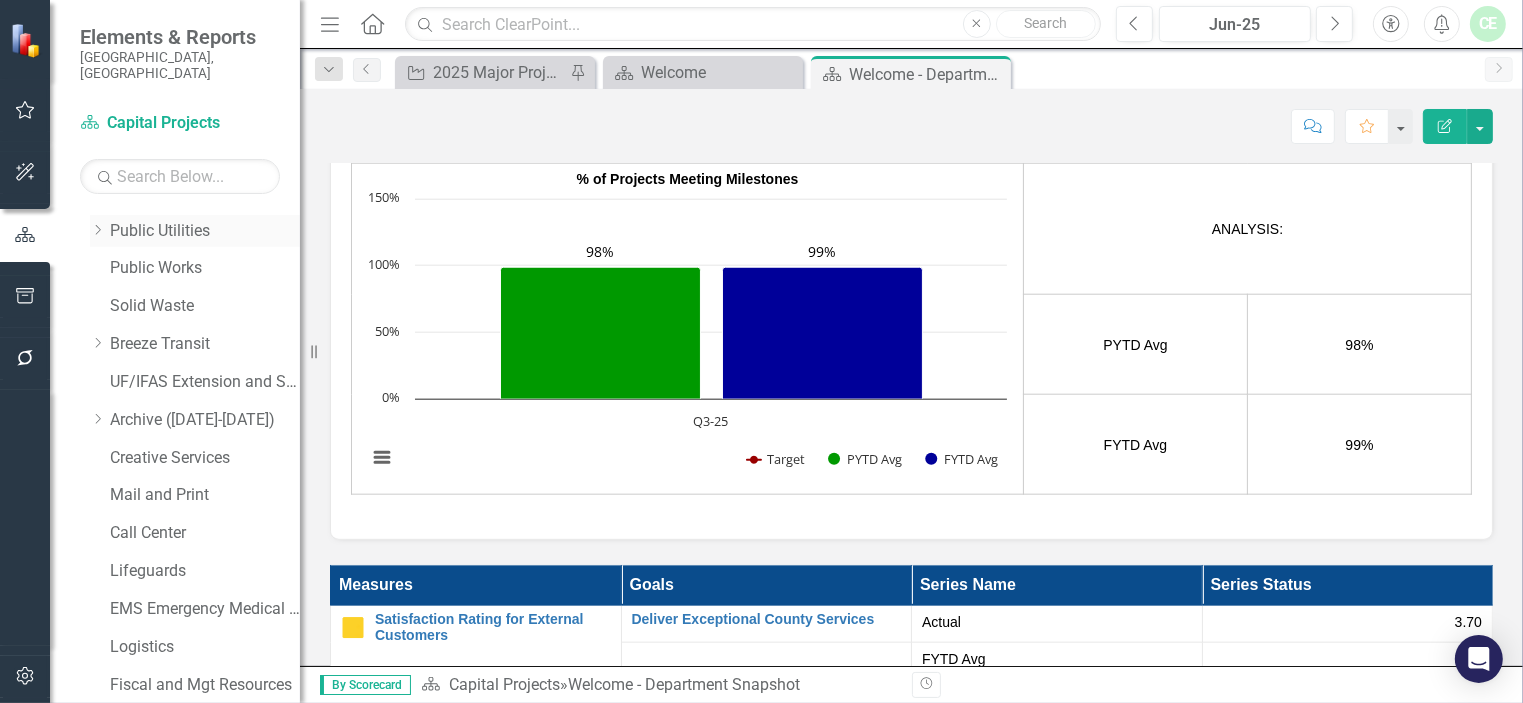 click on "Public Utilities" at bounding box center [205, 231] 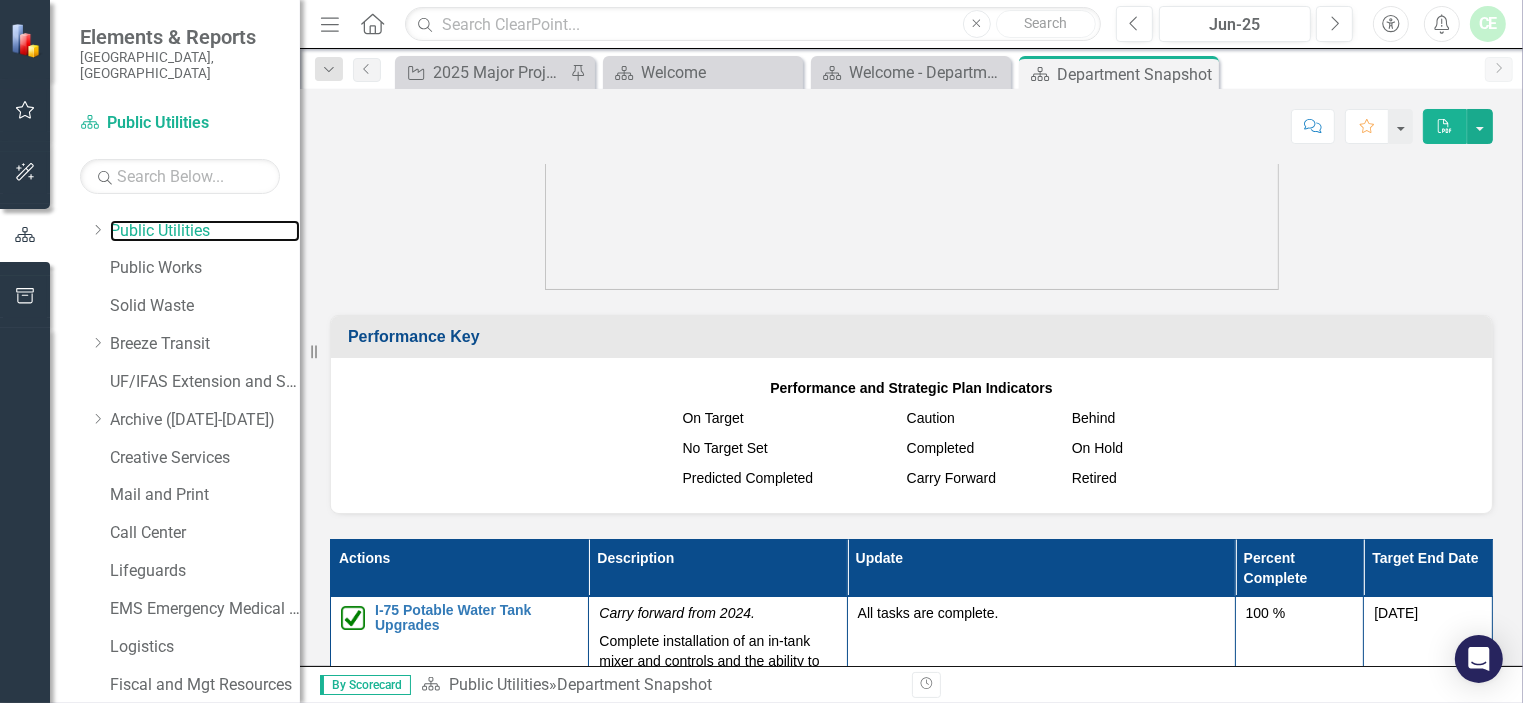 scroll, scrollTop: 2812, scrollLeft: 0, axis: vertical 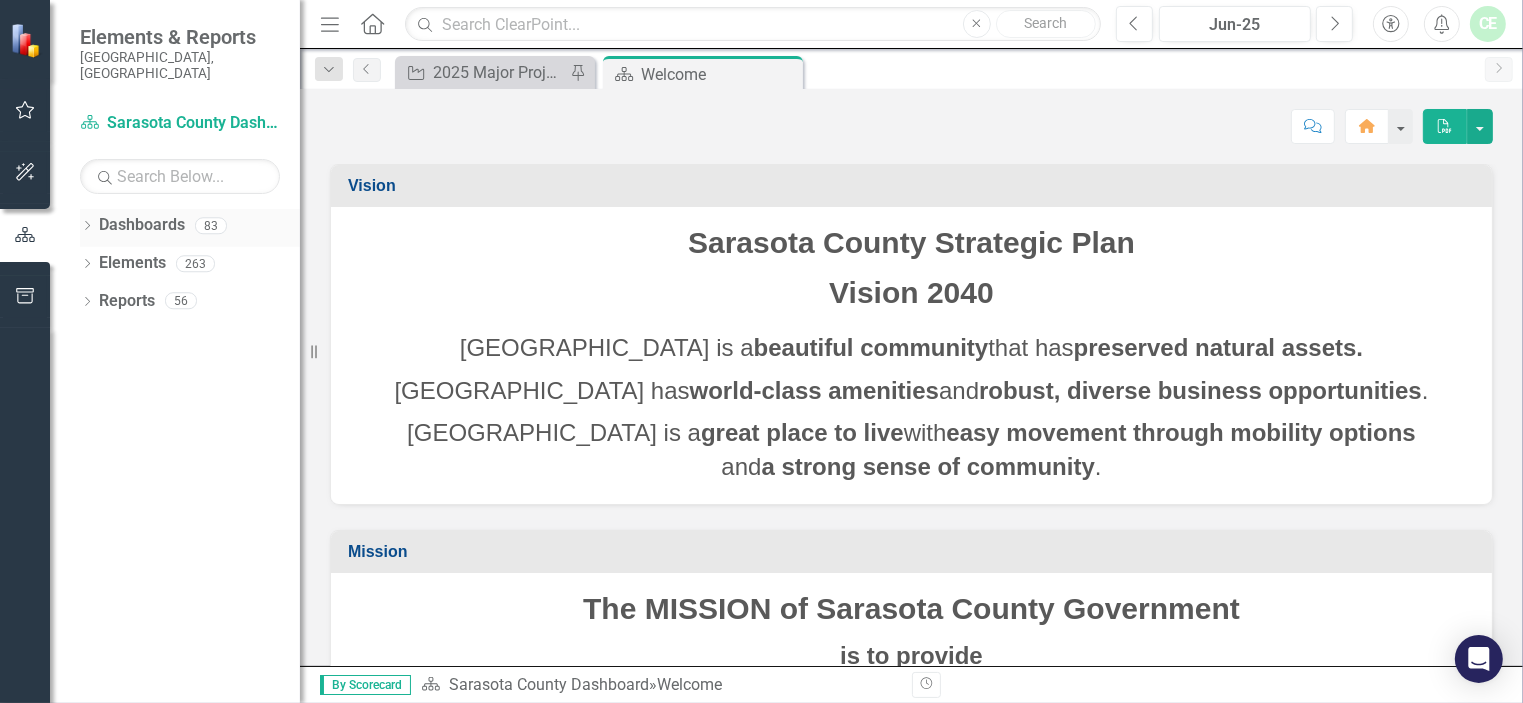 click on "Dropdown" 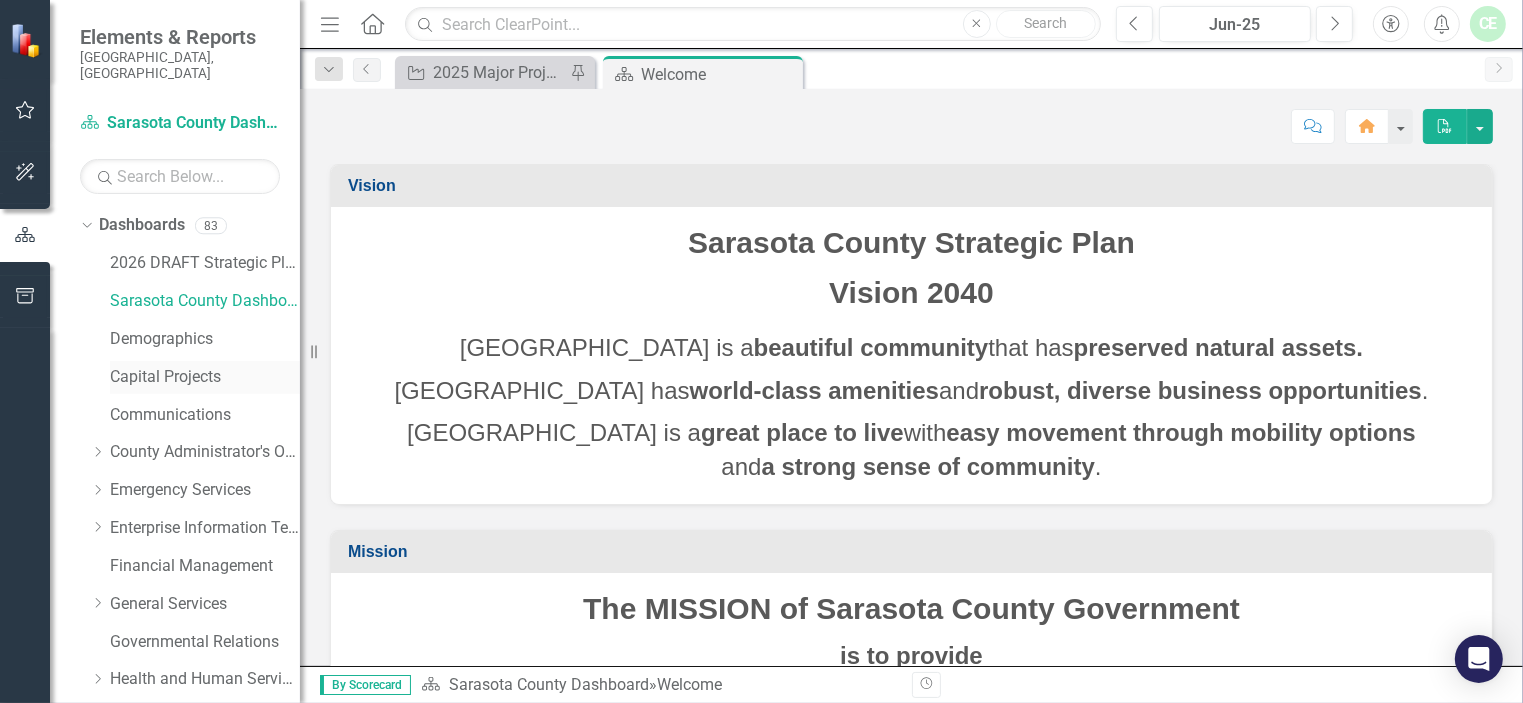 click on "Capital Projects" at bounding box center (205, 377) 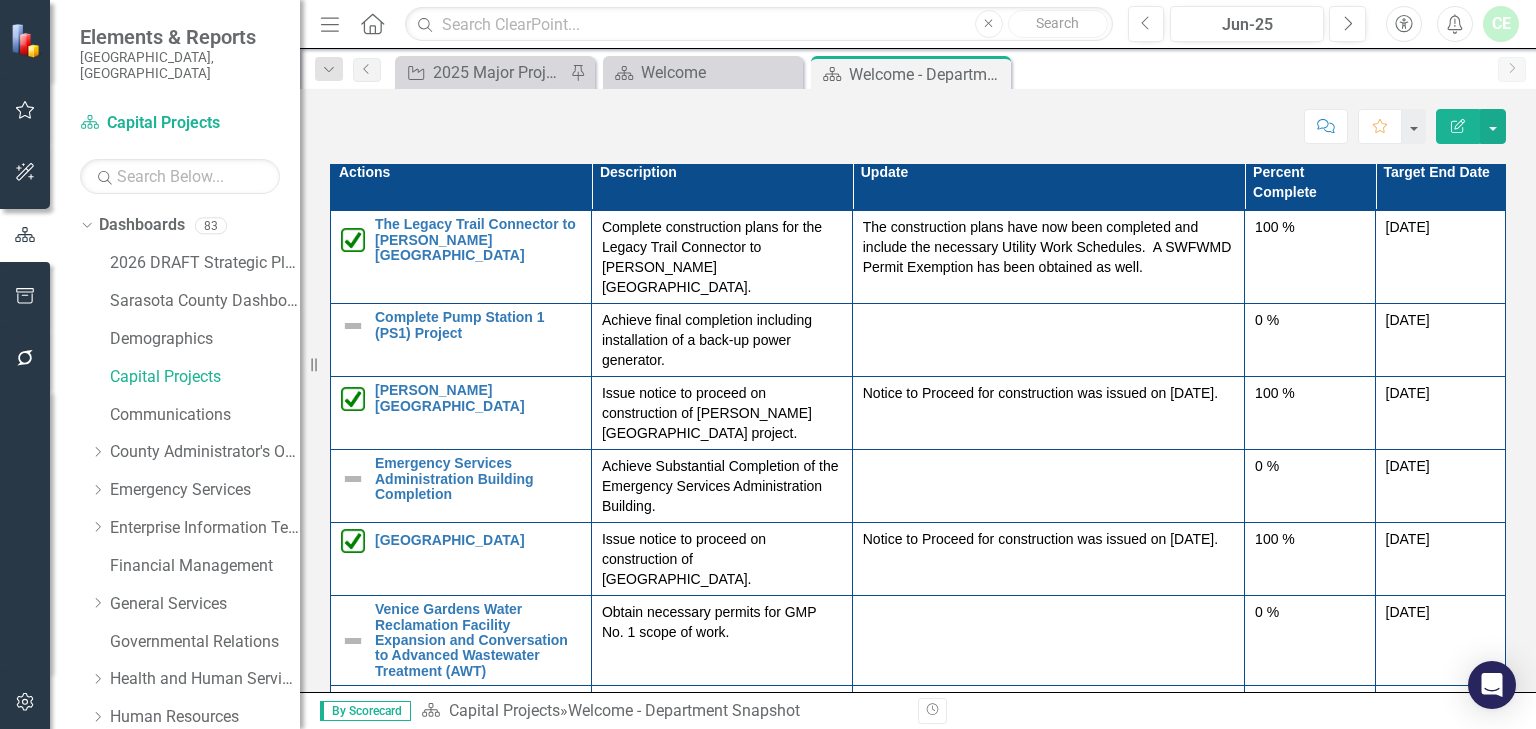 scroll, scrollTop: 1813, scrollLeft: 0, axis: vertical 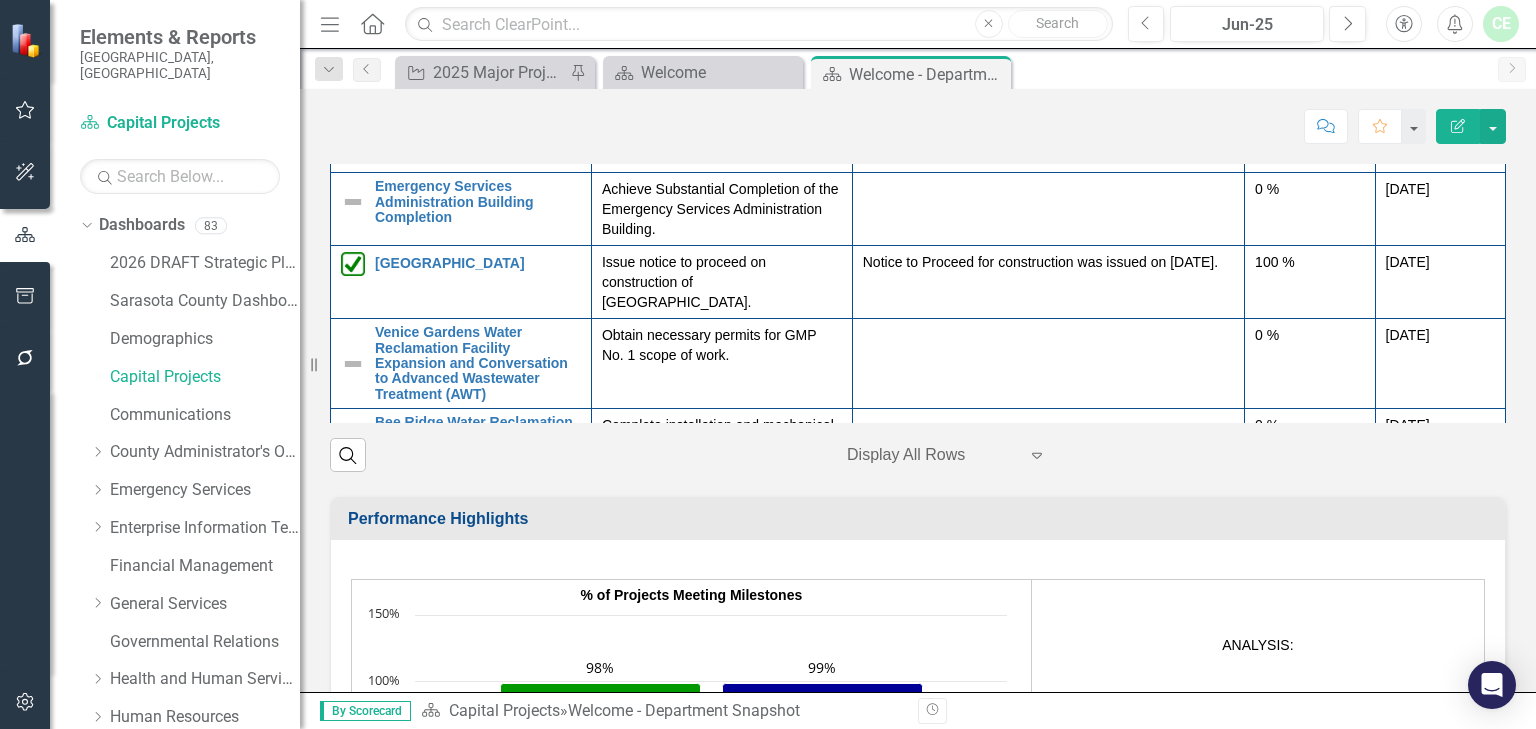 click on "Actions" at bounding box center [461, -95] 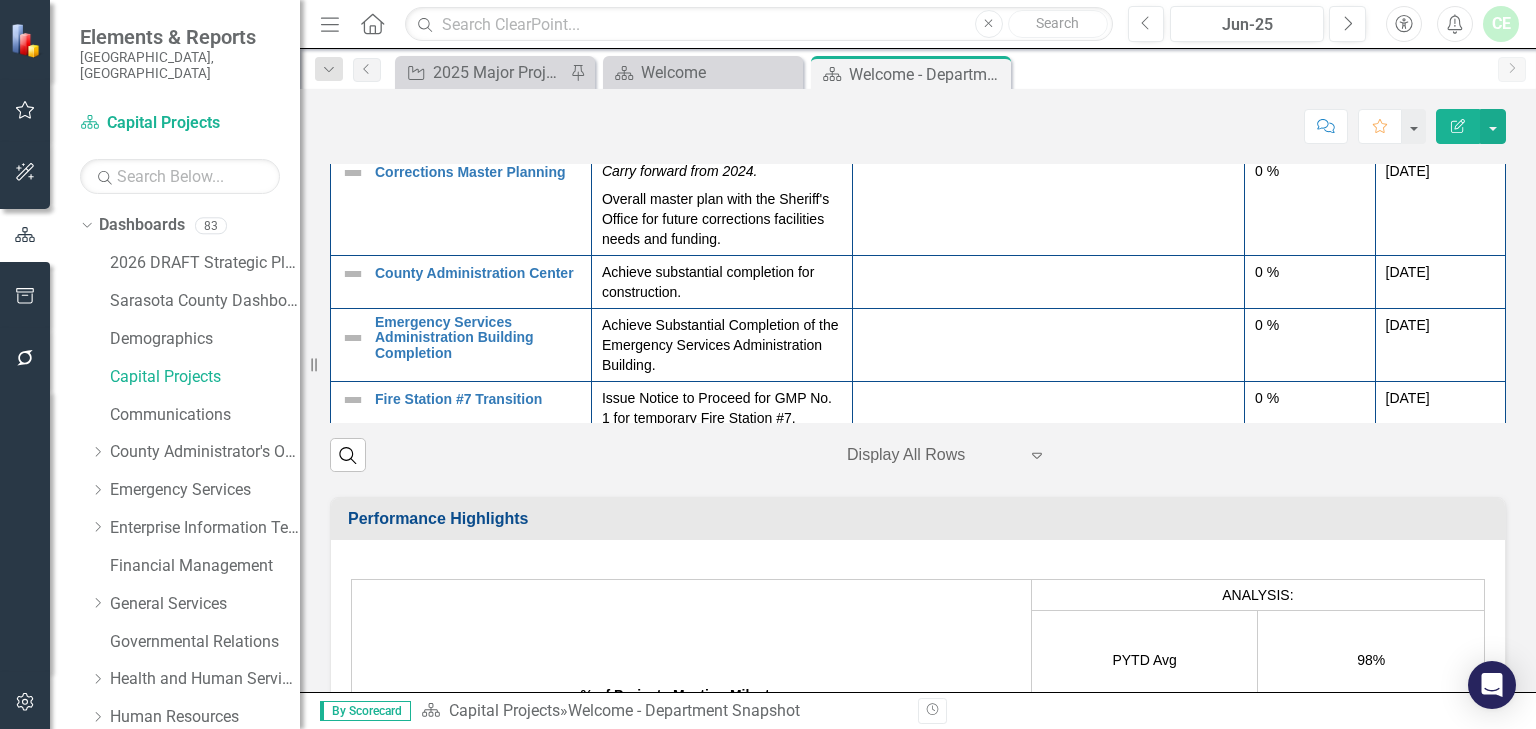 click on "Actions Sort Ascending" at bounding box center [461, -95] 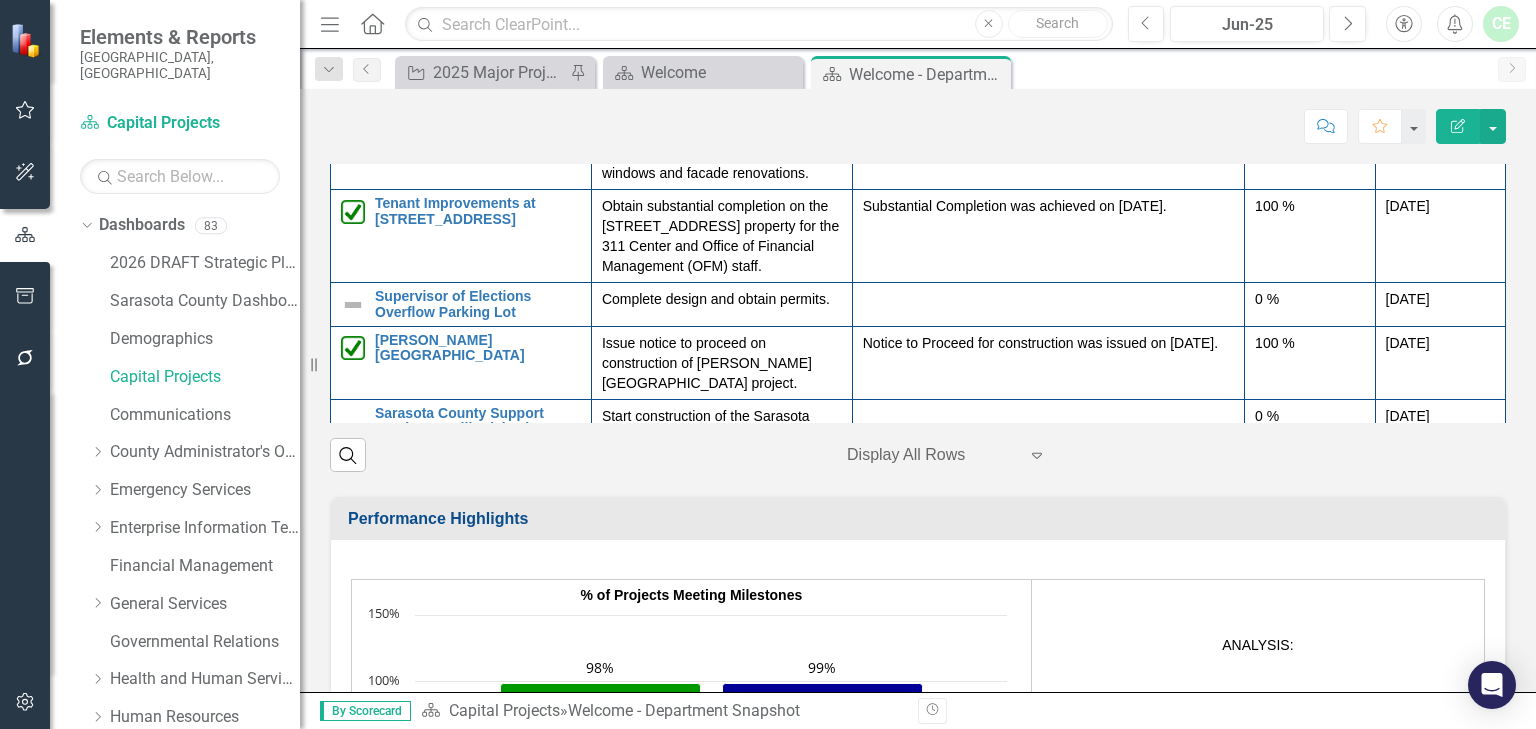 click on "Actions Sort Descending" at bounding box center (461, -95) 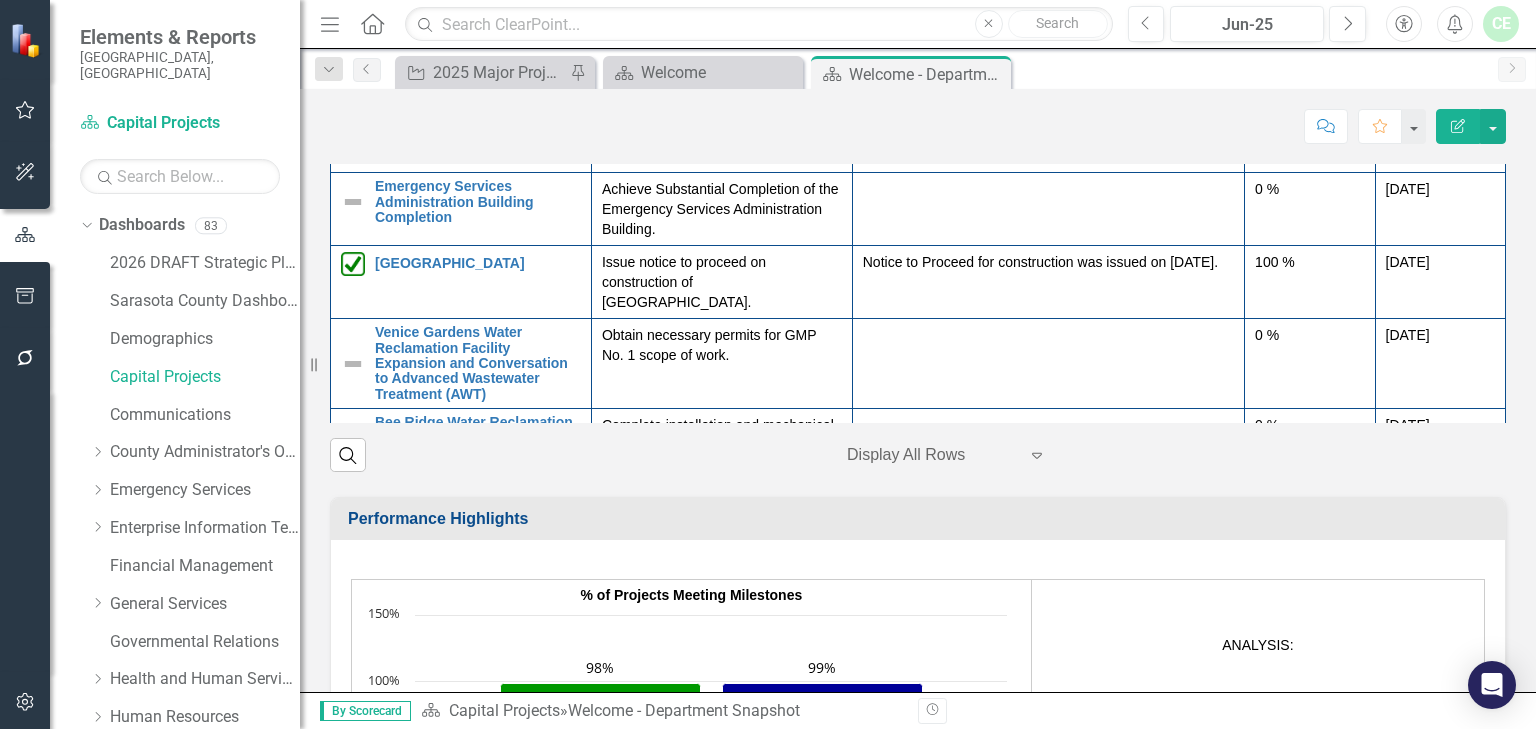 click at bounding box center [1048, 45] 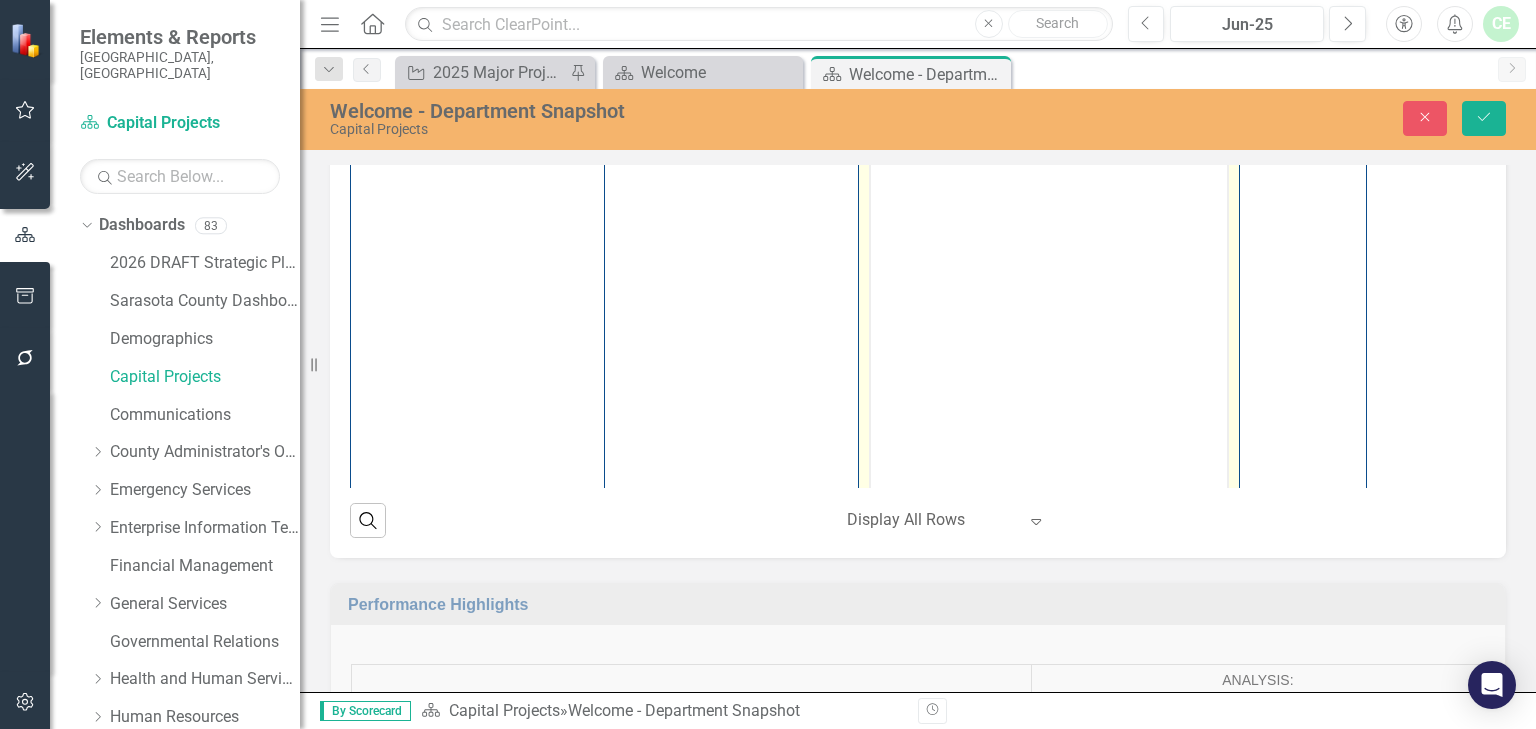 scroll, scrollTop: 0, scrollLeft: 0, axis: both 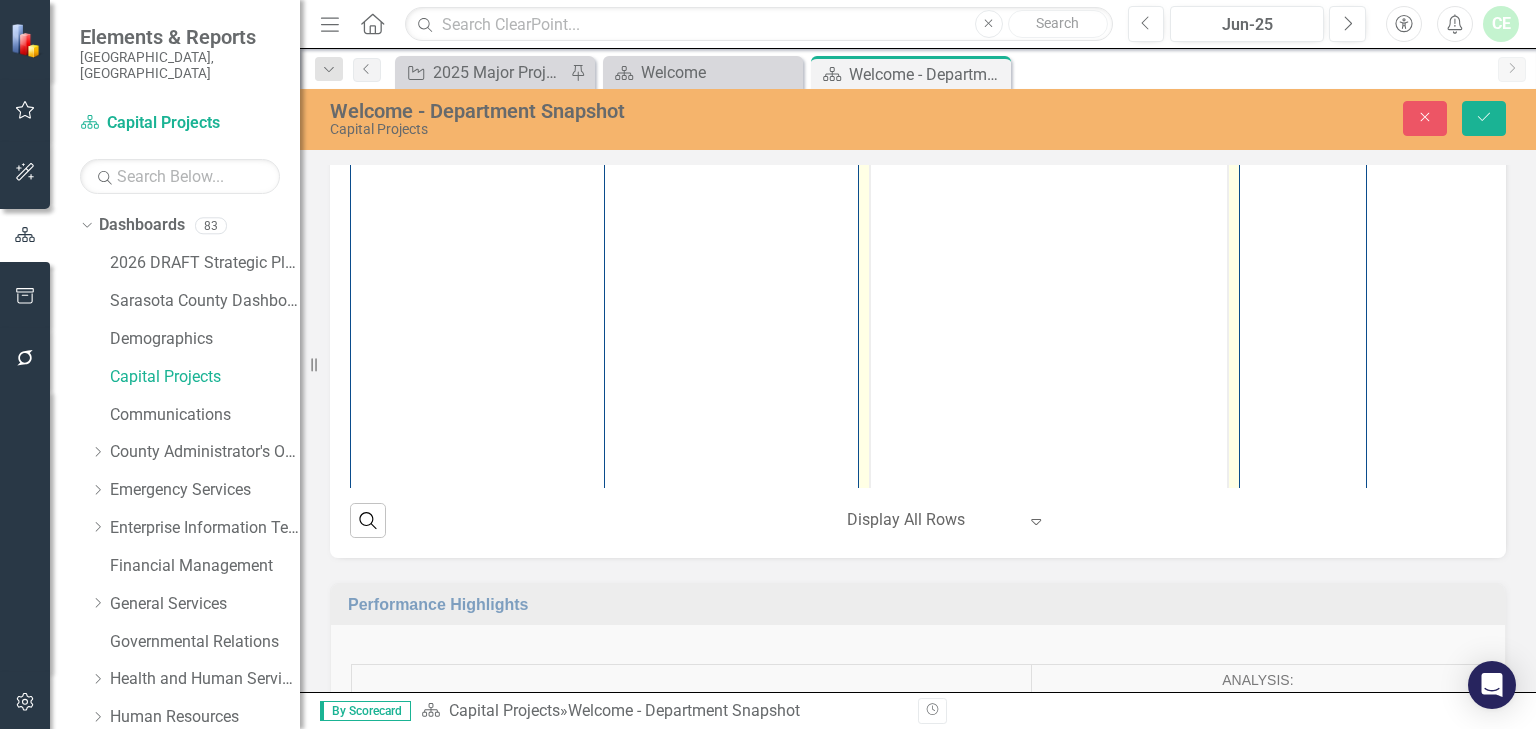 click 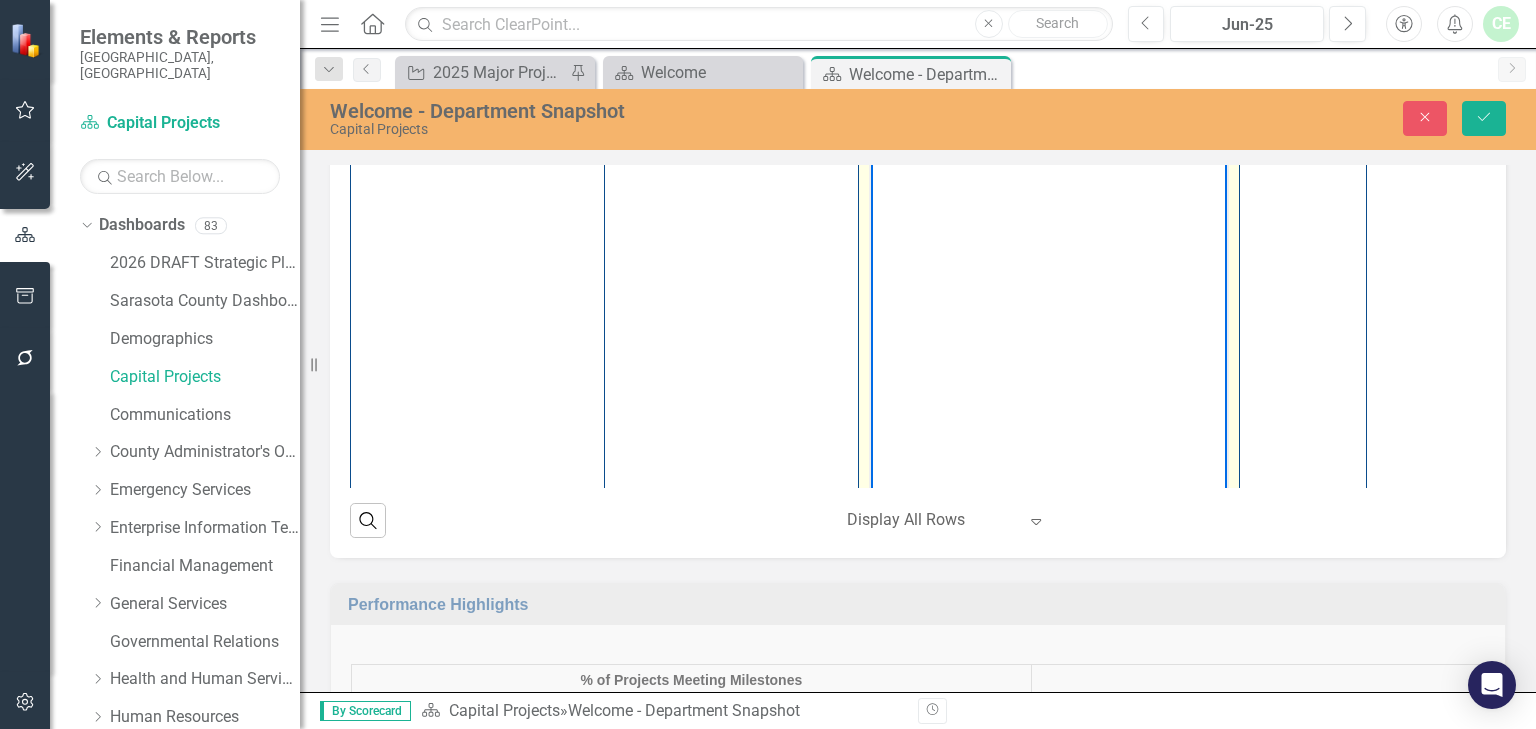drag, startPoint x: 898, startPoint y: 173, endPoint x: 911, endPoint y: 163, distance: 16.40122 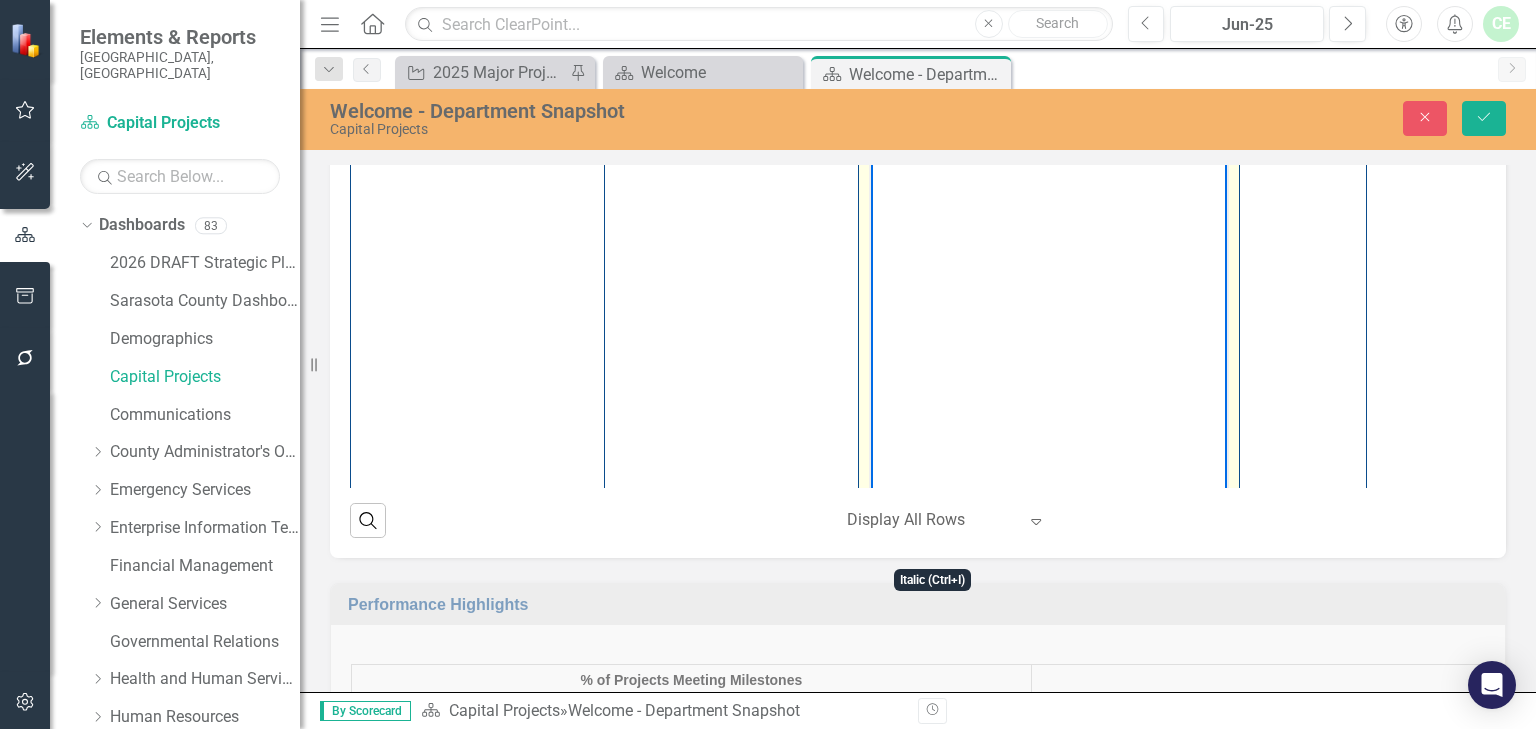click 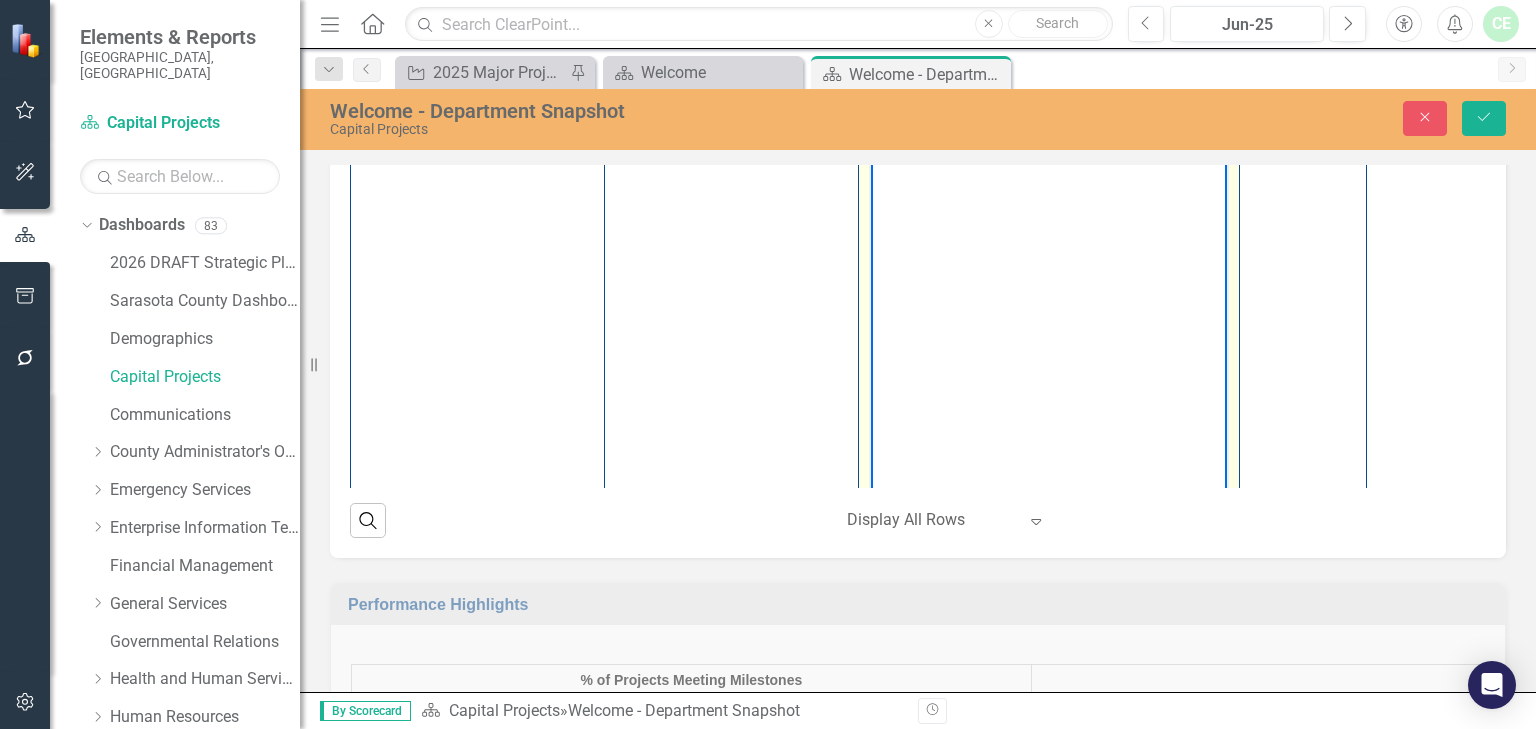 paste 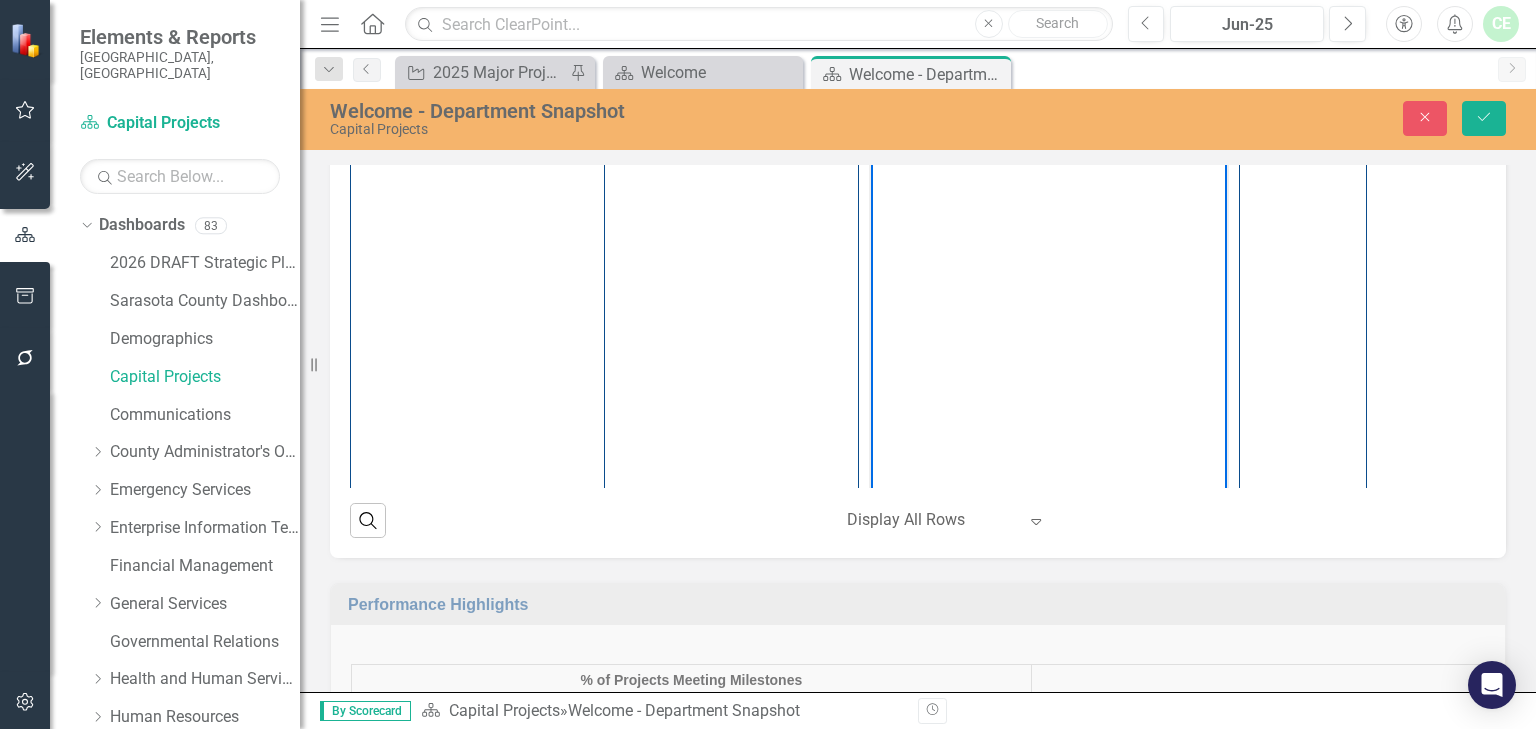 type 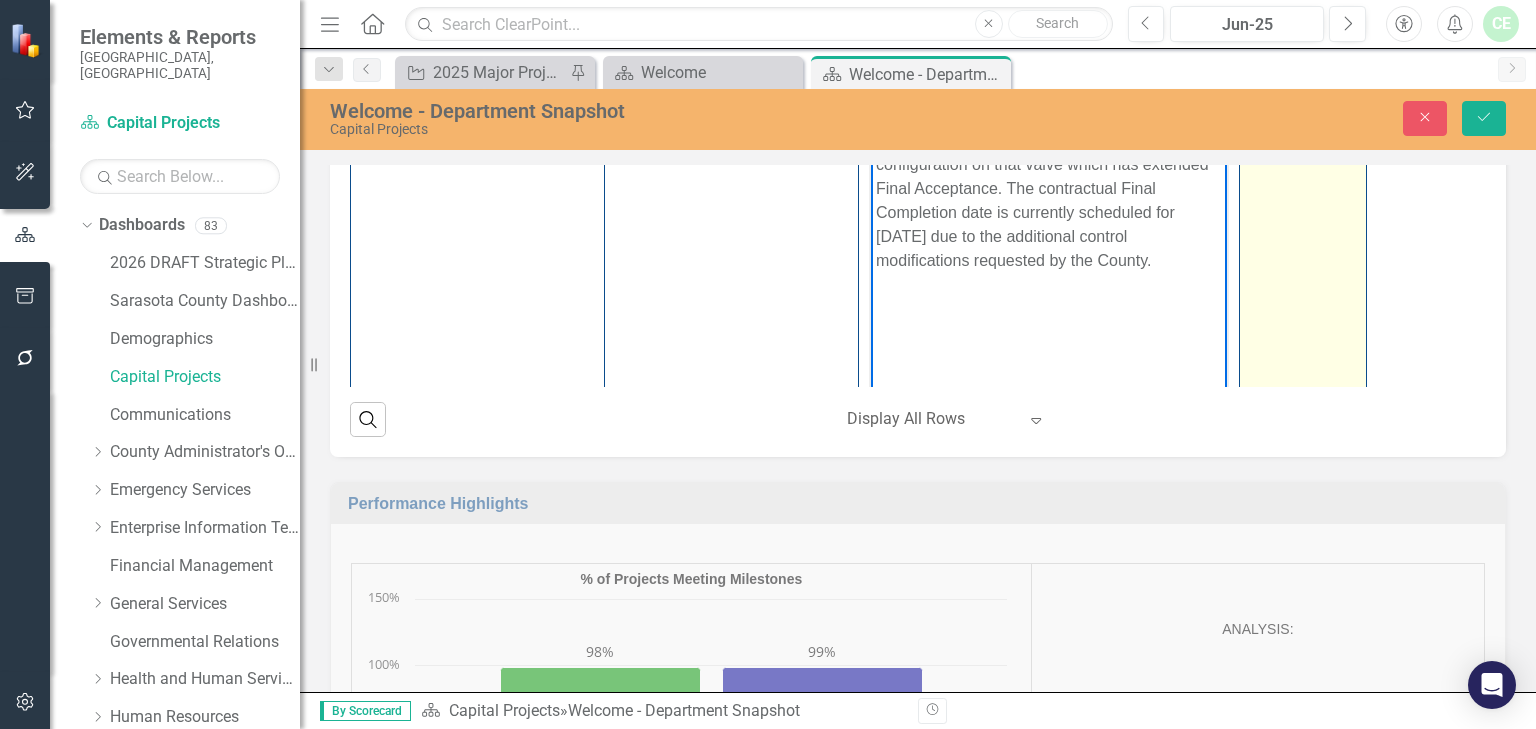 click on "0 %" at bounding box center (1303, 8) 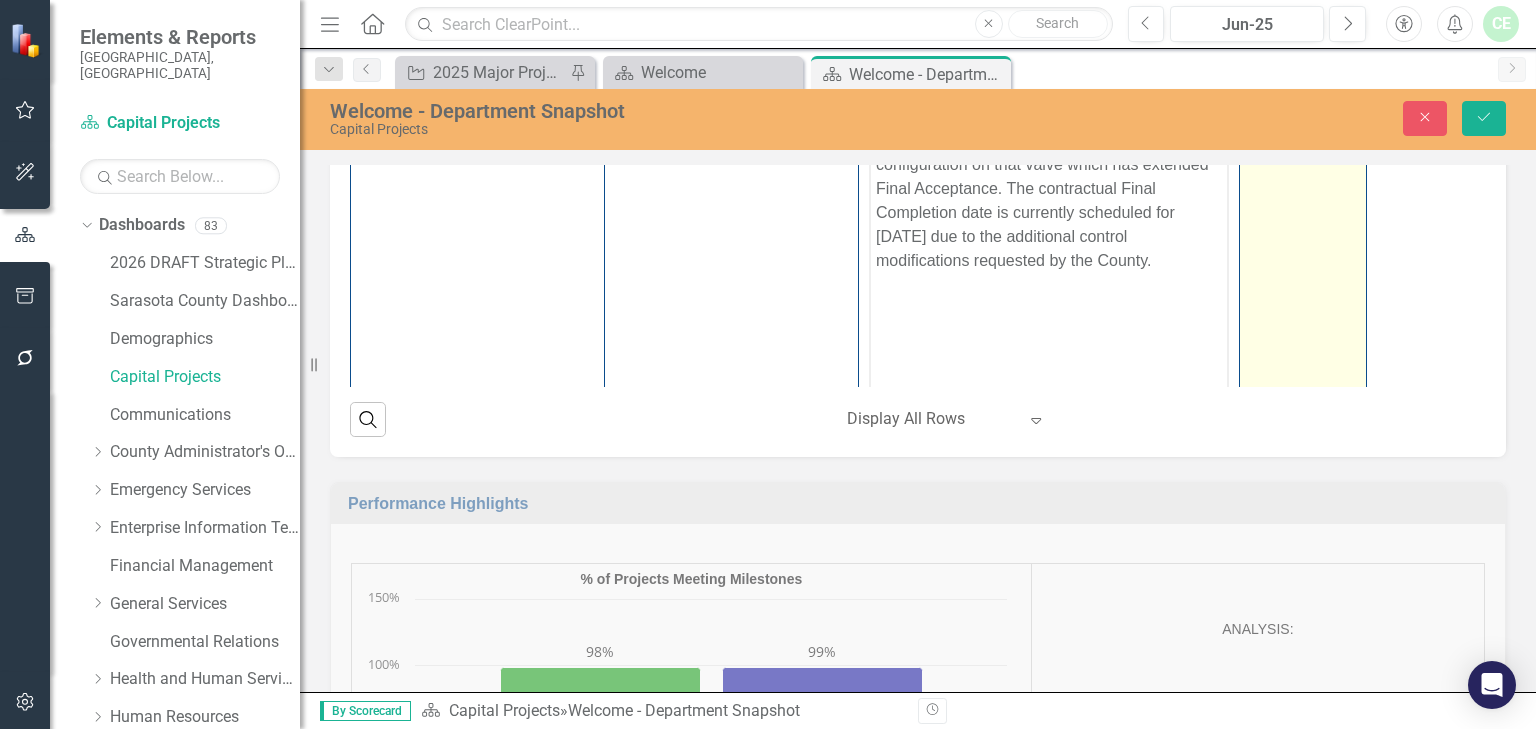 click on "0 %" at bounding box center [1303, 8] 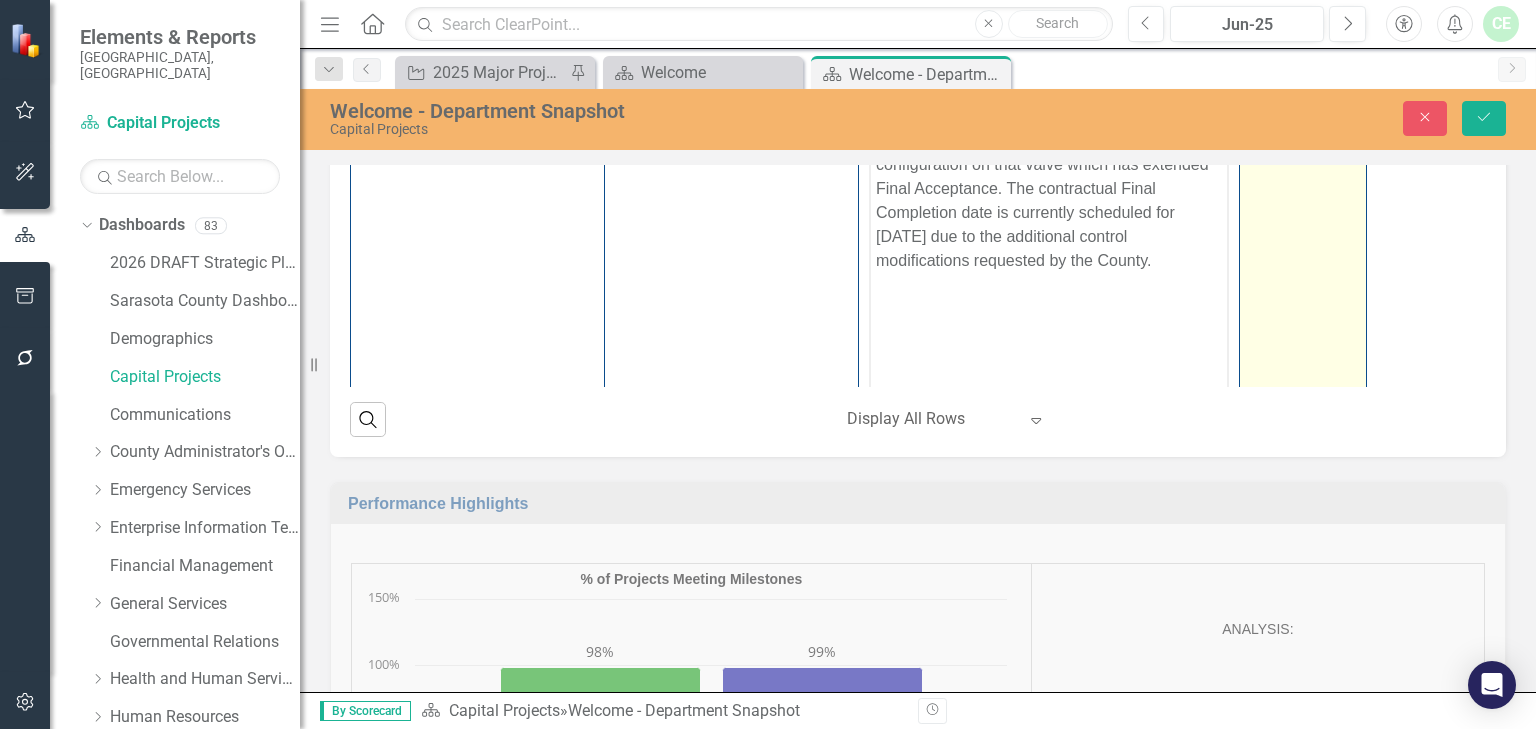 drag, startPoint x: 1258, startPoint y: 432, endPoint x: 1317, endPoint y: 436, distance: 59.135437 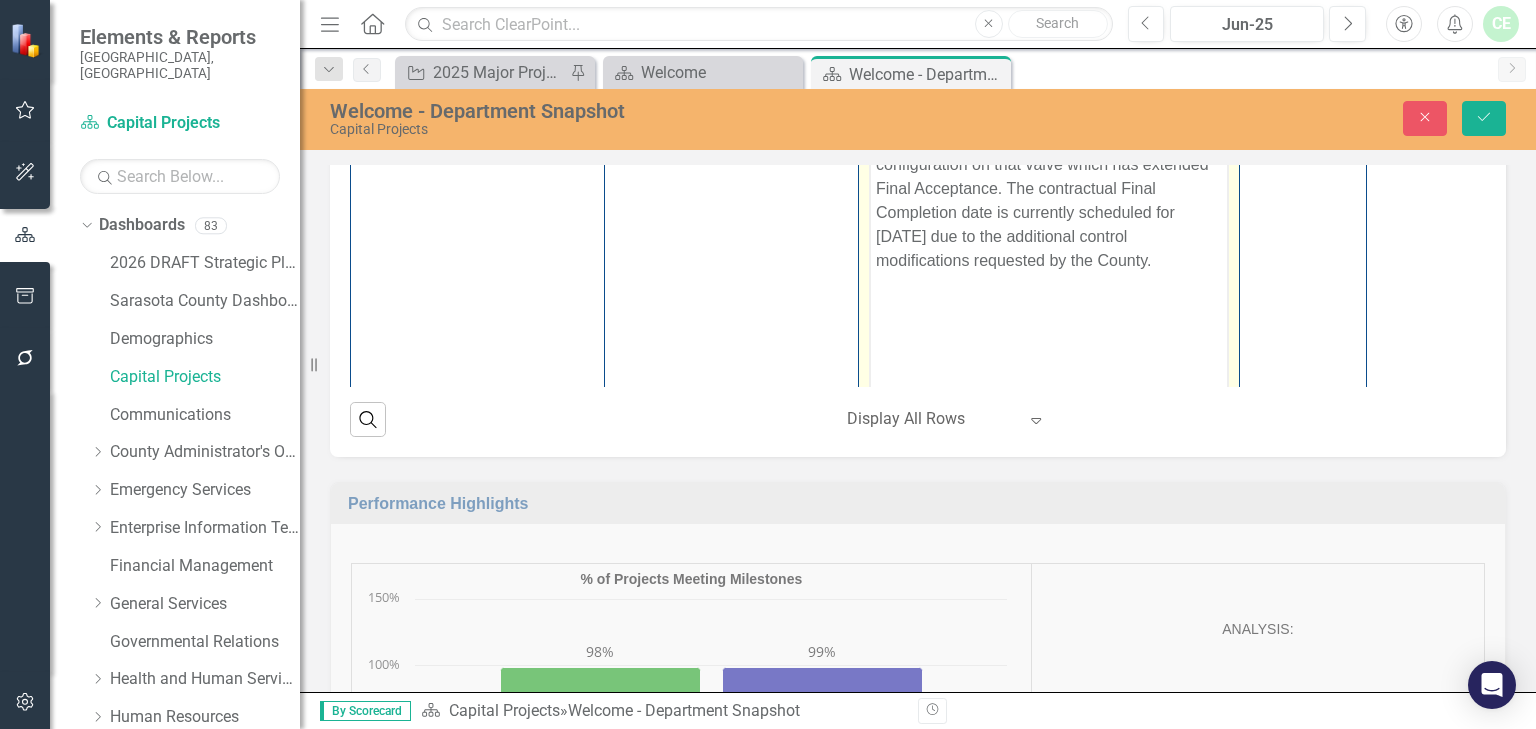 drag, startPoint x: 1285, startPoint y: 433, endPoint x: 1221, endPoint y: 437, distance: 64.12488 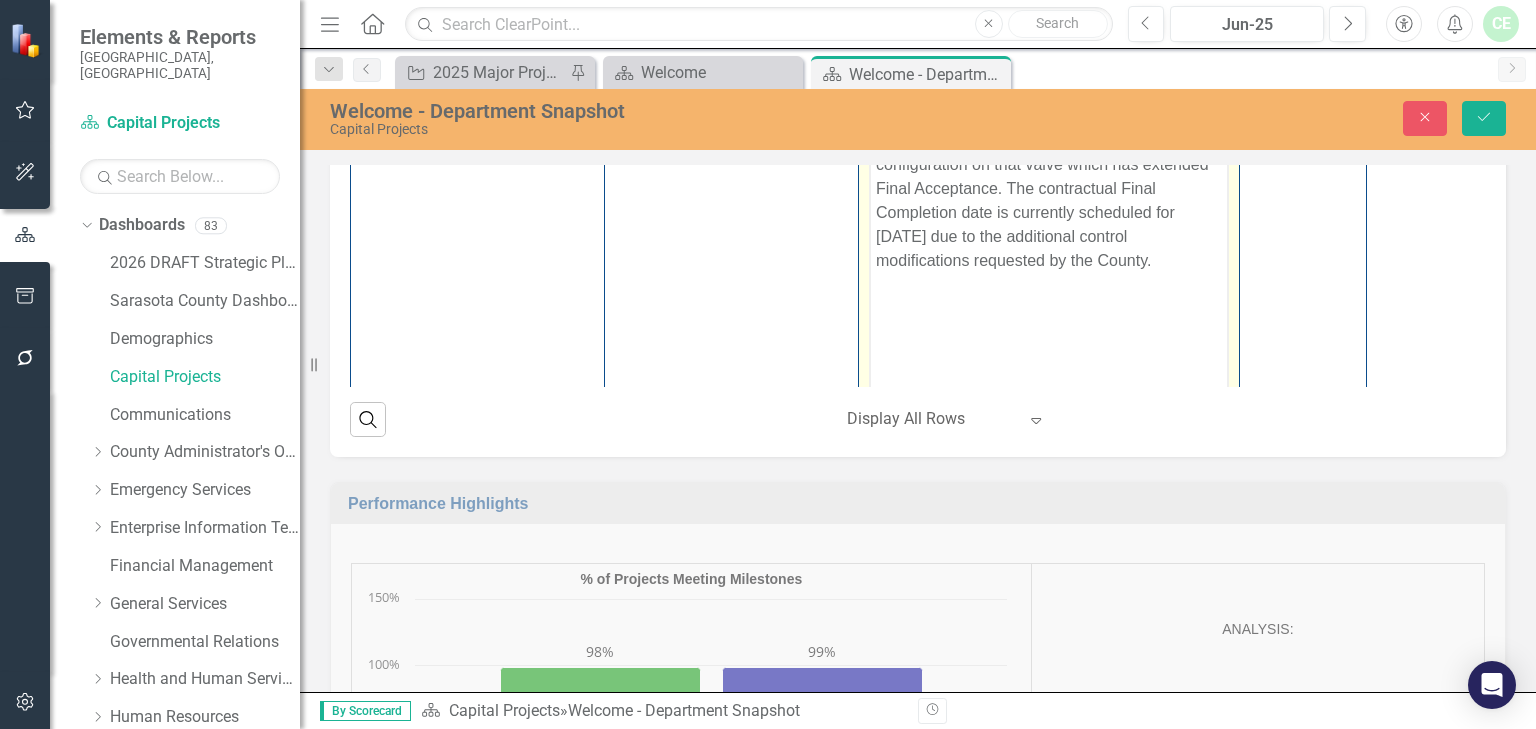 click on "Complete Pump Station 1 (PS1) Project  Edit Edit Action Link Open Element Achieve final completion including installation of a back-up power generator. Switch to old editor 0 [DATE]" at bounding box center (922, 227) 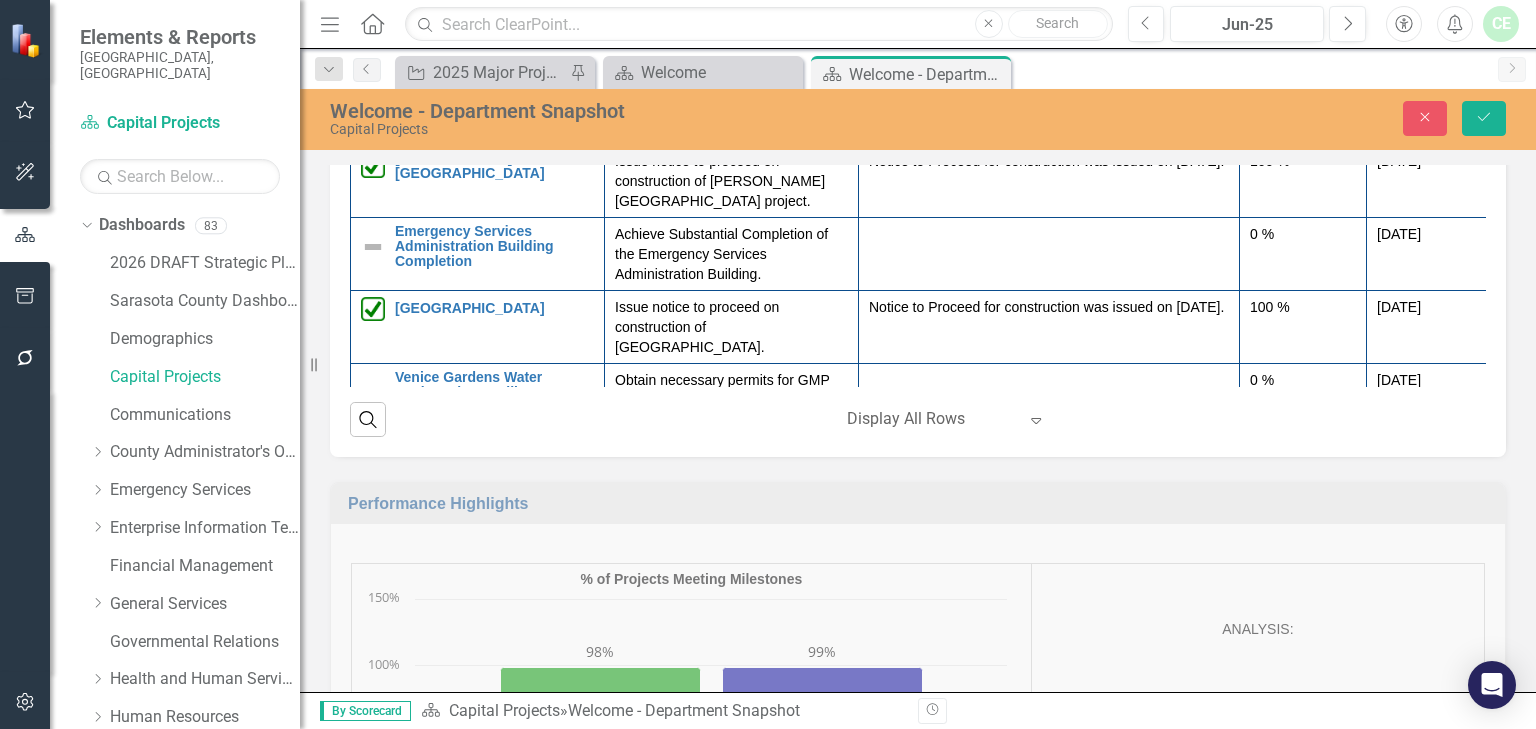 scroll, scrollTop: 0, scrollLeft: 0, axis: both 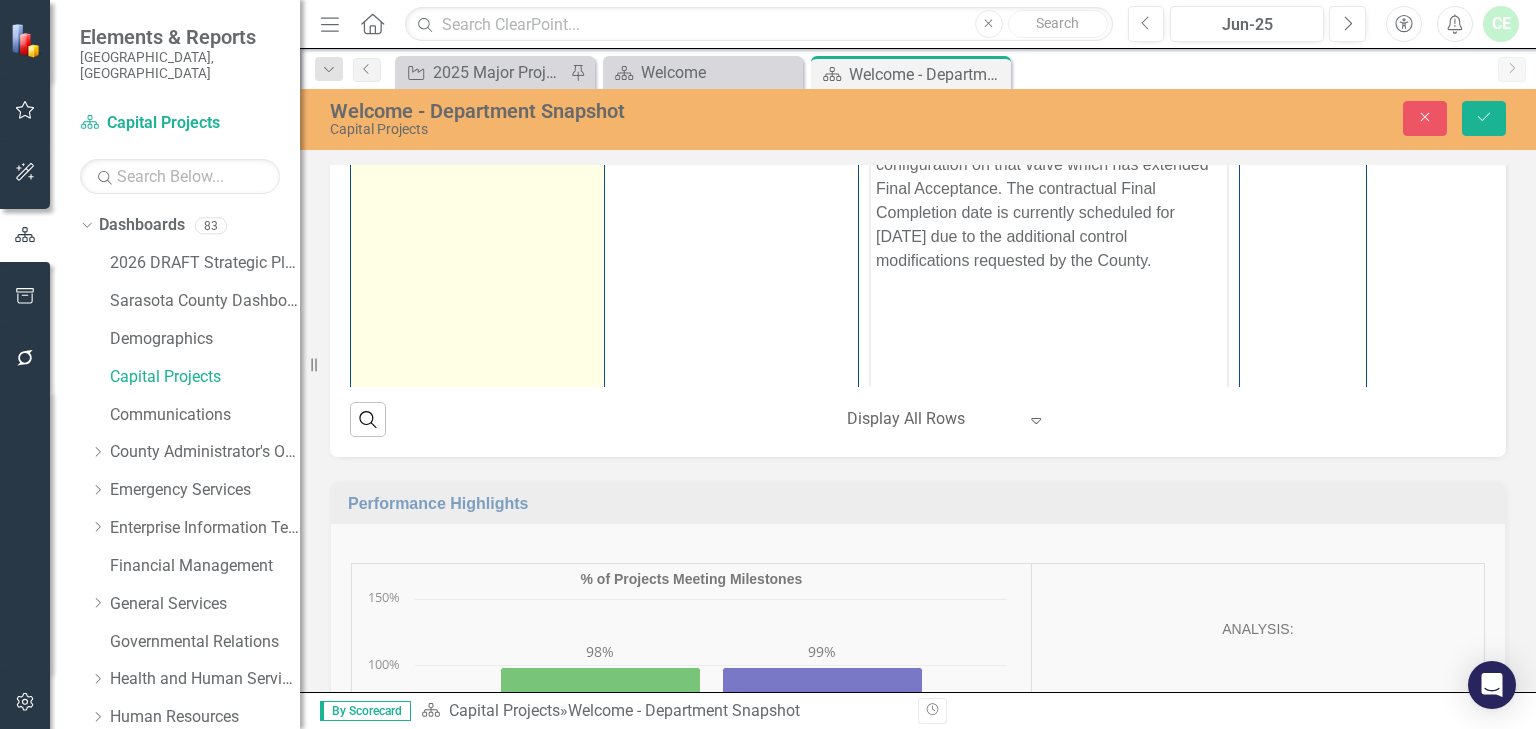 type on "98" 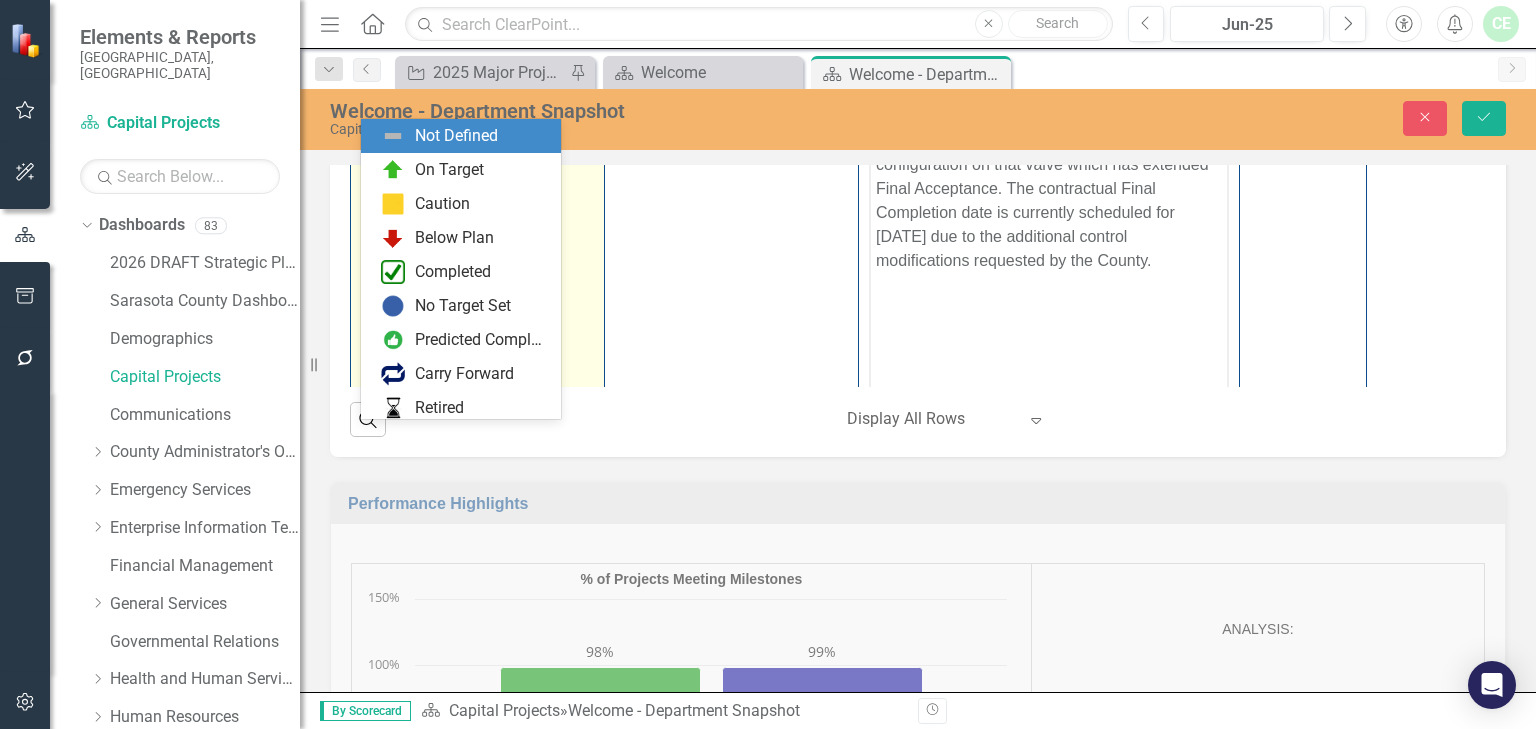 click on "Expand" 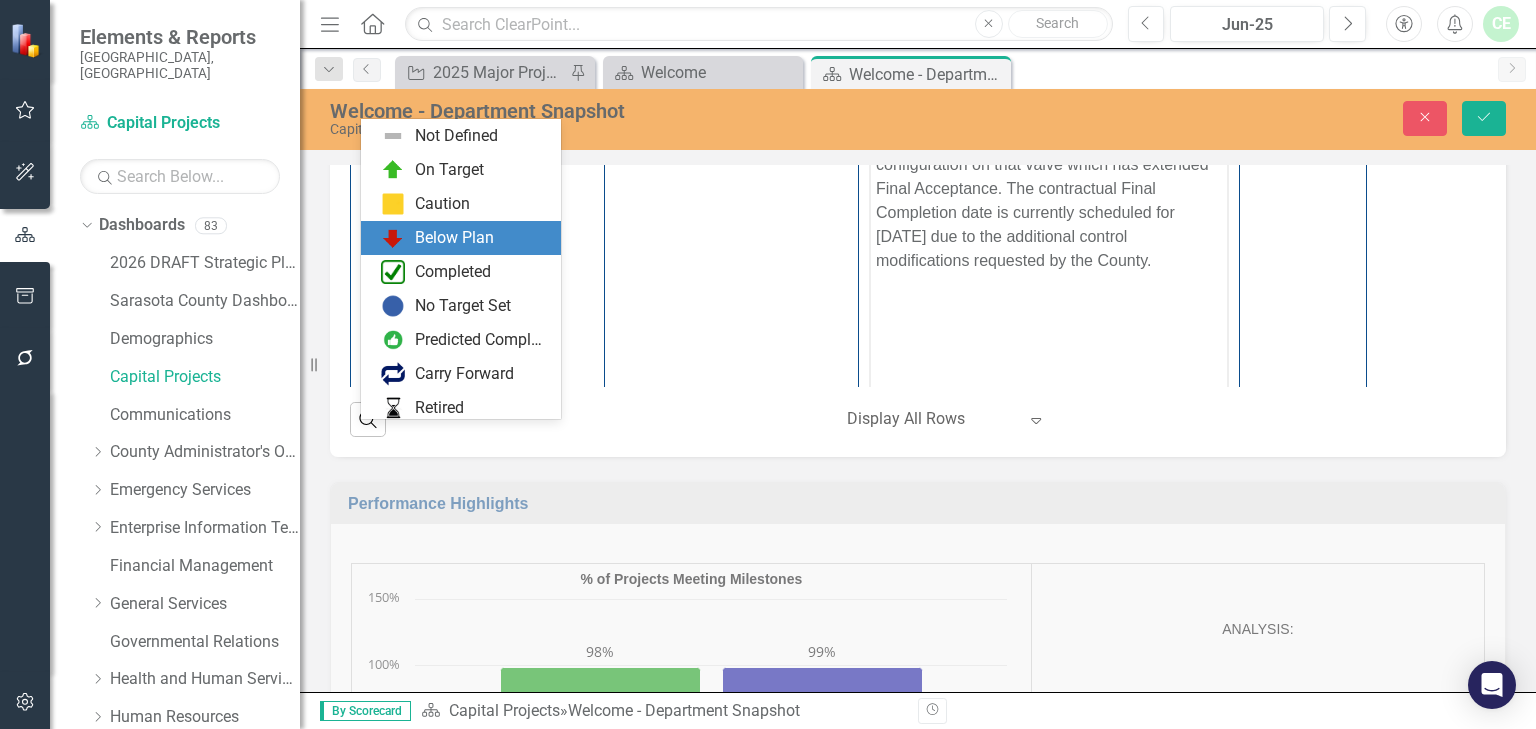 click on "Below Plan" at bounding box center [454, 238] 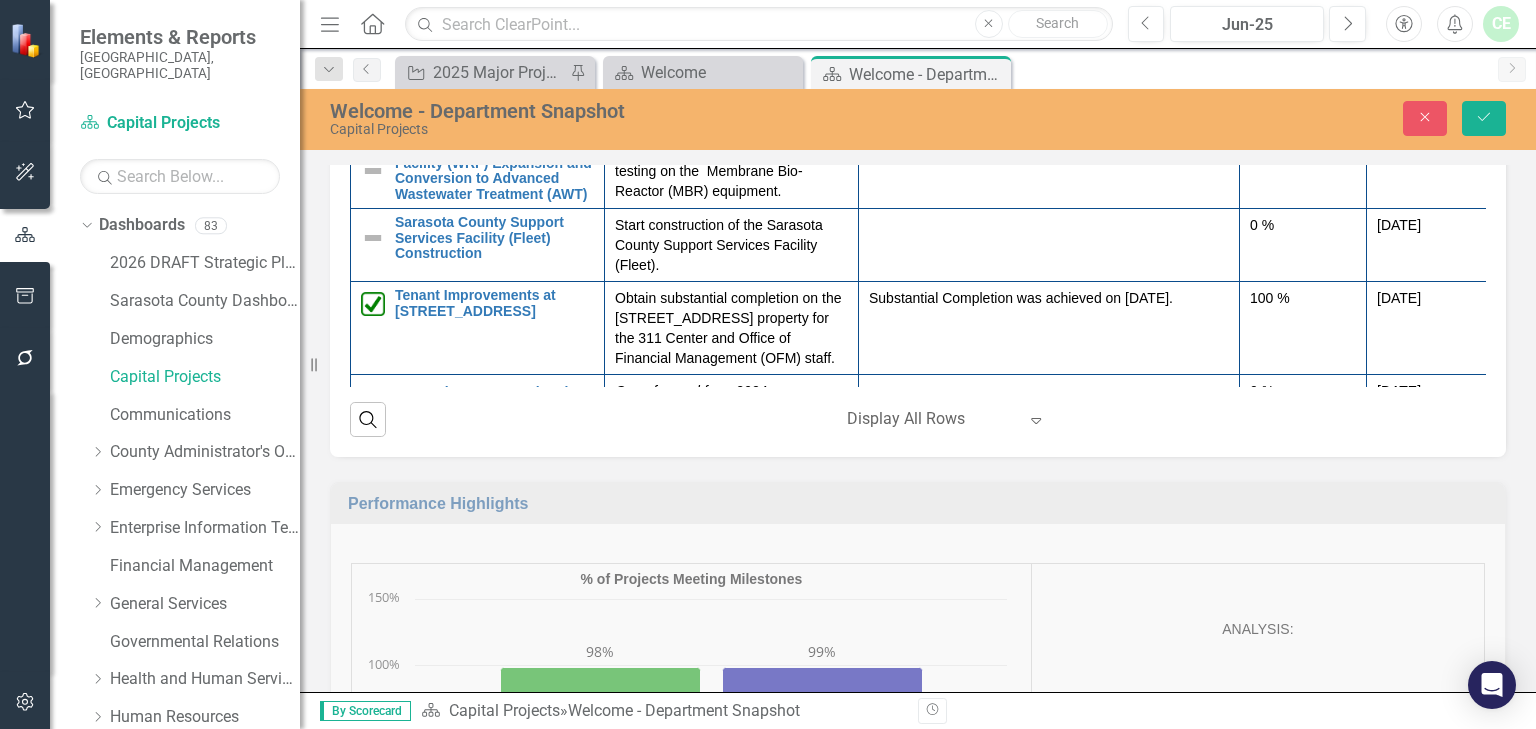scroll, scrollTop: 640, scrollLeft: 0, axis: vertical 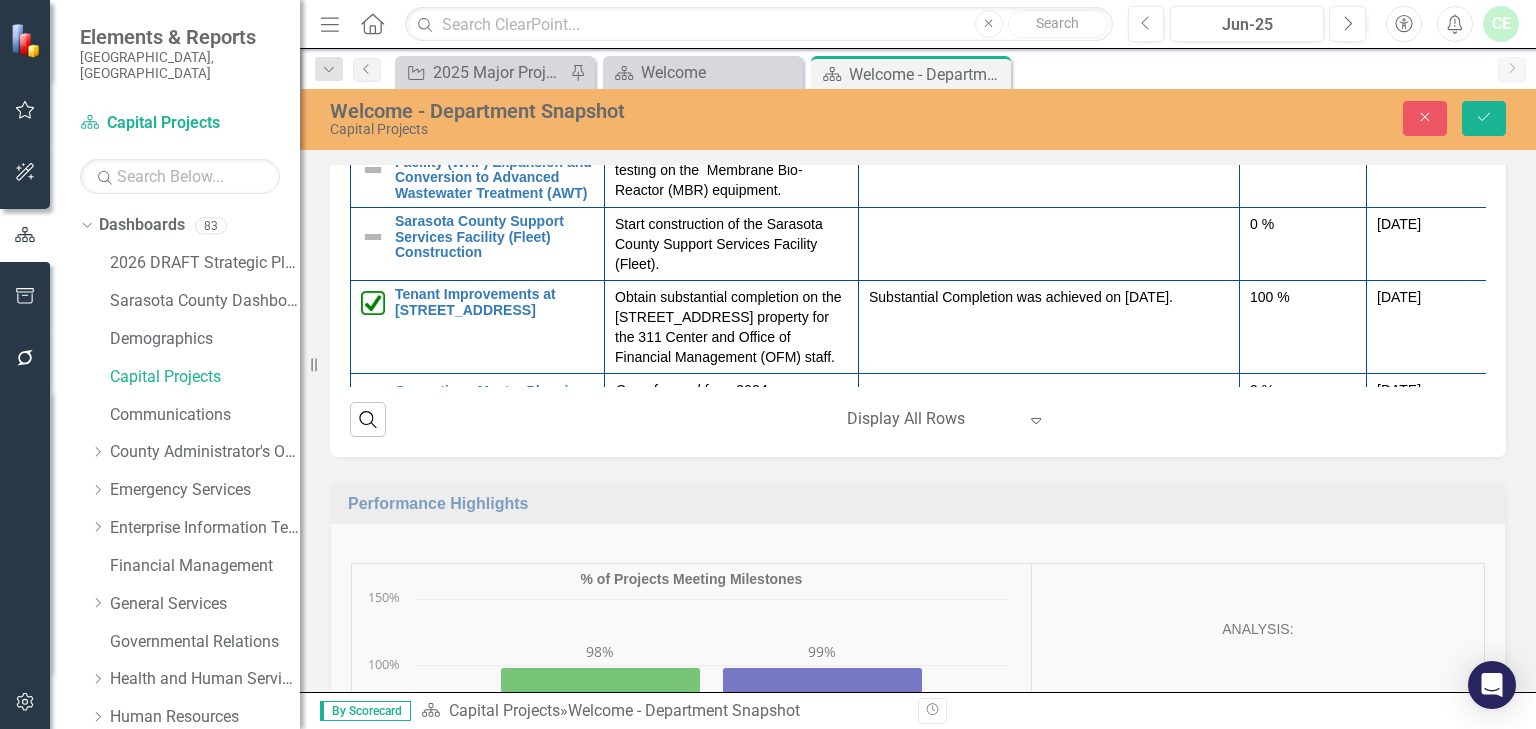 click at bounding box center [1049, 88] 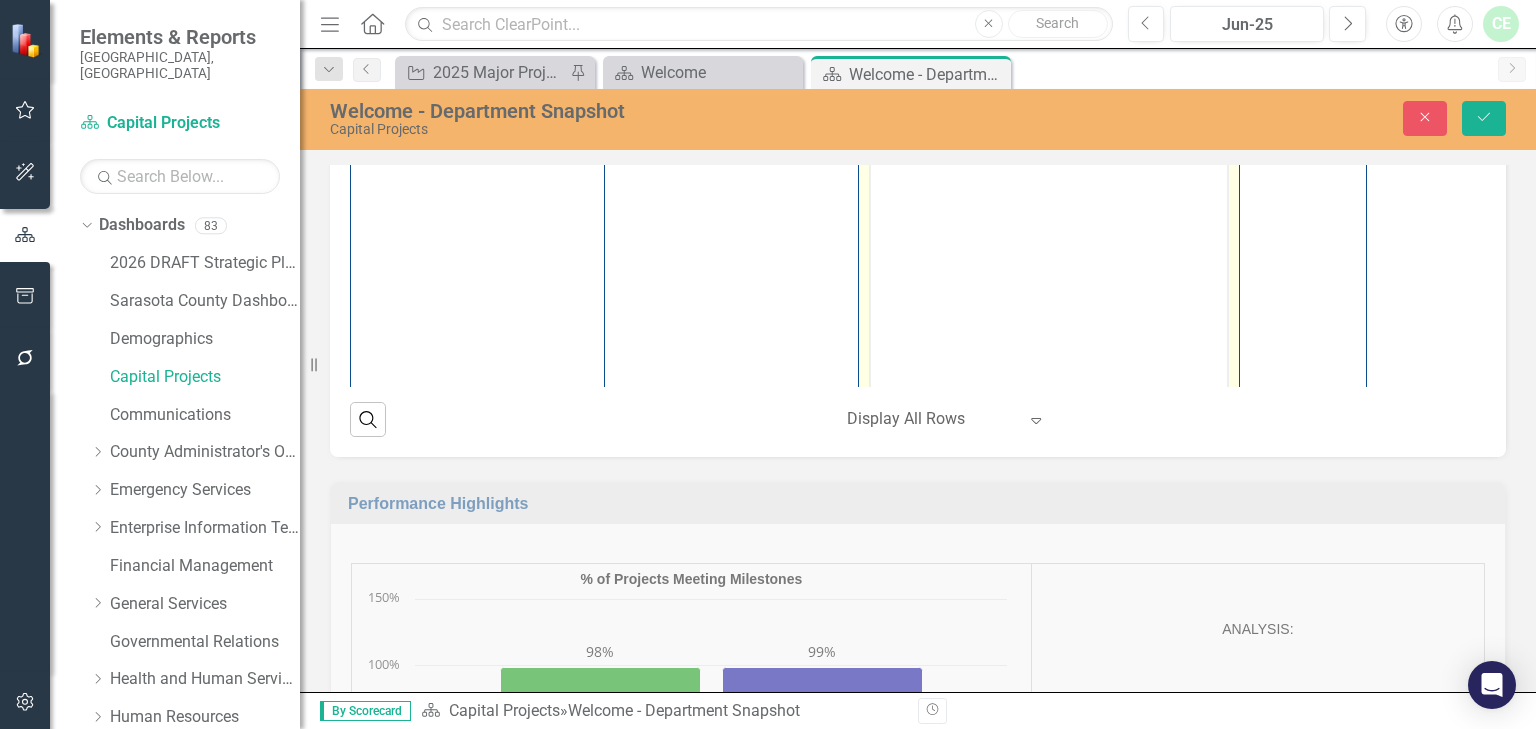 scroll, scrollTop: 0, scrollLeft: 0, axis: both 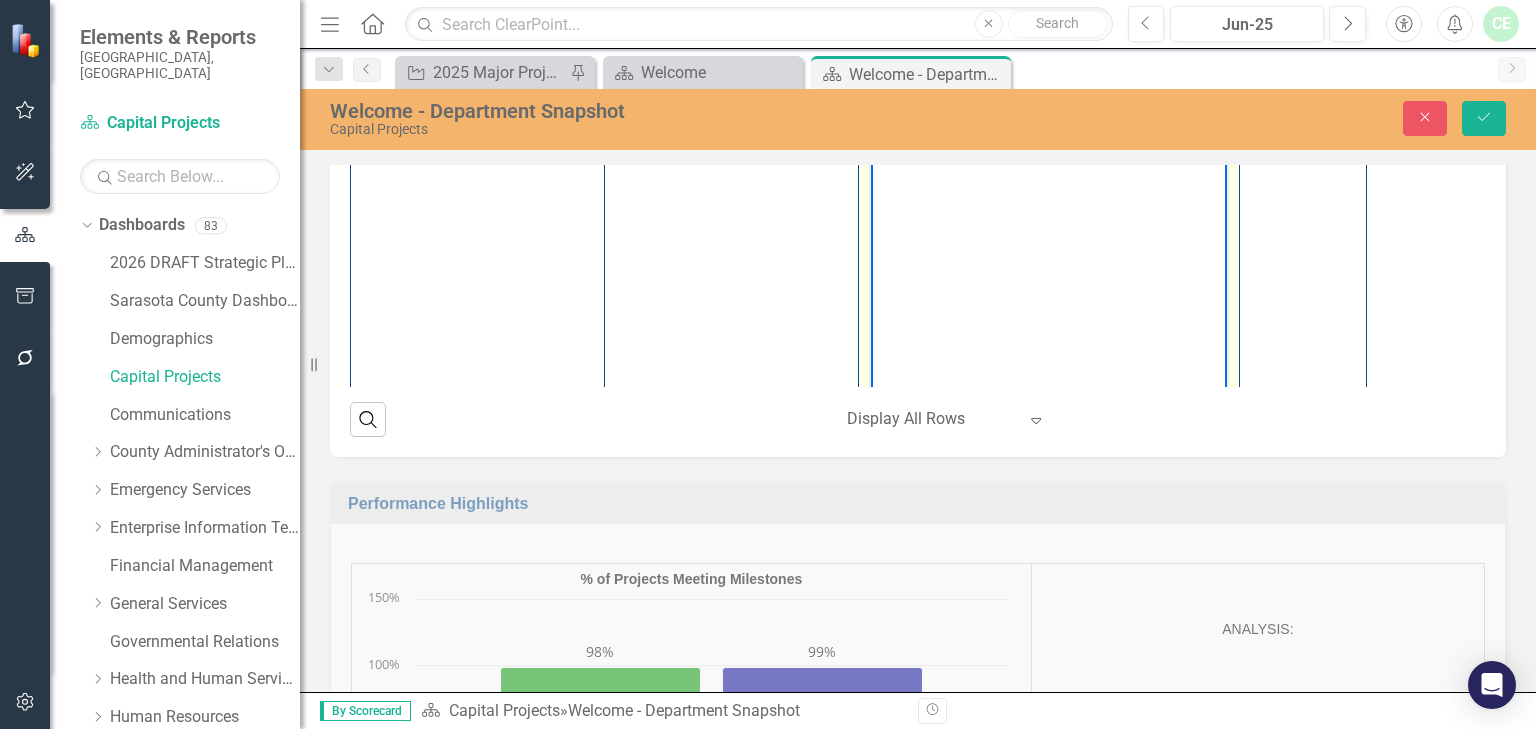paste 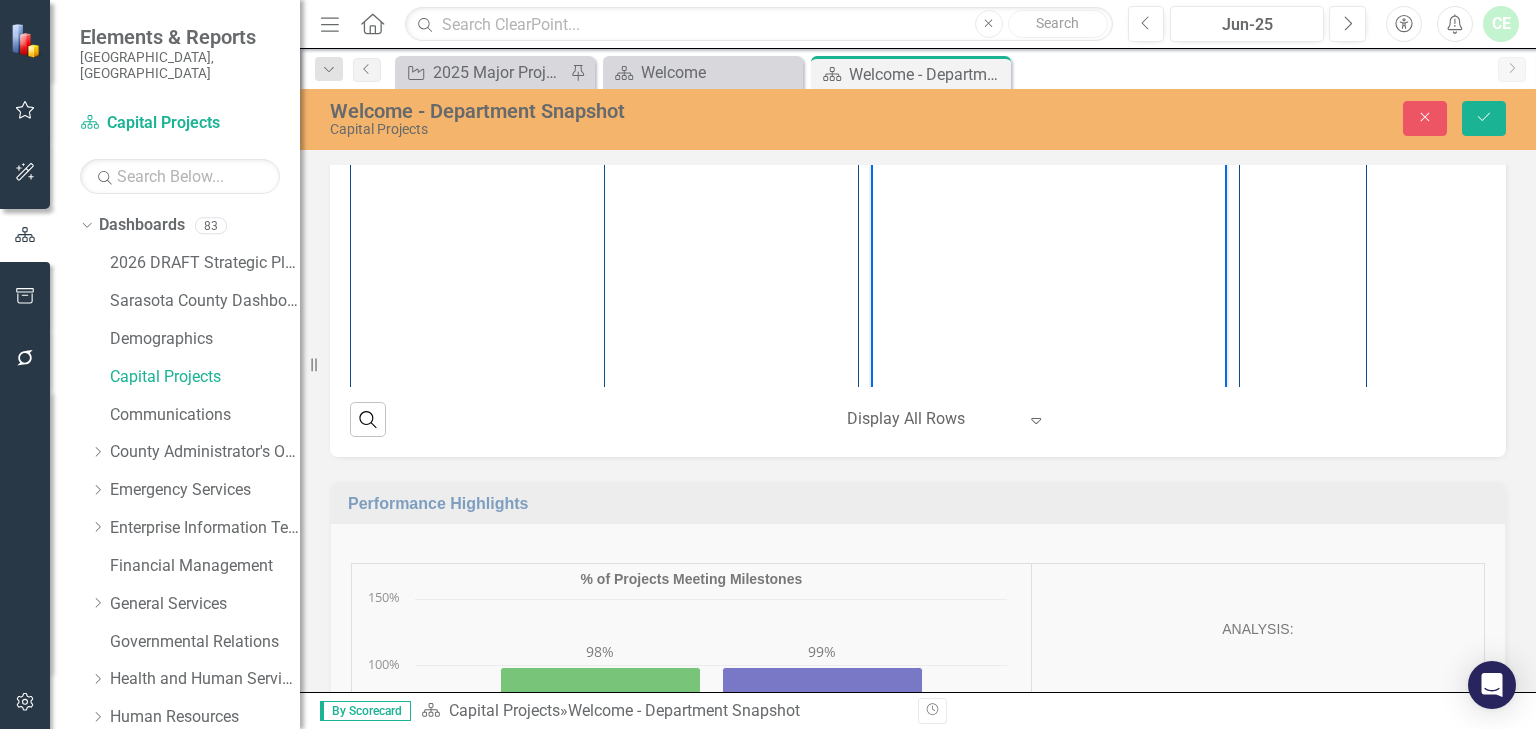 type 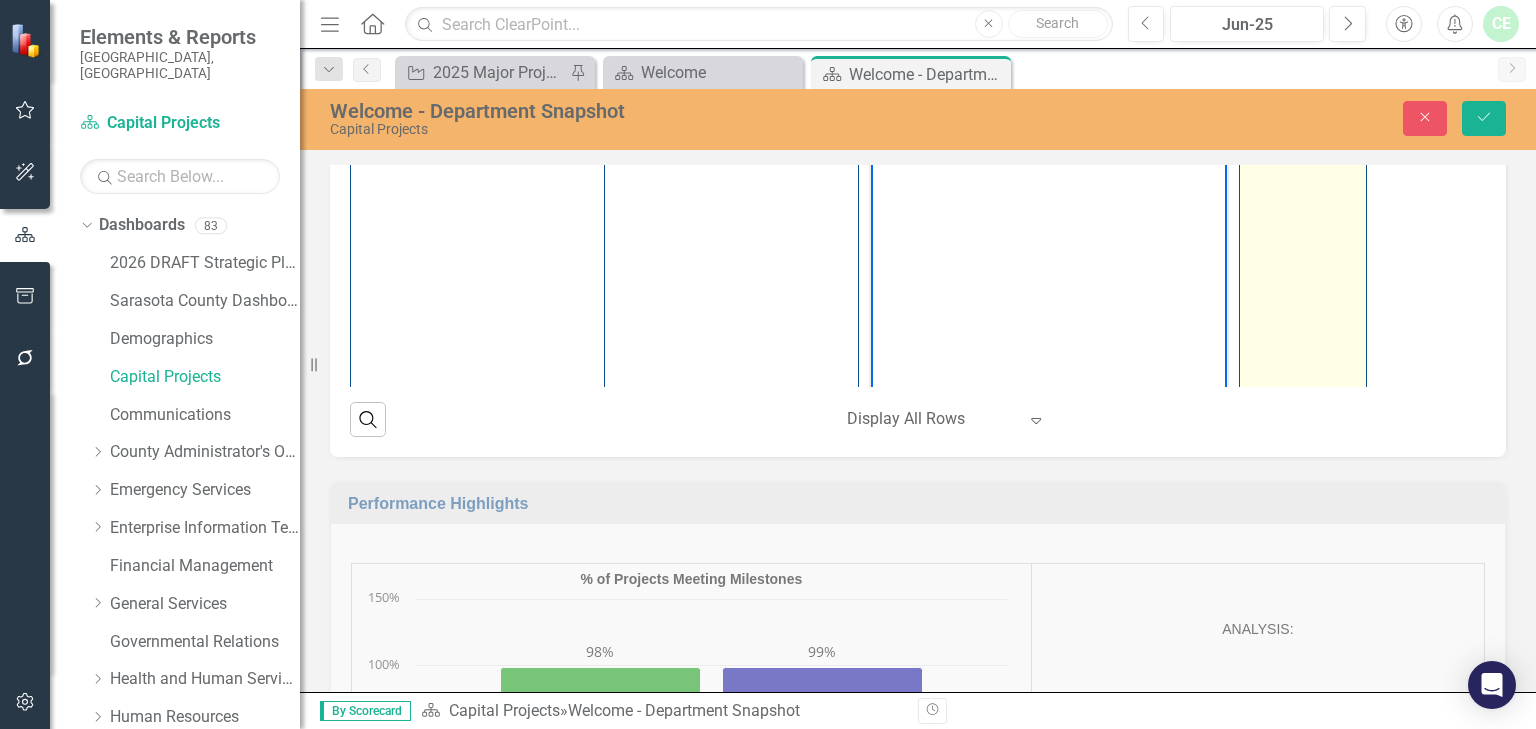 click on "0 %" at bounding box center [1303, 60] 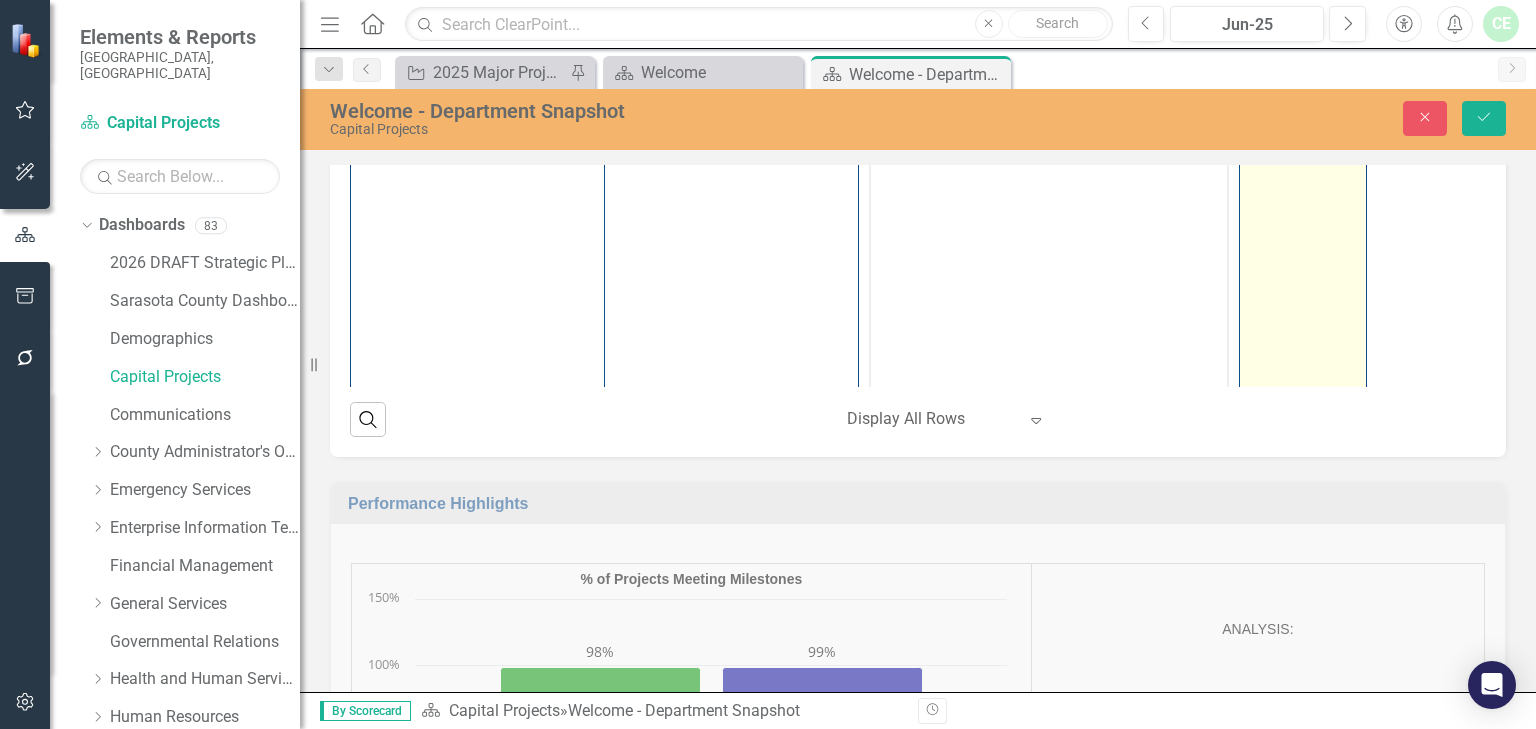 click on "0 %" at bounding box center (1303, 60) 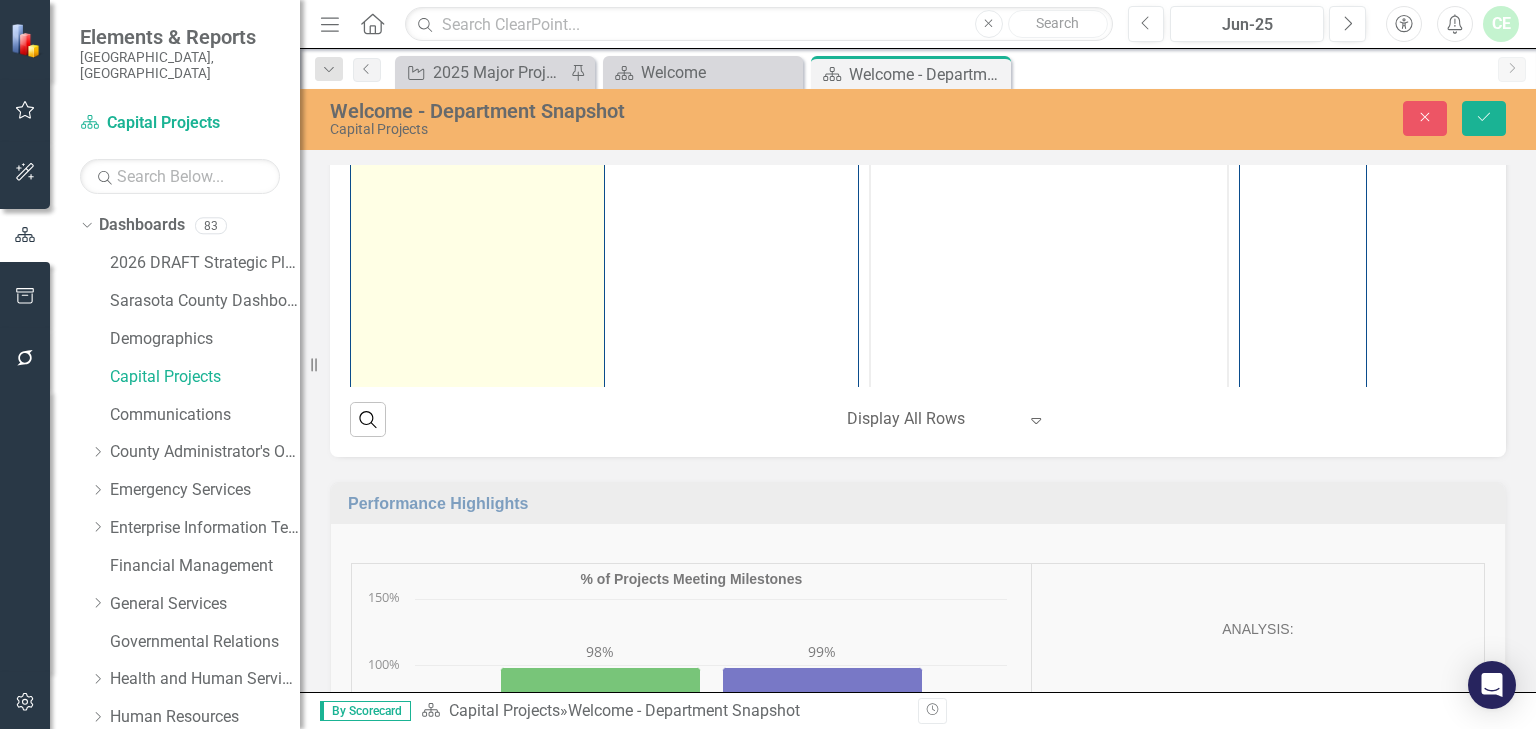 type on "100" 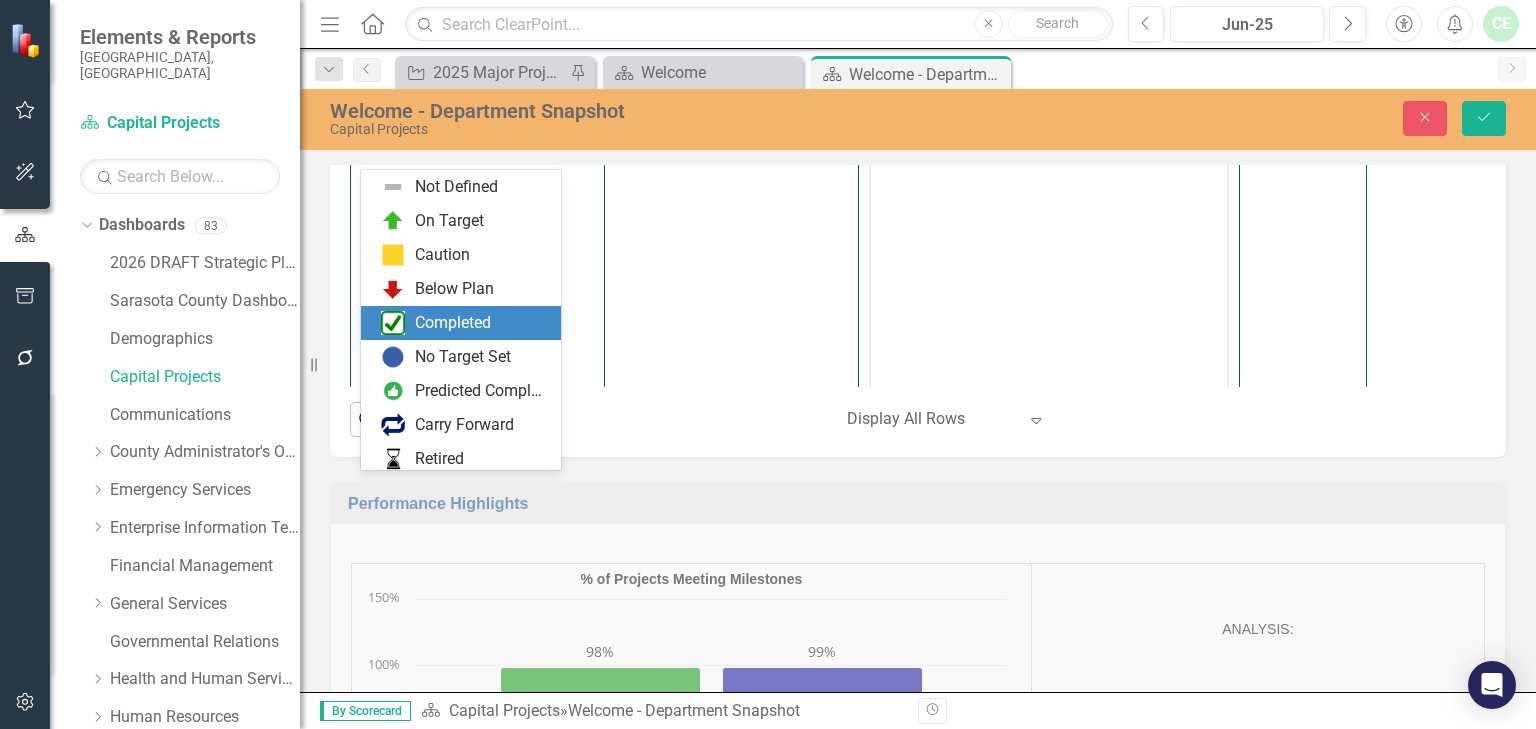 click on "Completed" at bounding box center (453, 323) 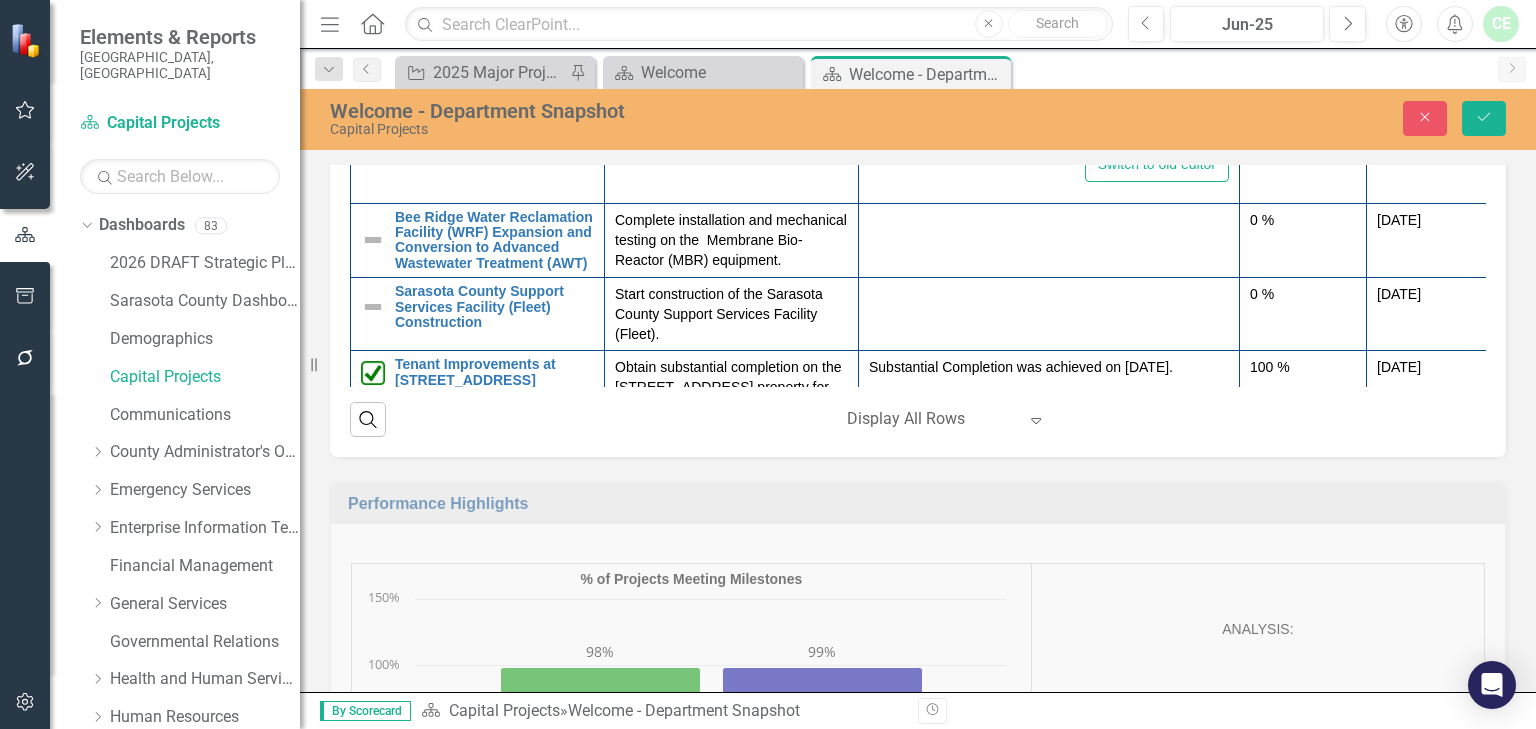 scroll, scrollTop: 1066, scrollLeft: 0, axis: vertical 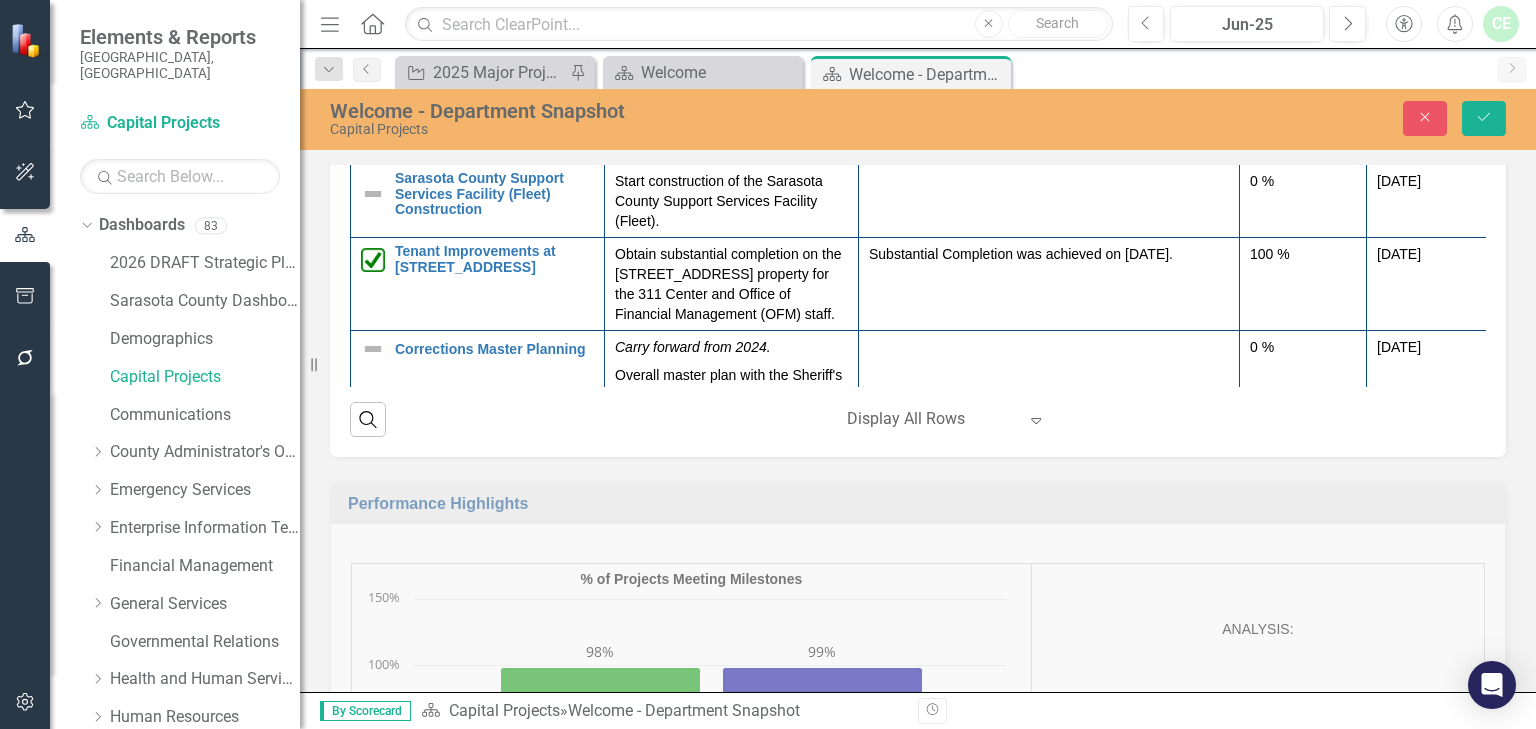 click at bounding box center [1049, 109] 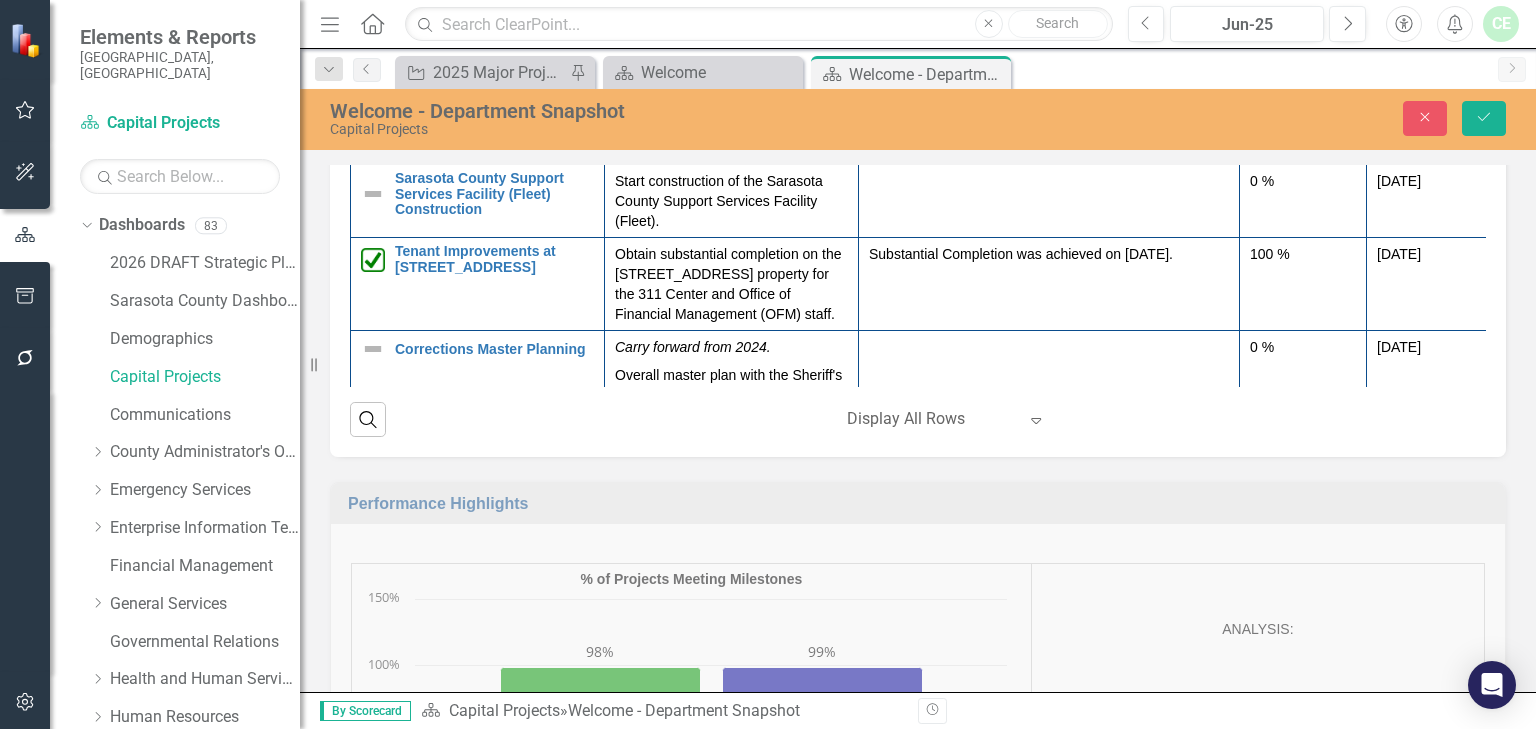click at bounding box center [1049, 109] 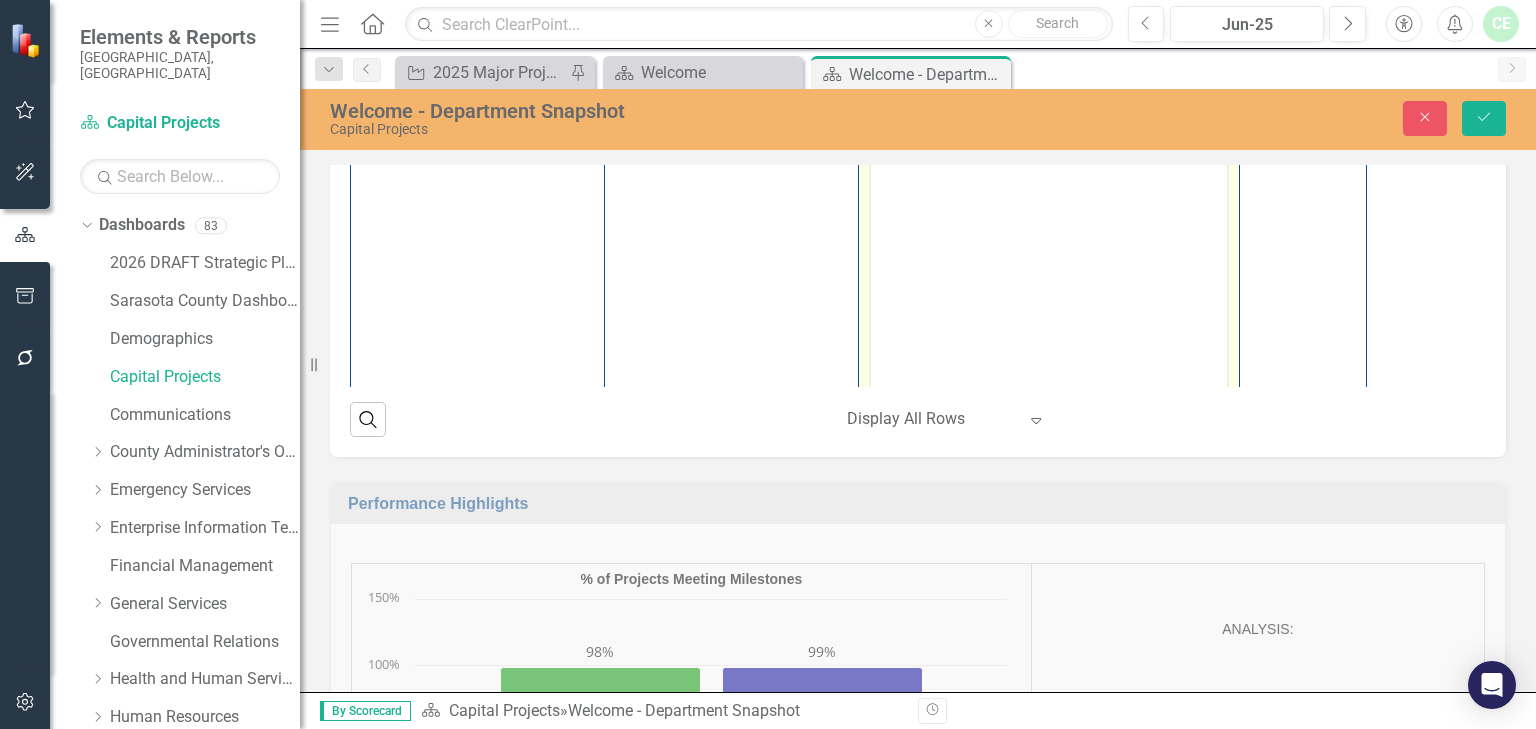 scroll, scrollTop: 0, scrollLeft: 0, axis: both 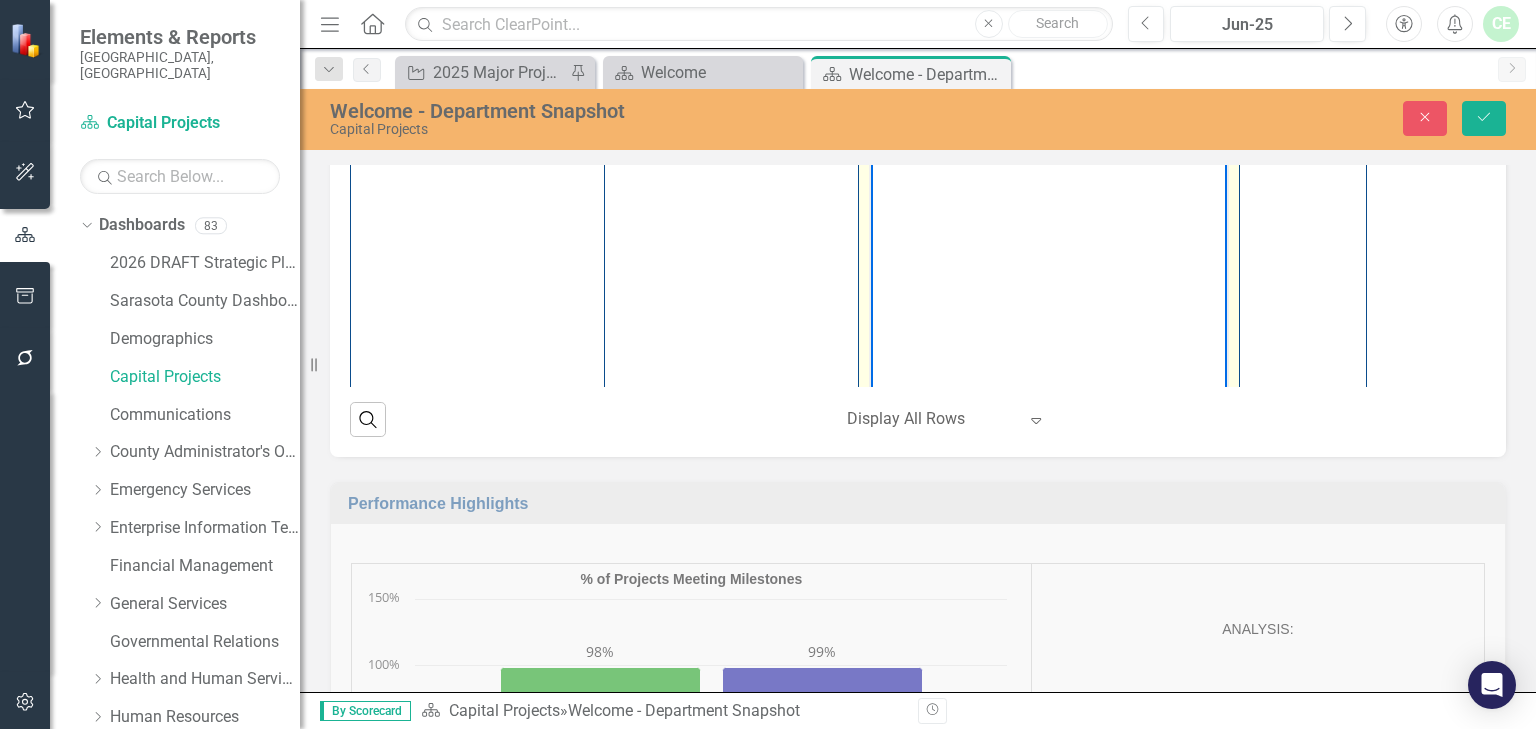 paste 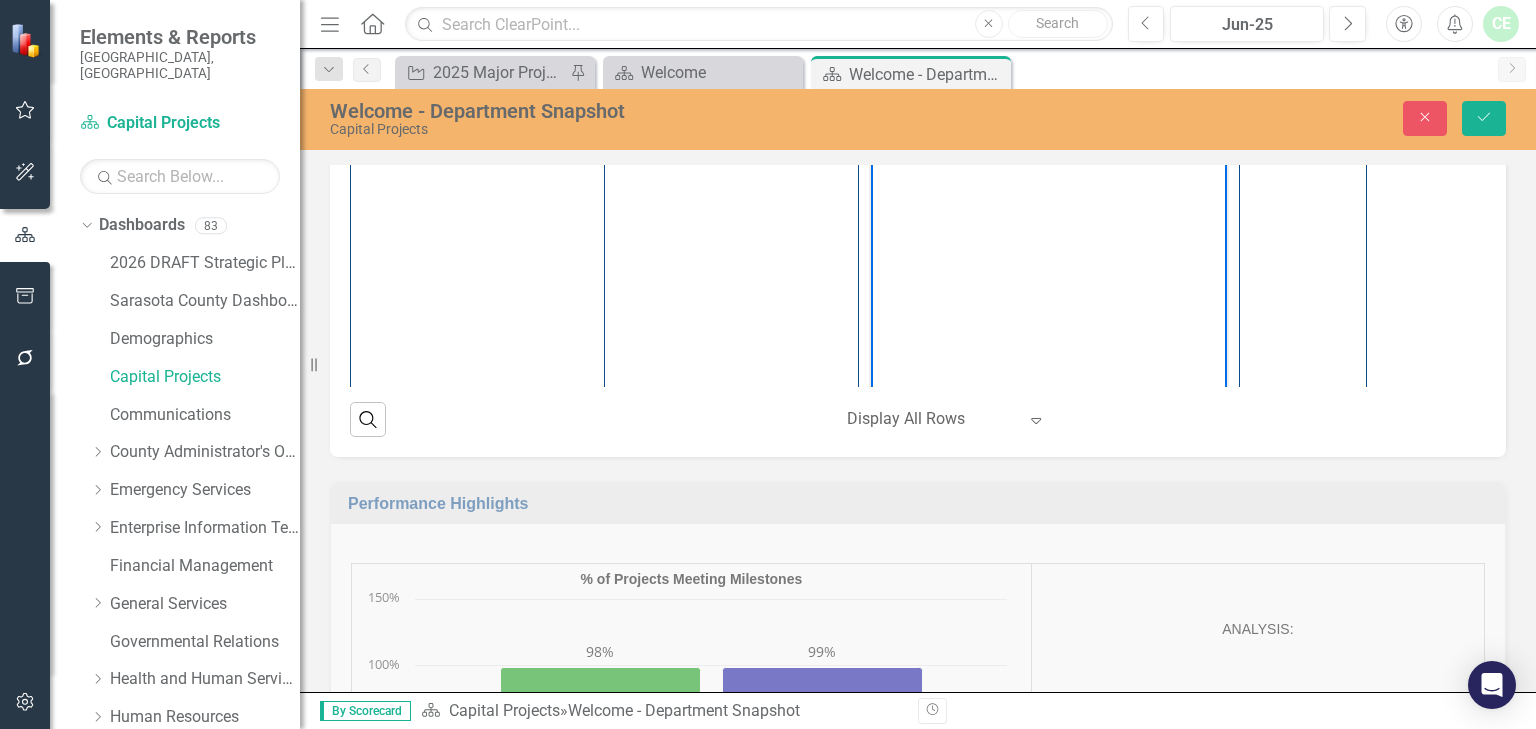 type 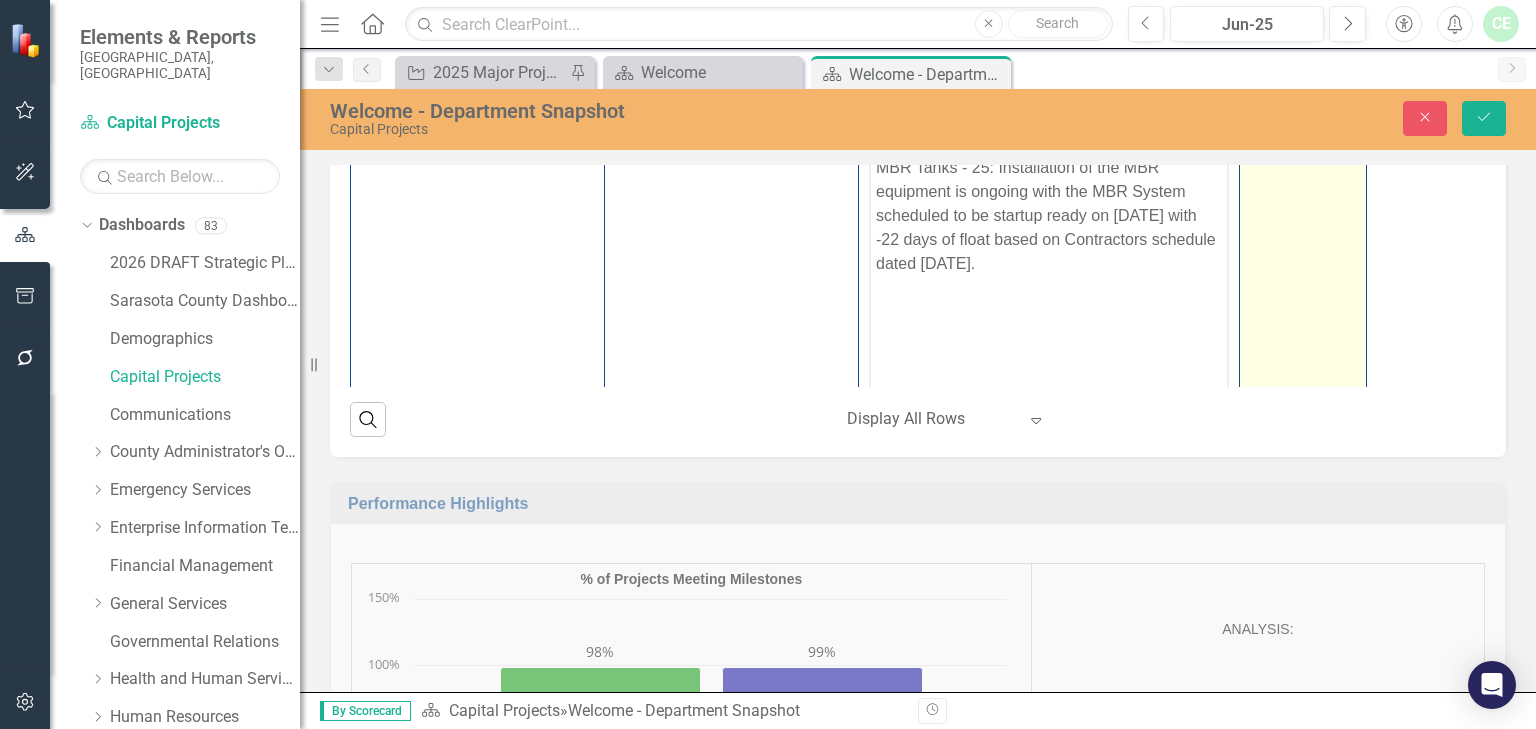 click on "0 %" at bounding box center [1303, 107] 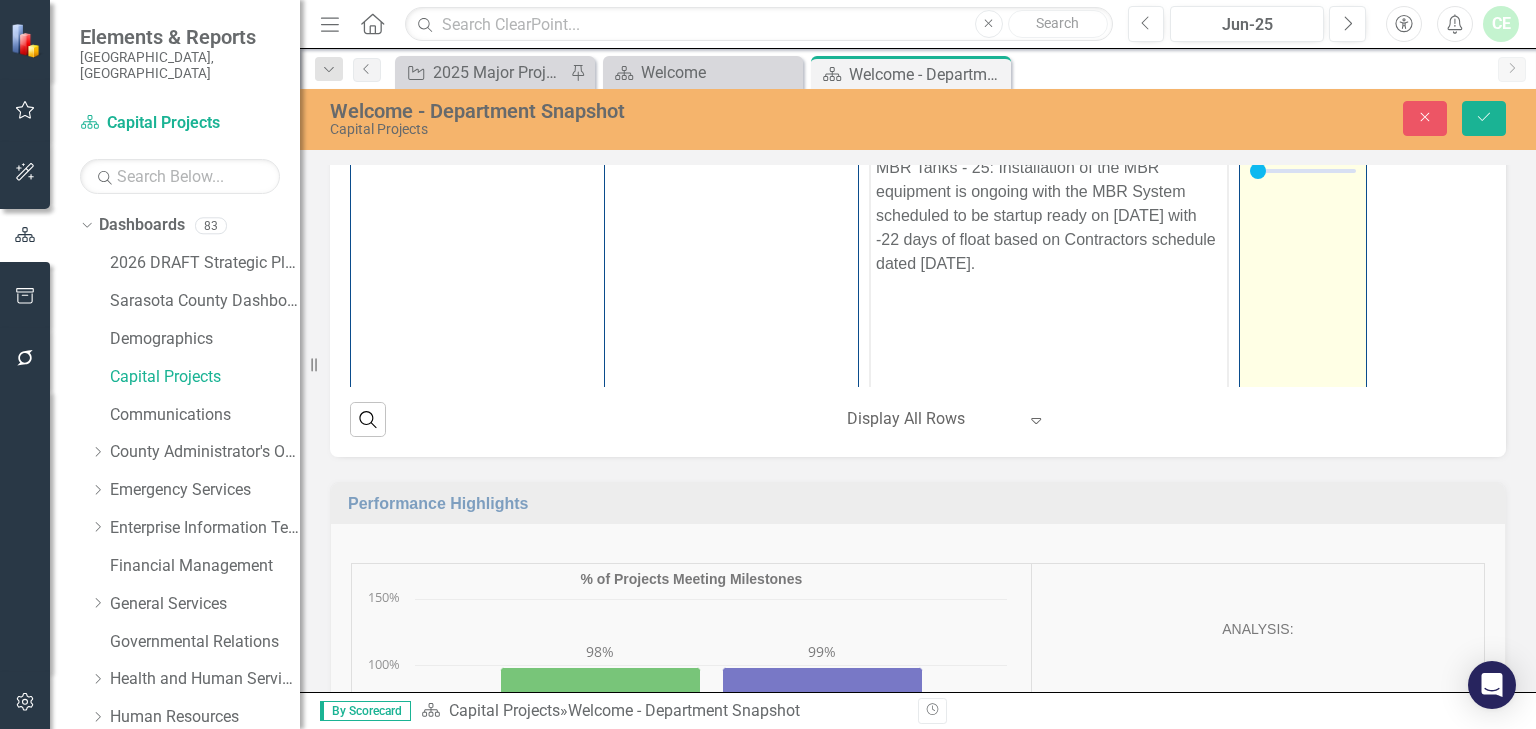drag, startPoint x: 1259, startPoint y: 528, endPoint x: 1339, endPoint y: 537, distance: 80.50466 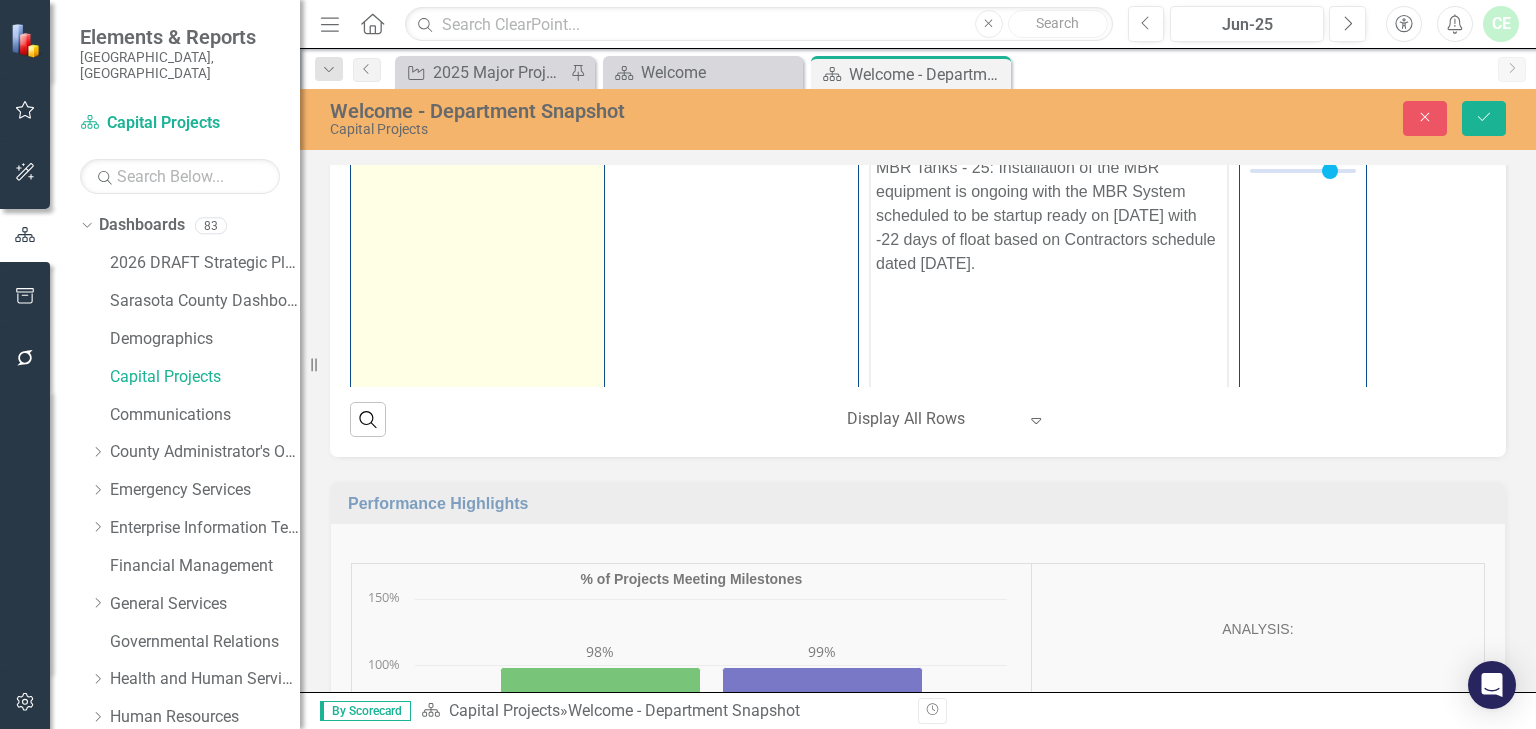 type on "80" 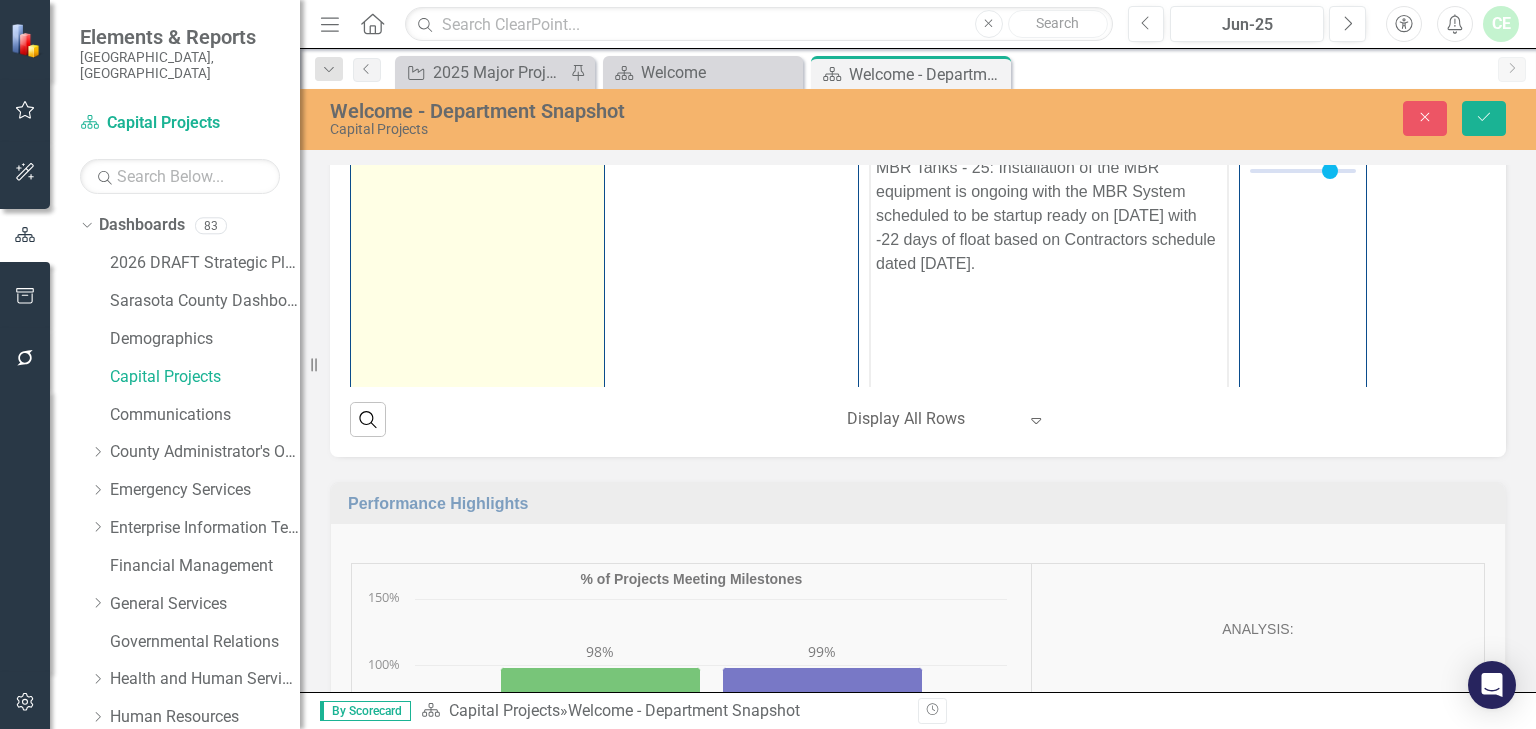 click at bounding box center (373, 127) 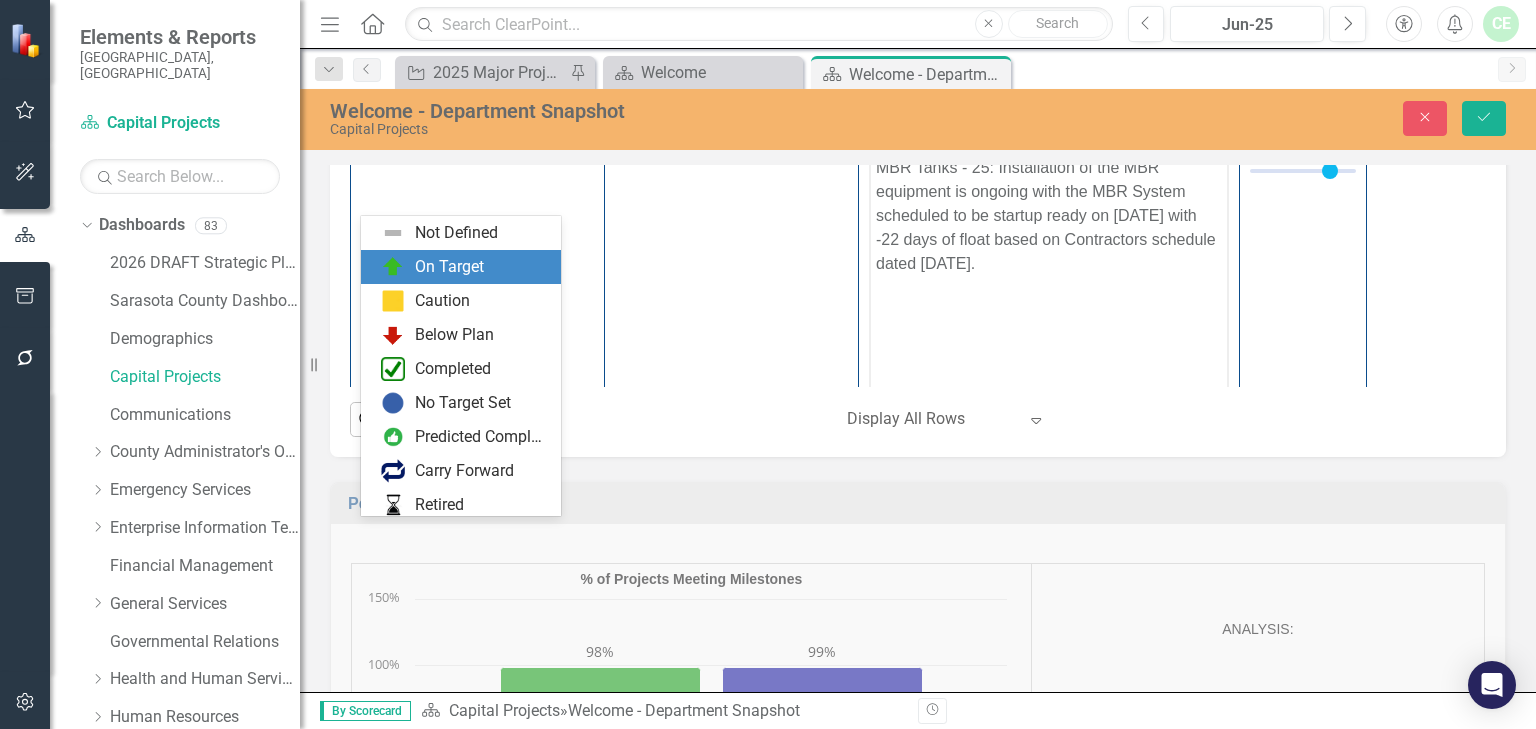 click on "On Target" at bounding box center (449, 267) 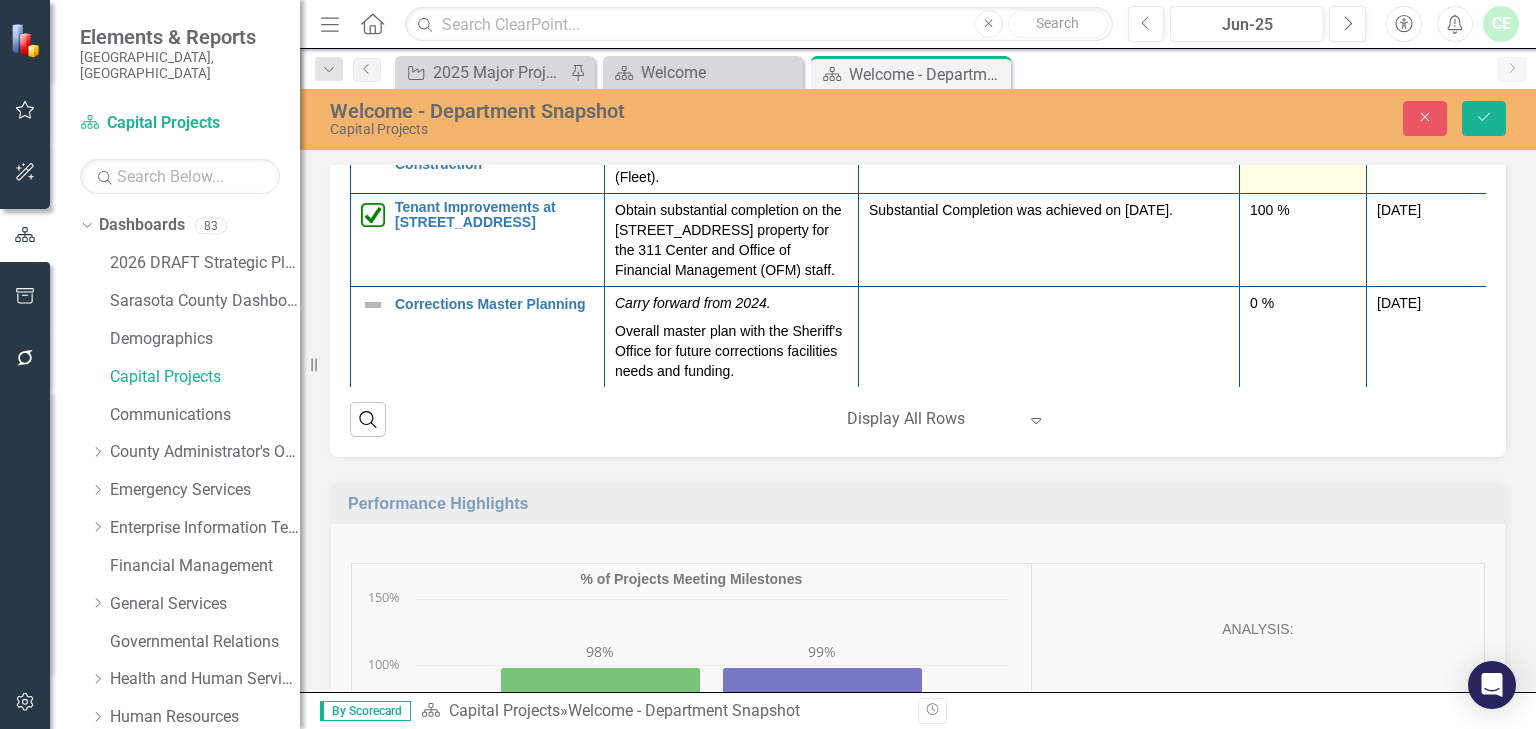scroll, scrollTop: 1600, scrollLeft: 0, axis: vertical 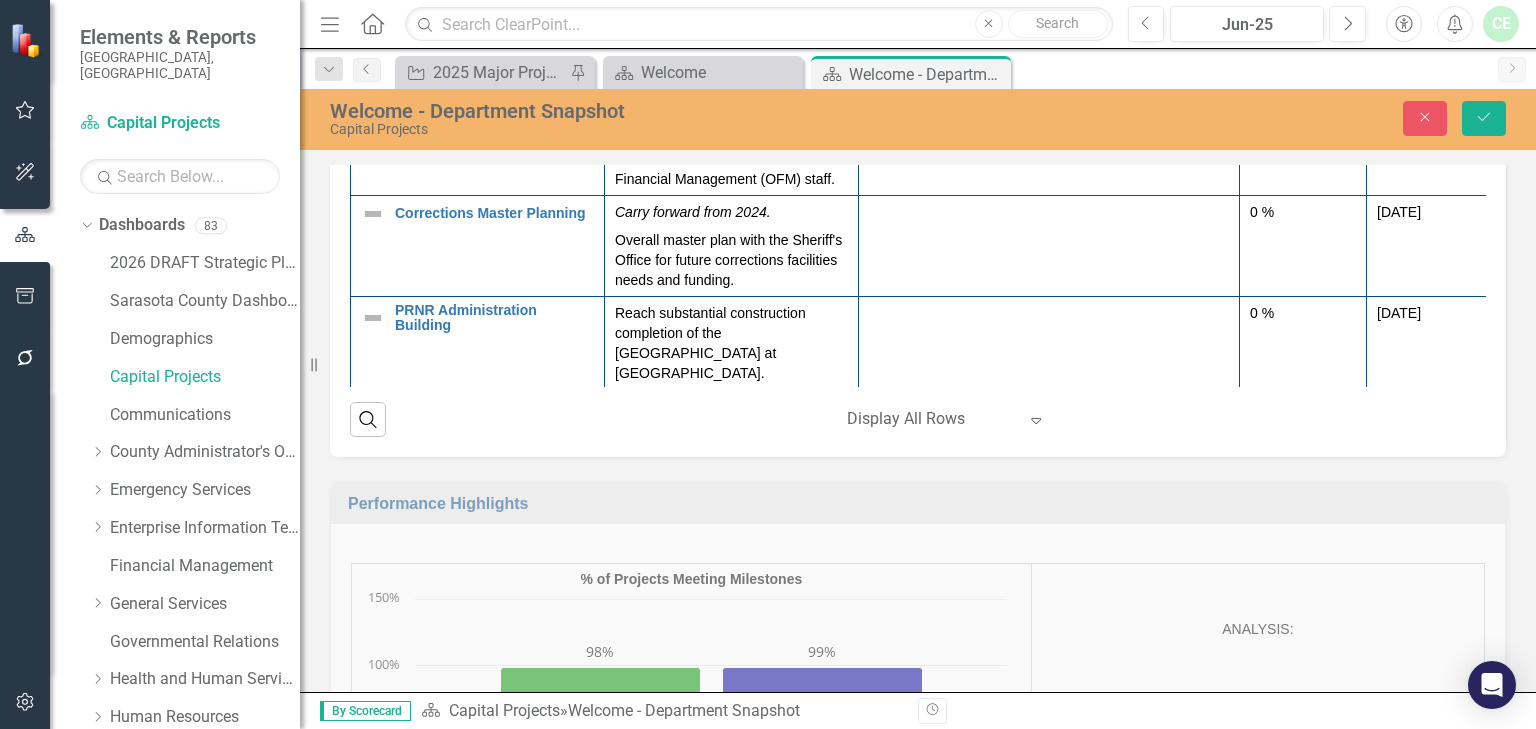 click at bounding box center (1049, 65) 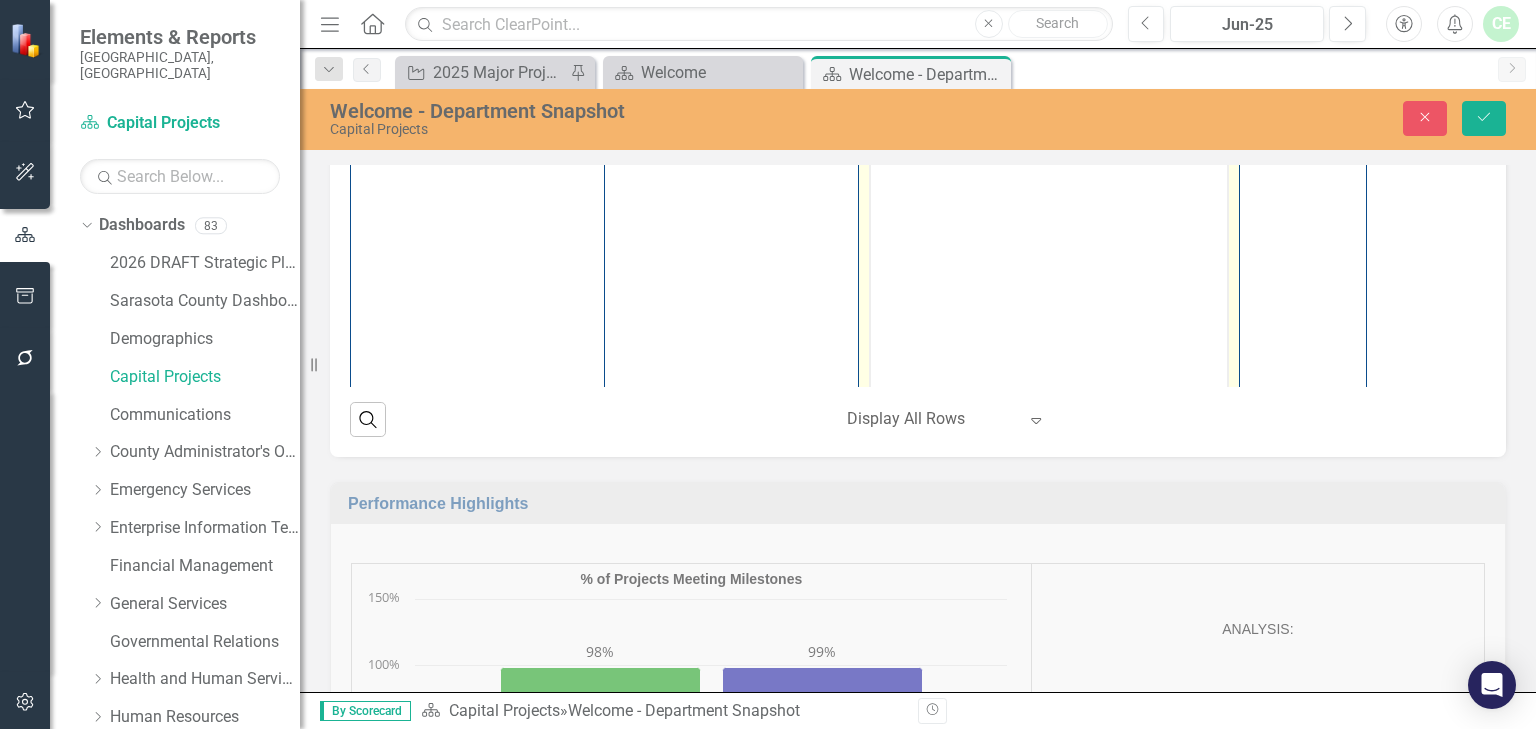 scroll, scrollTop: 0, scrollLeft: 0, axis: both 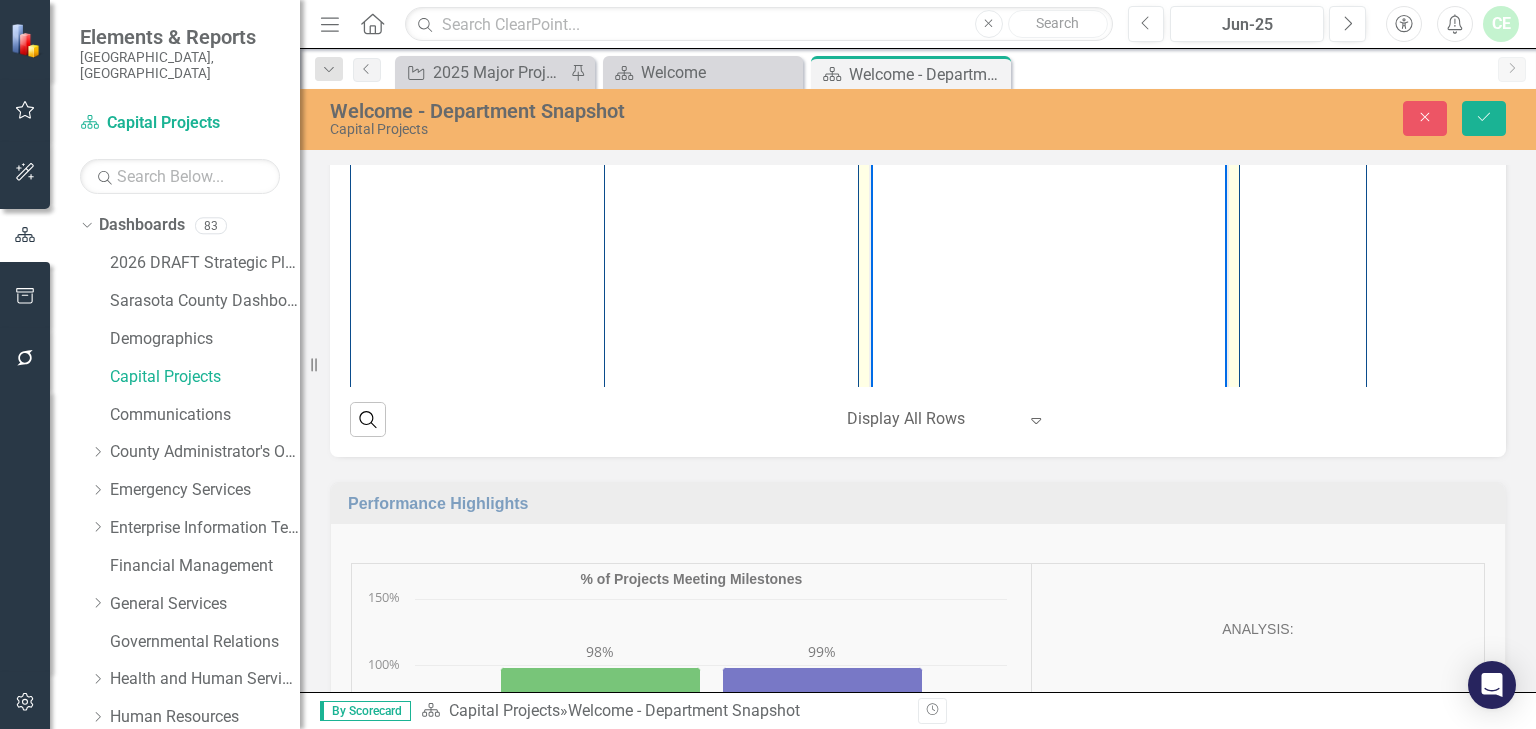 paste 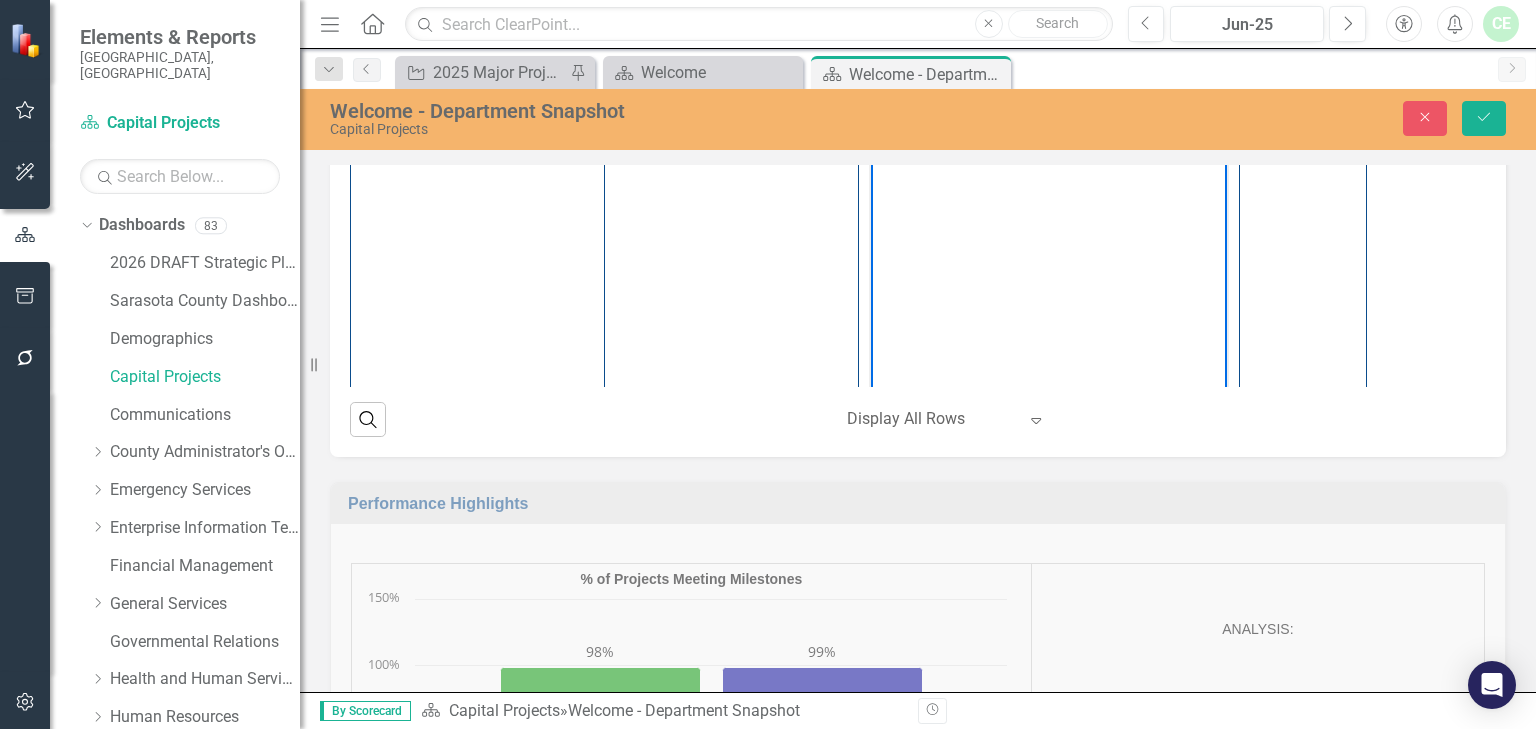 type 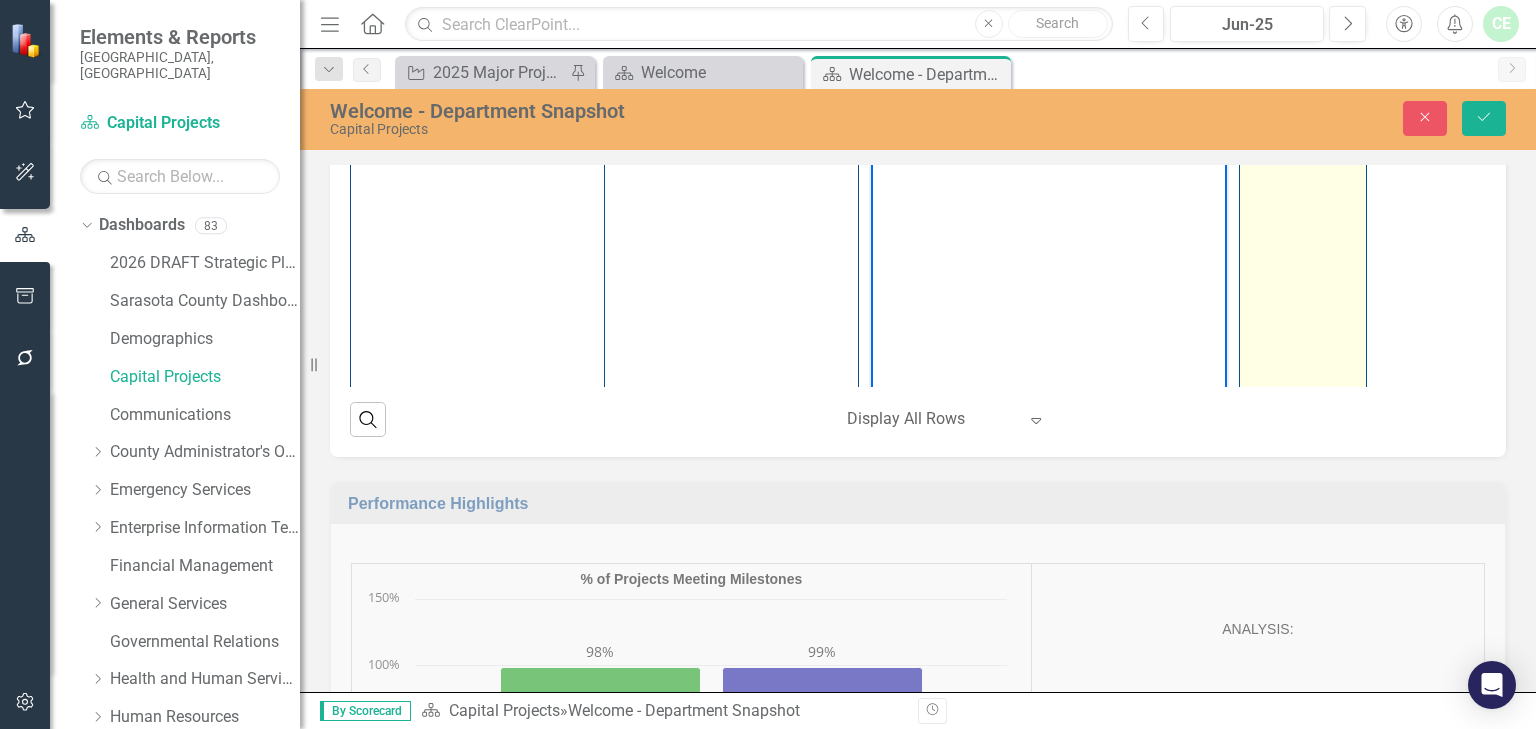 click on "0 %" at bounding box center (1303, 46) 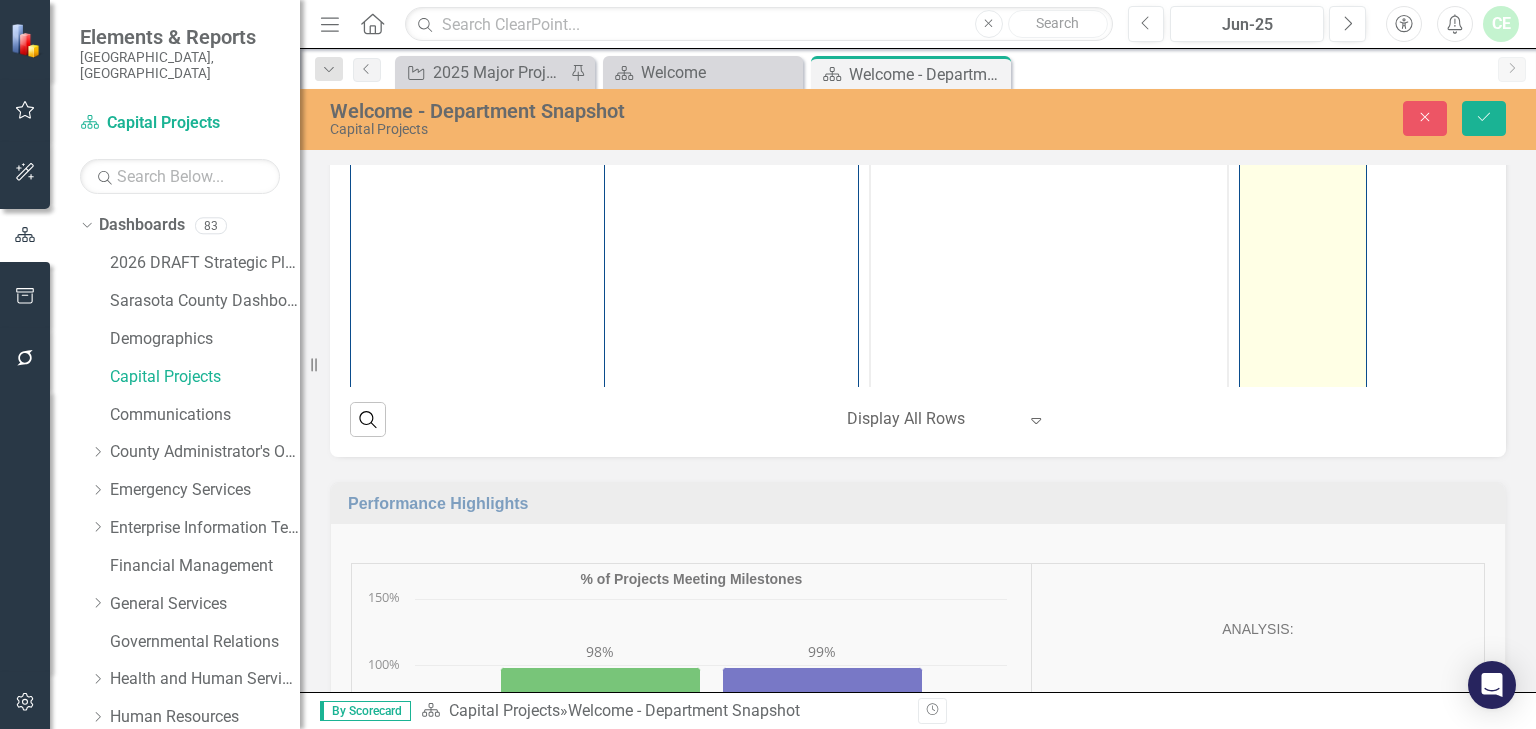 click on "0 %" at bounding box center [1303, 46] 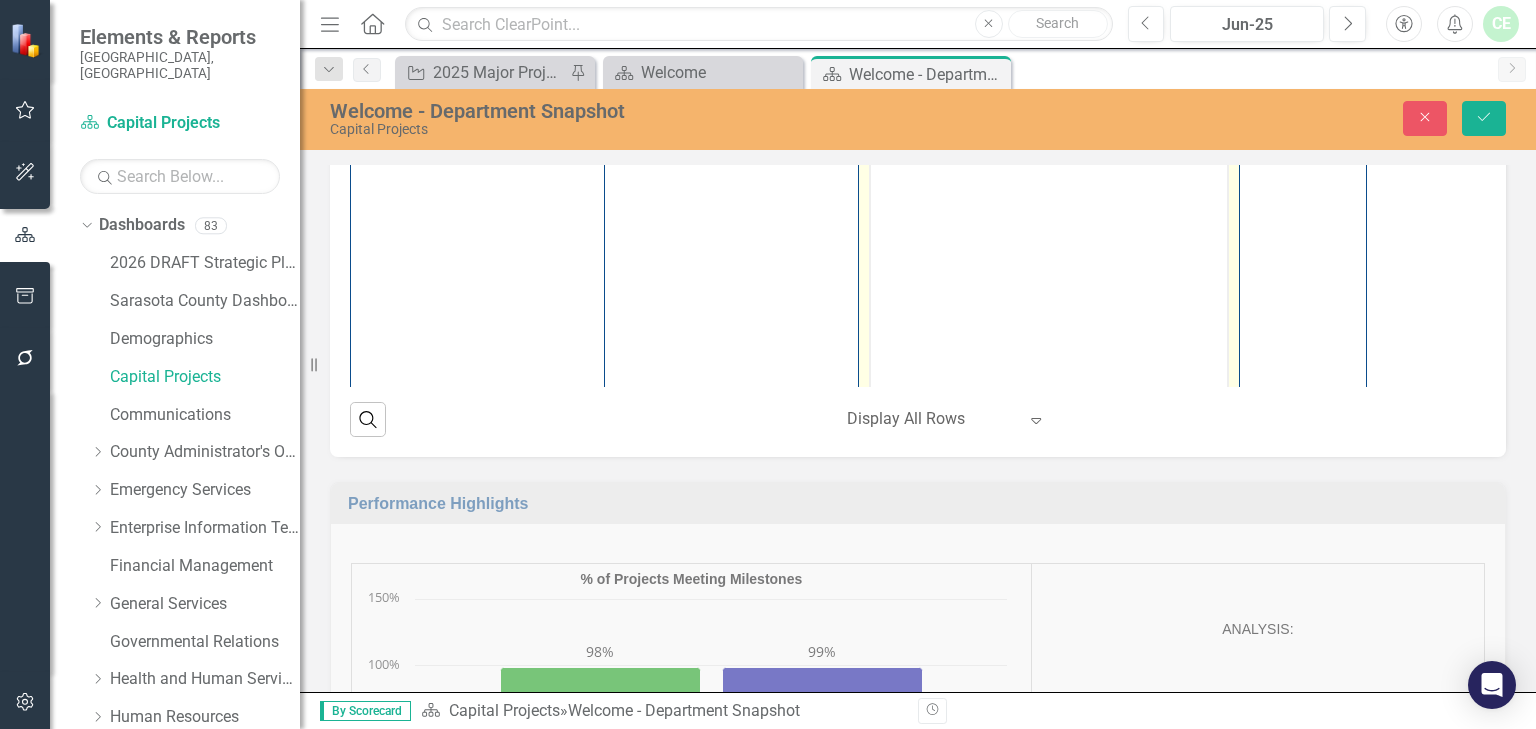 drag, startPoint x: 1284, startPoint y: 471, endPoint x: 1229, endPoint y: 470, distance: 55.00909 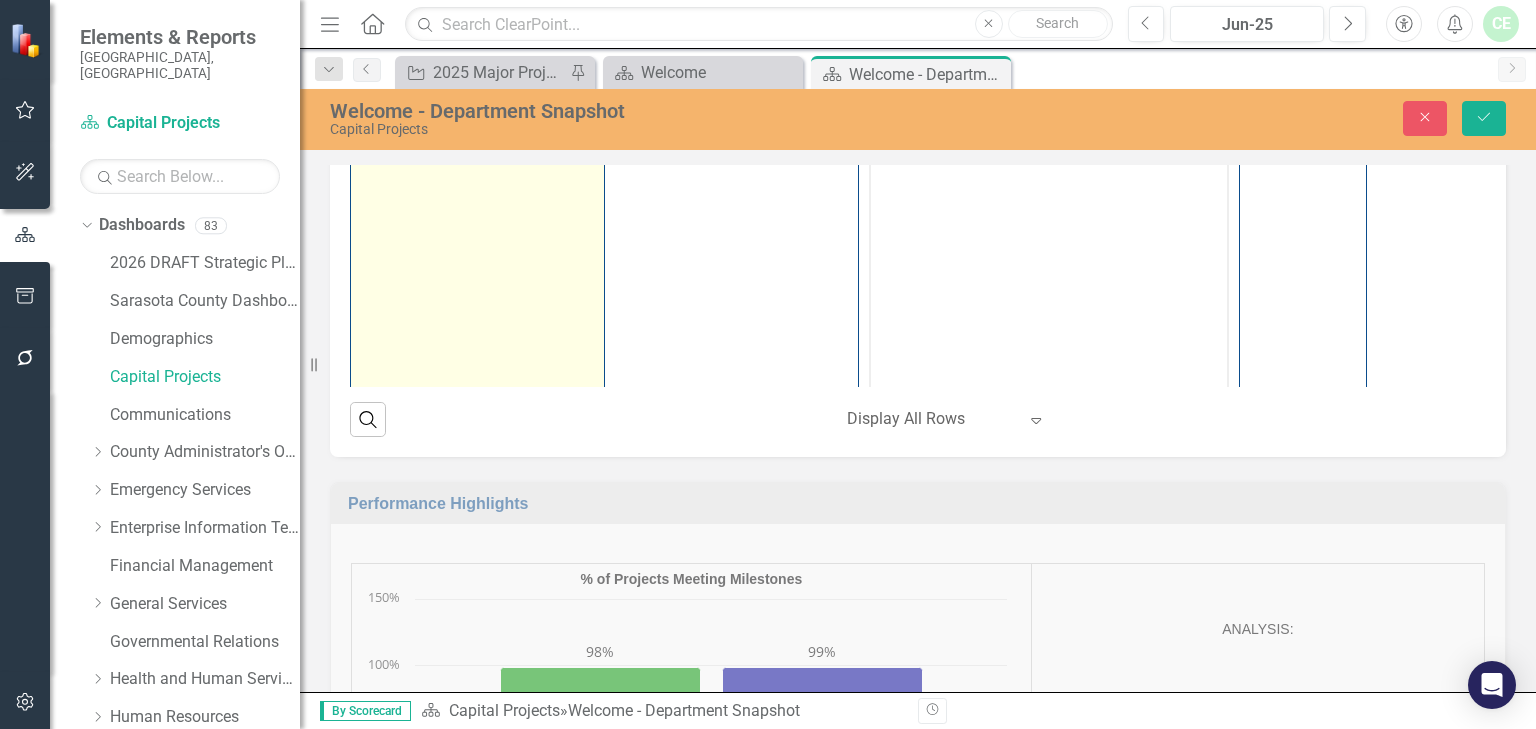 type on "98" 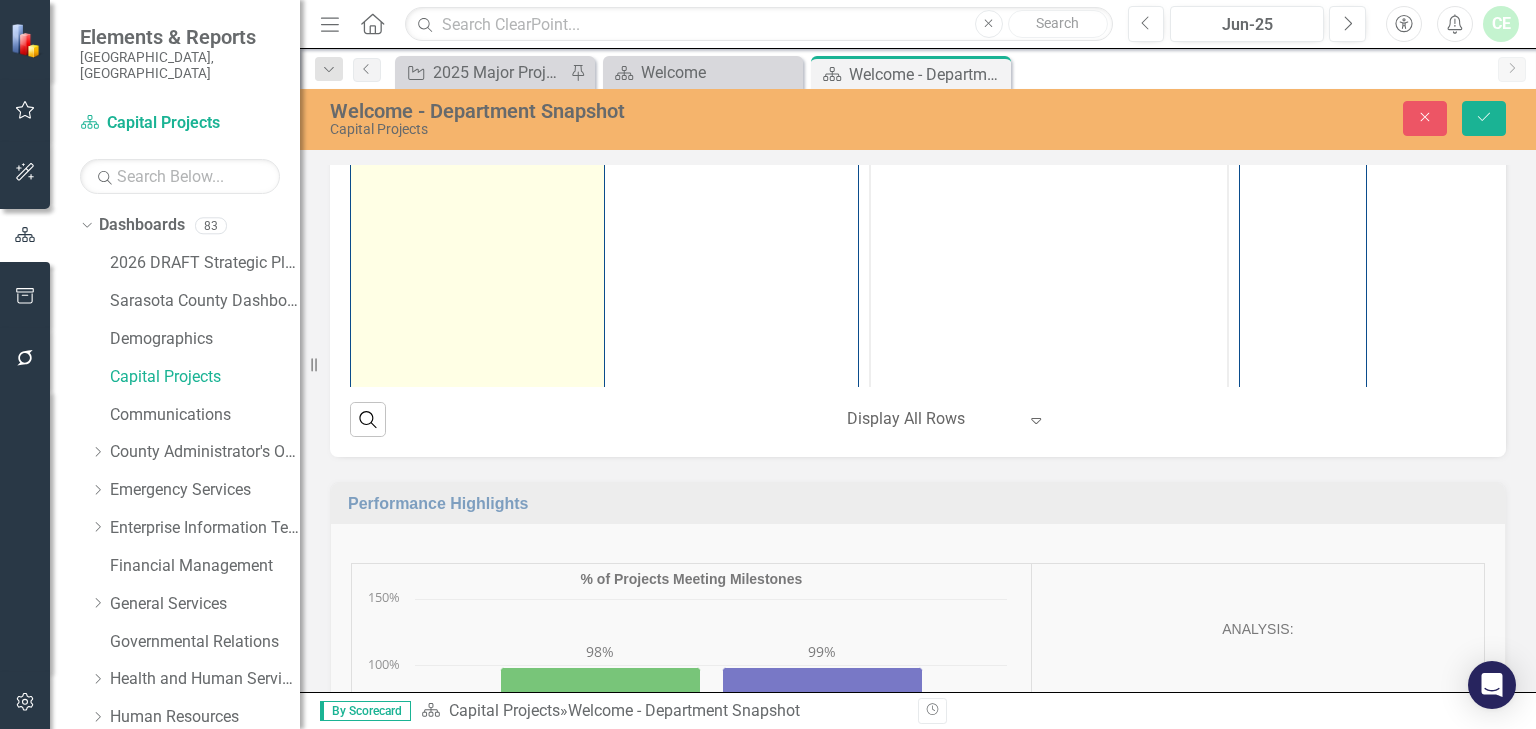 click at bounding box center (373, 59) 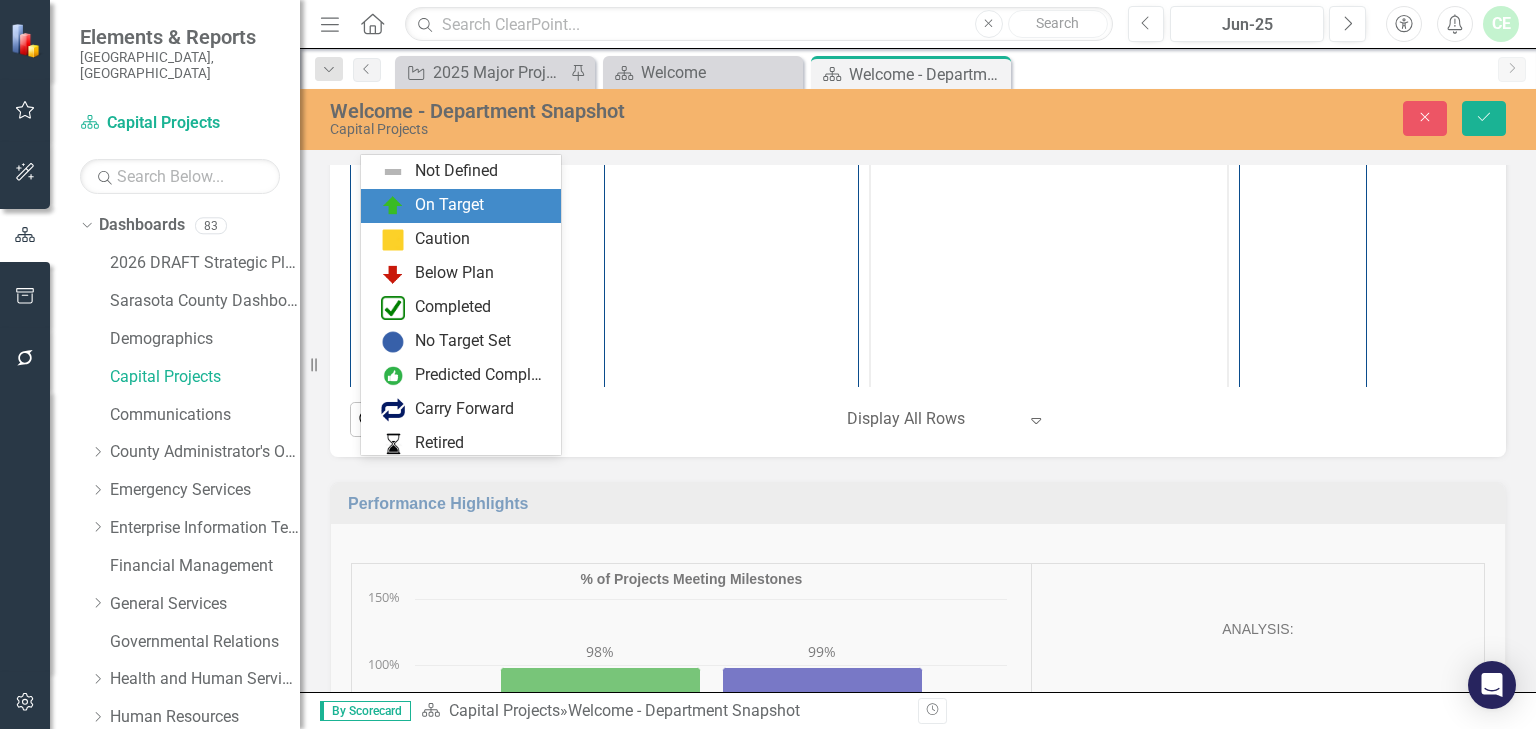 click on "On Target" at bounding box center (449, 205) 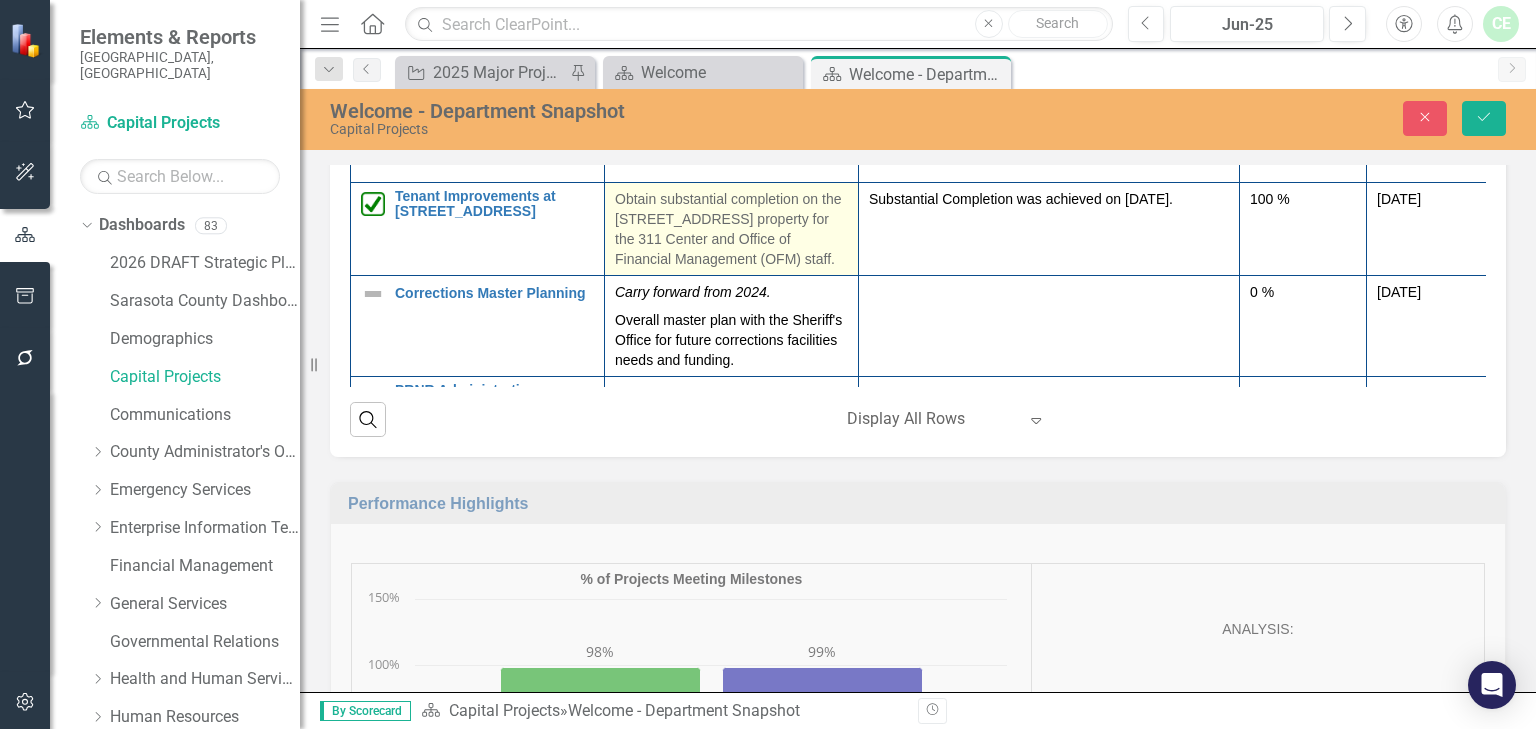 scroll, scrollTop: 2240, scrollLeft: 0, axis: vertical 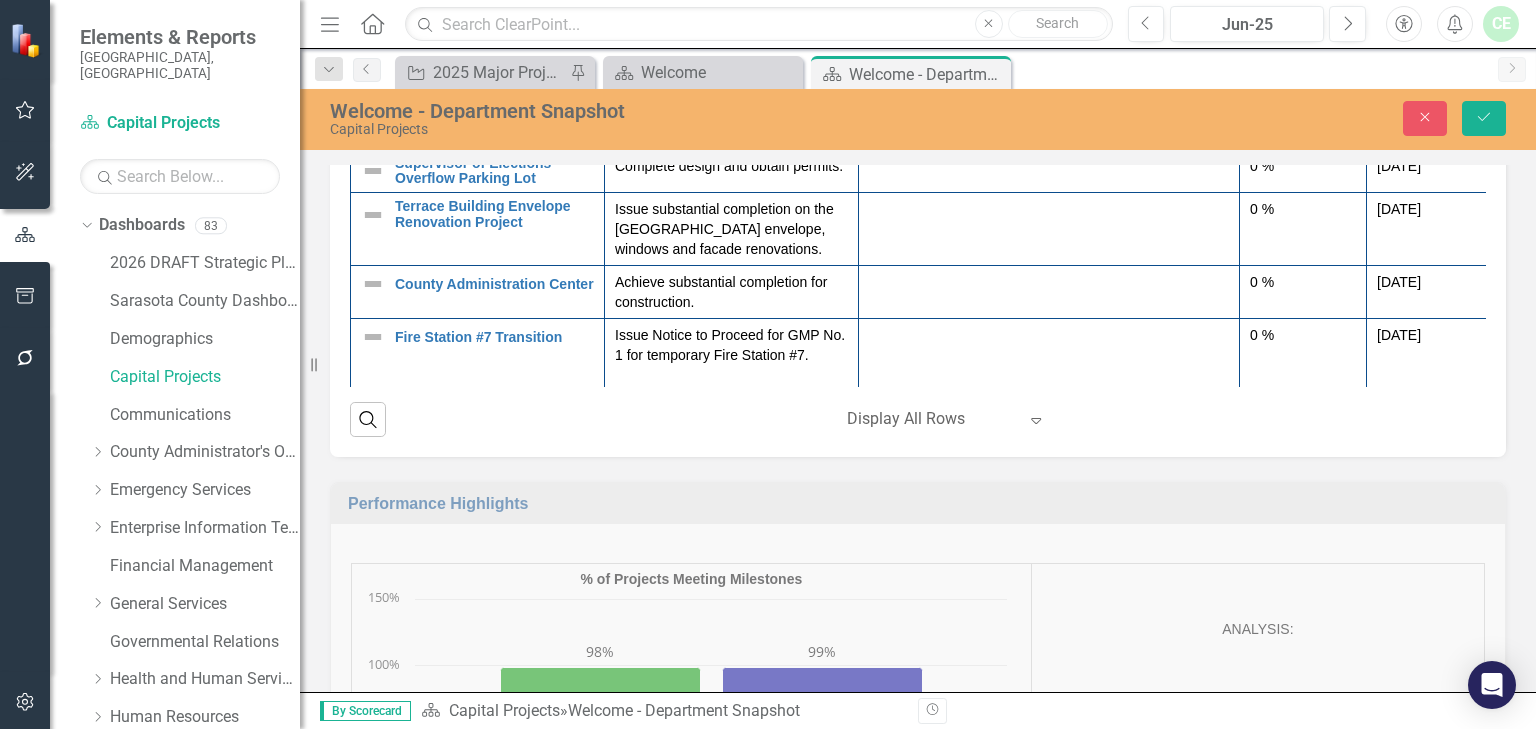 click at bounding box center (1049, 5) 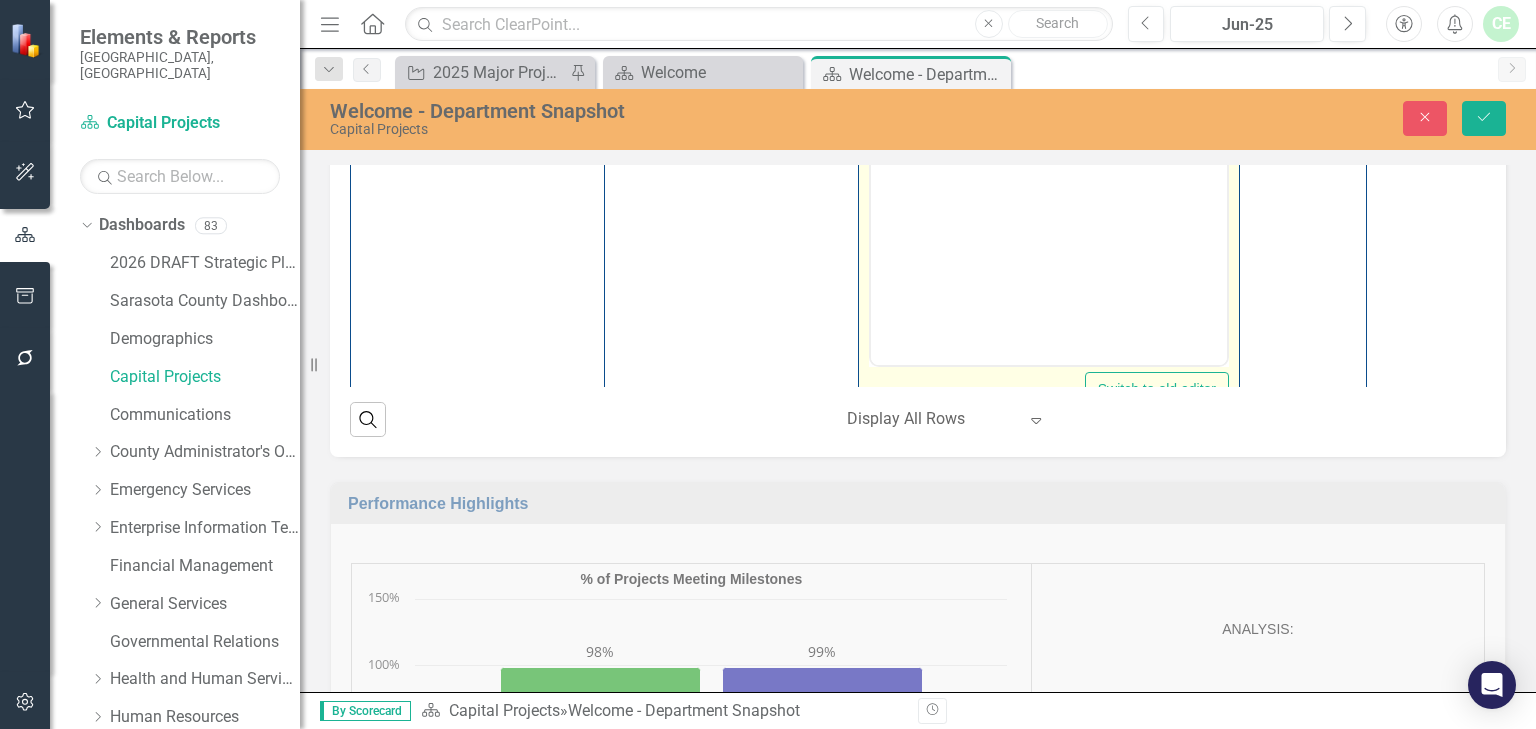 scroll, scrollTop: 0, scrollLeft: 0, axis: both 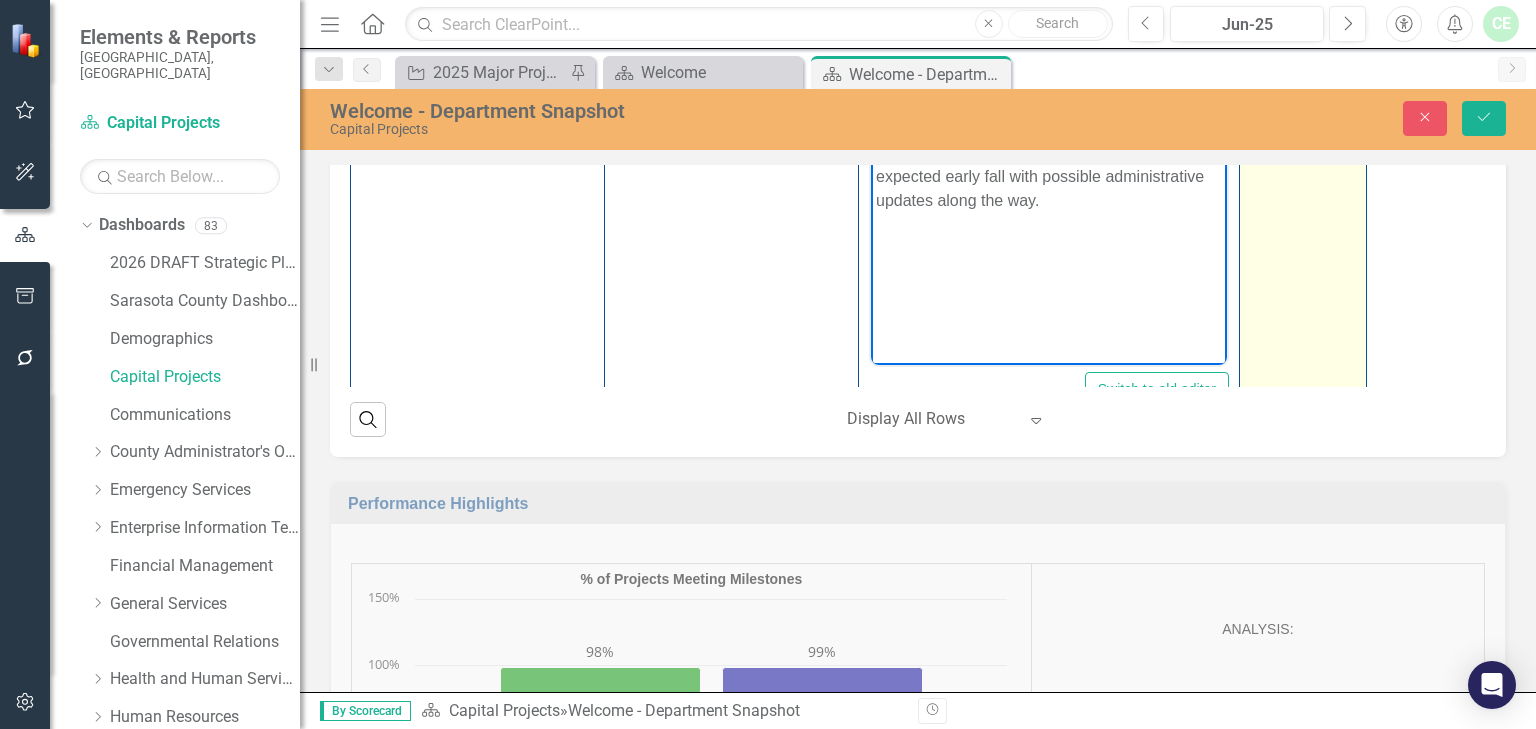 click on "0 %" at bounding box center [1303, 191] 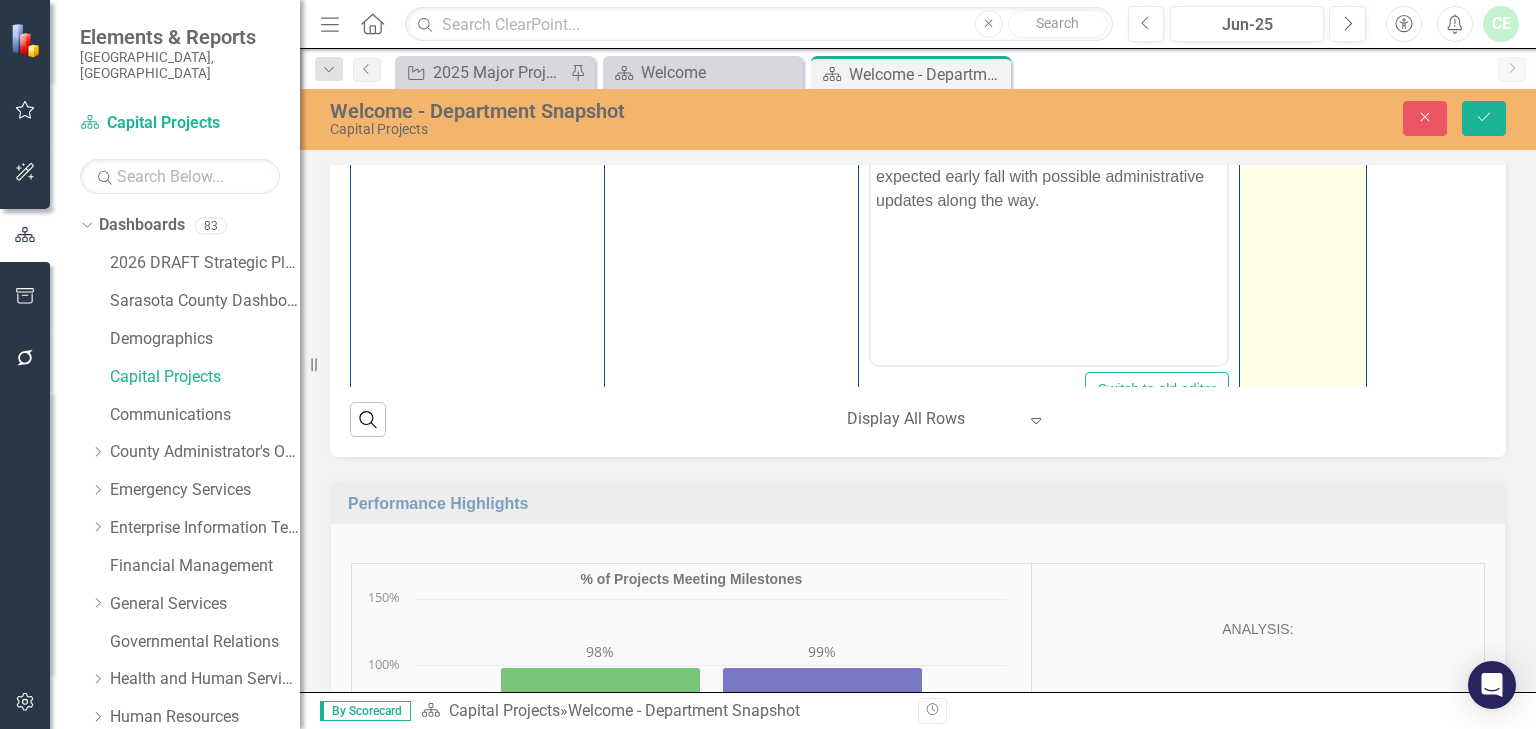 click on "0 %" at bounding box center (1303, 191) 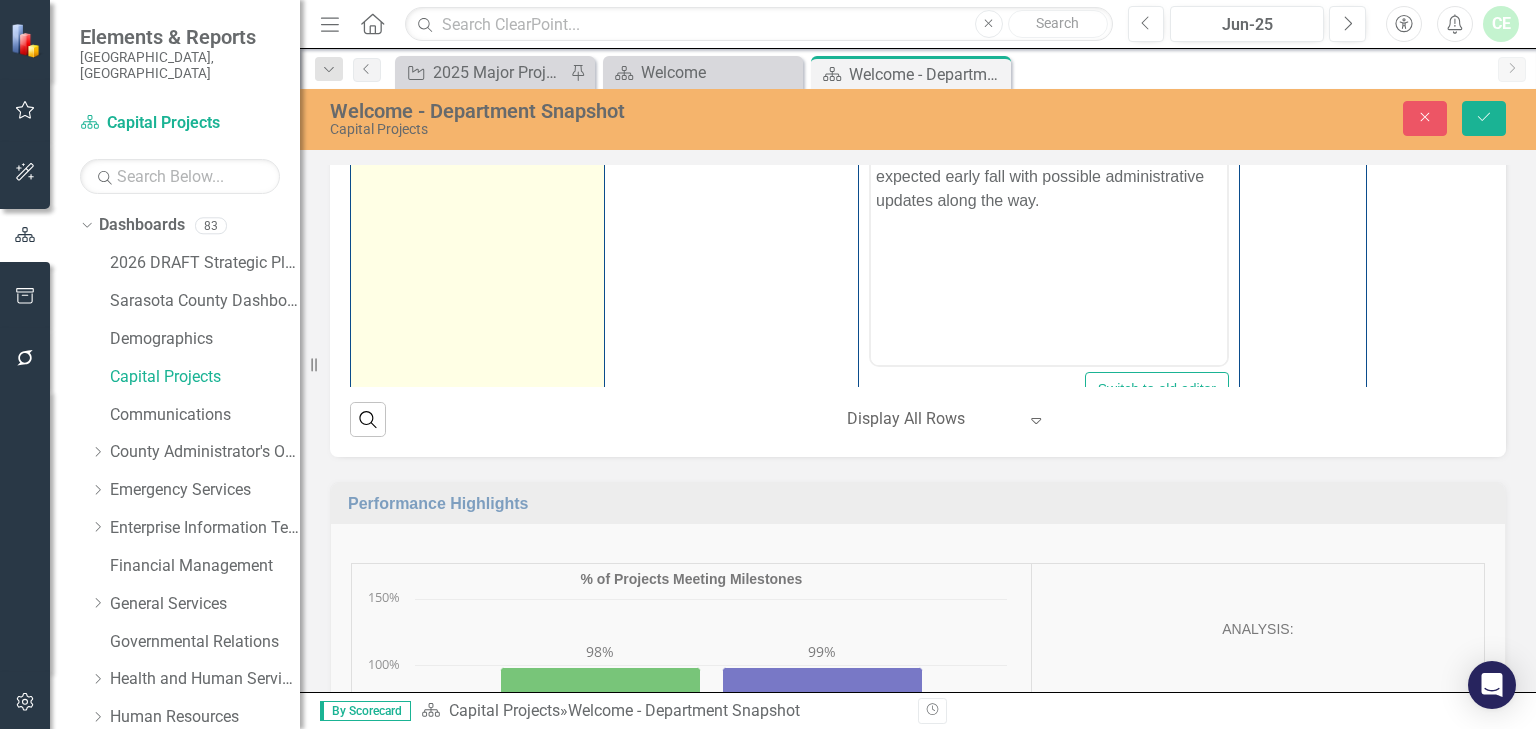 type on "96" 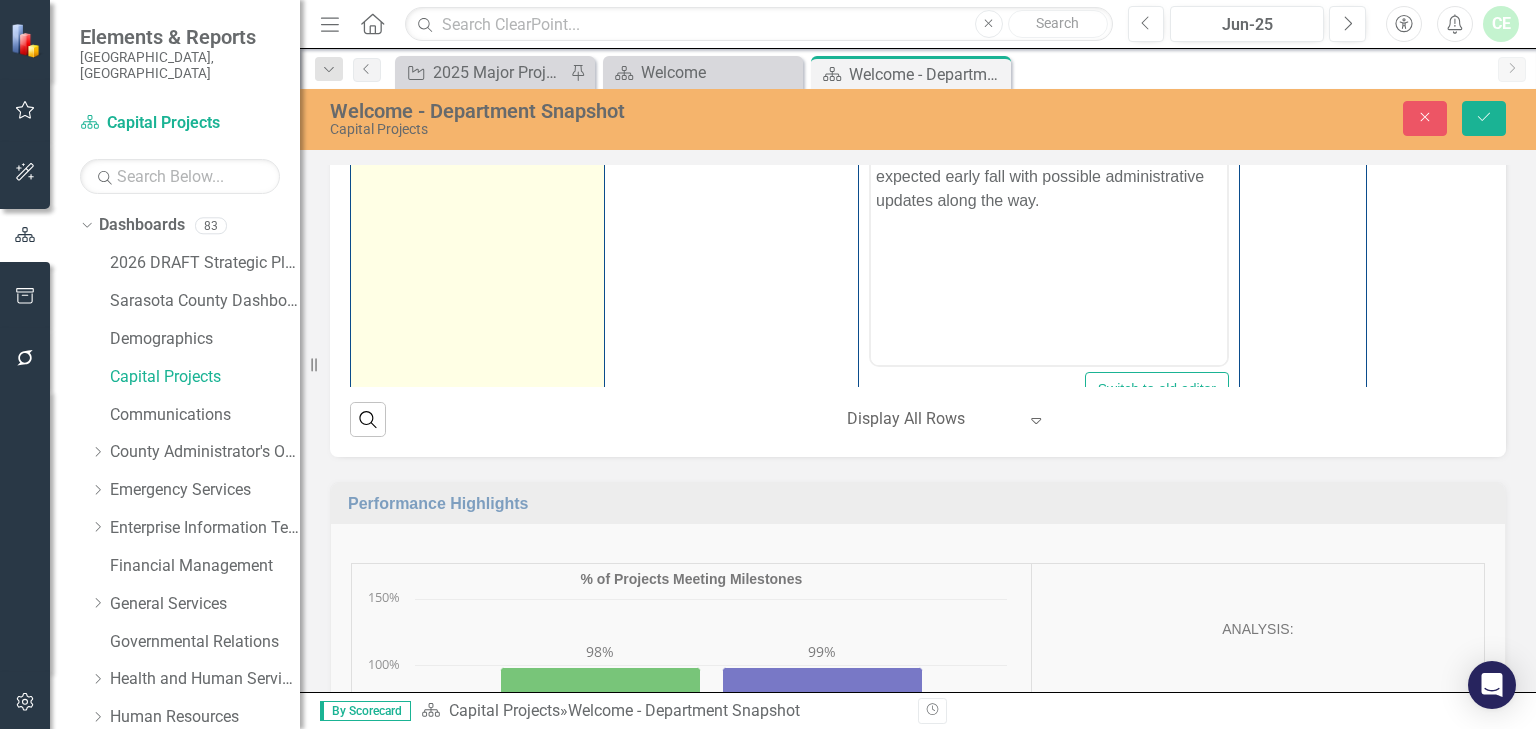 click at bounding box center (373, -26) 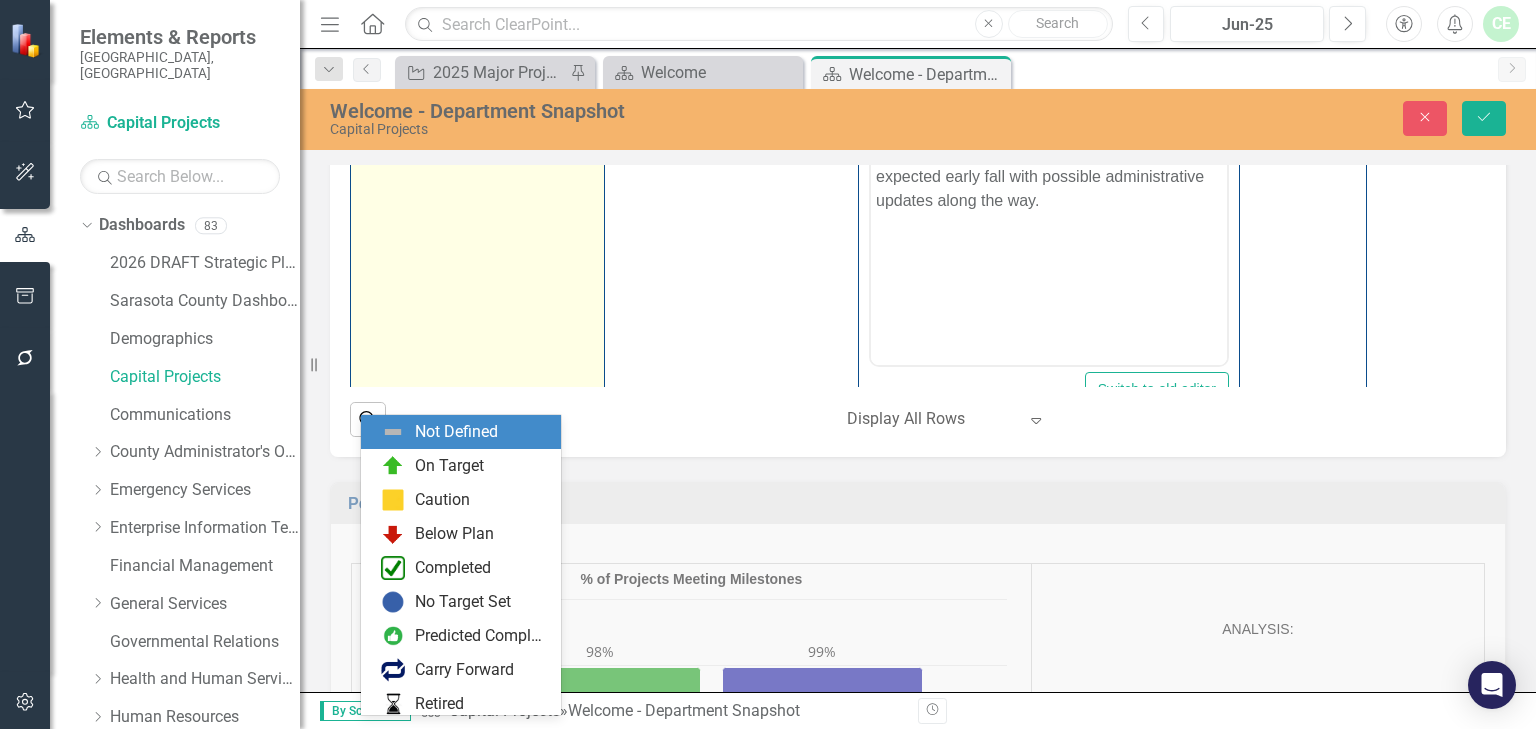 click on "Expand" at bounding box center (405, -19) 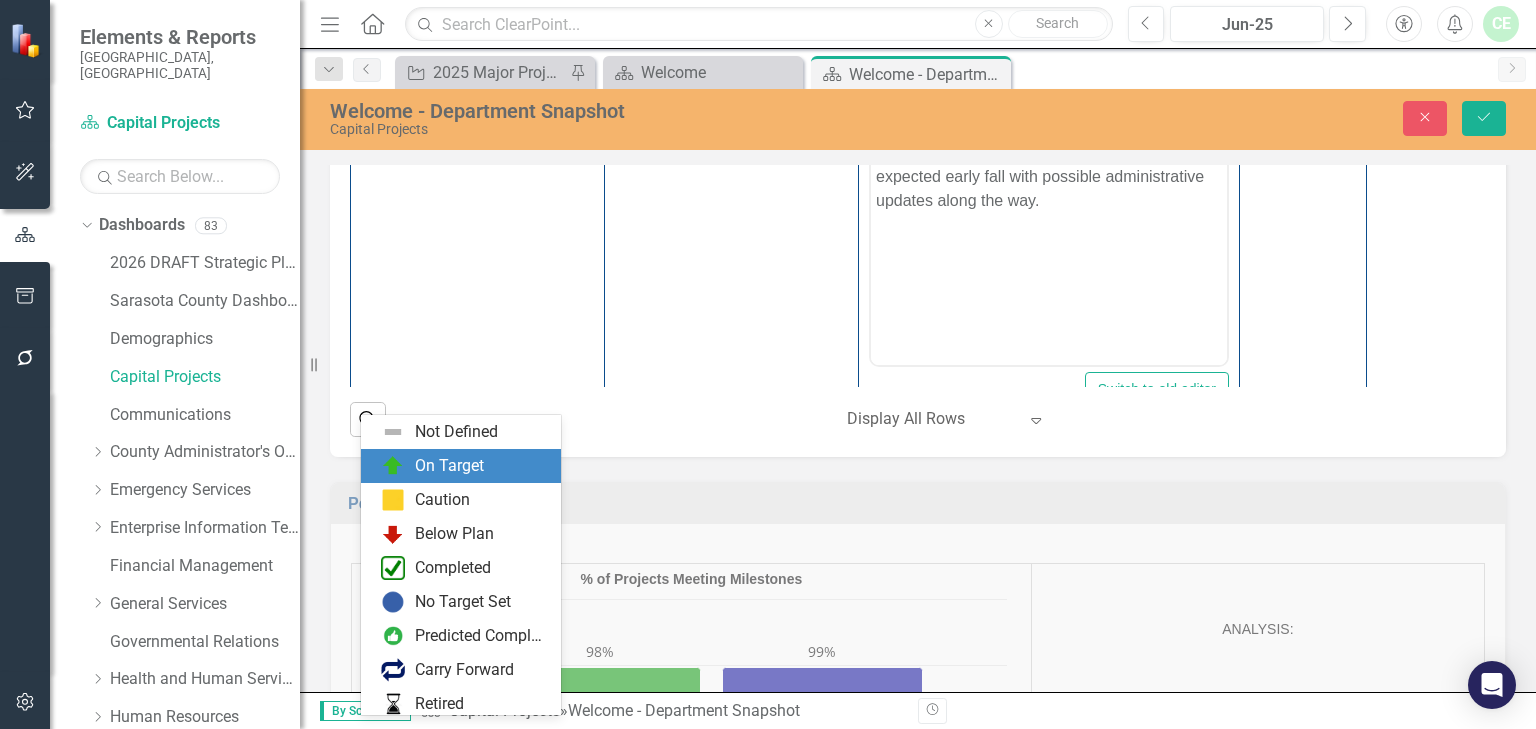click on "On Target" at bounding box center [449, 466] 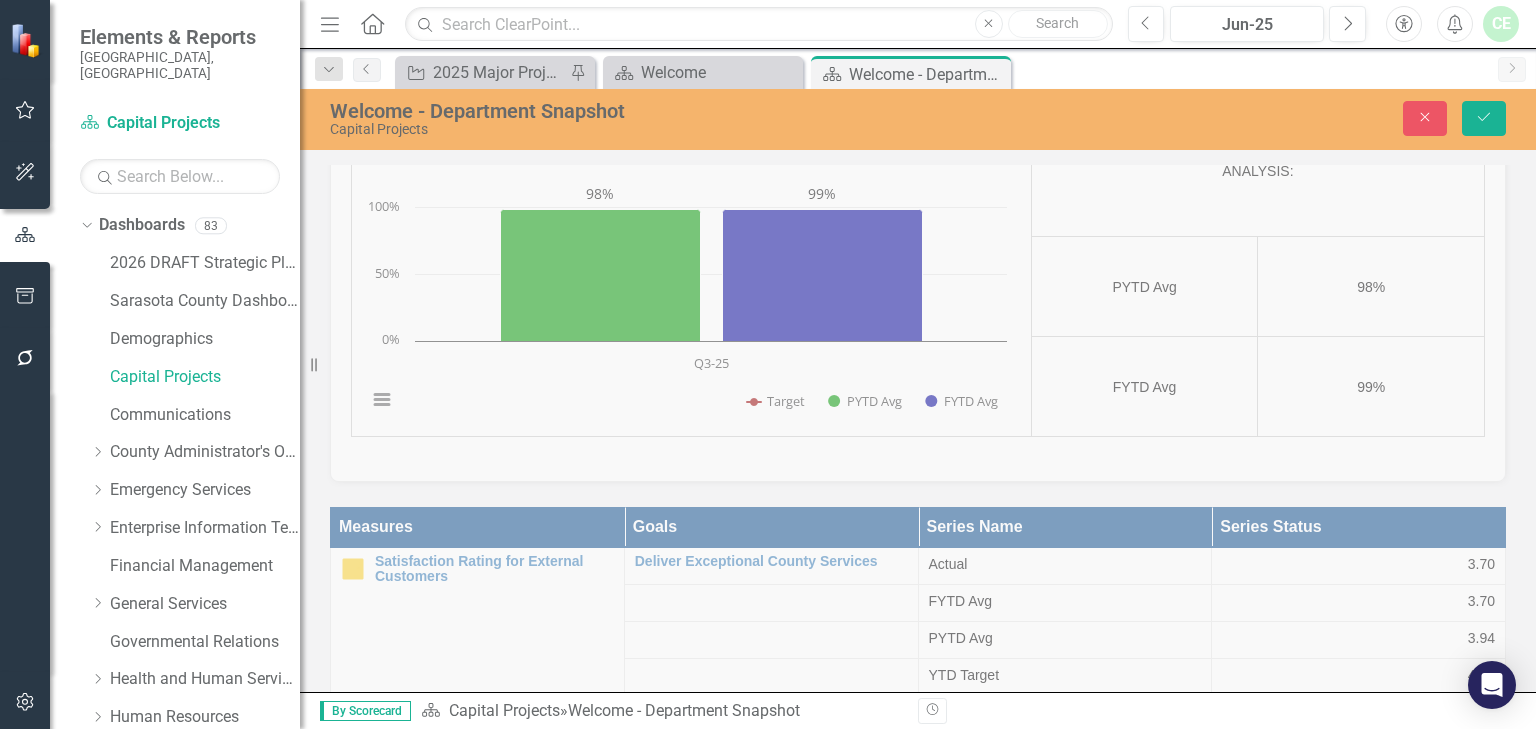 scroll, scrollTop: 2233, scrollLeft: 0, axis: vertical 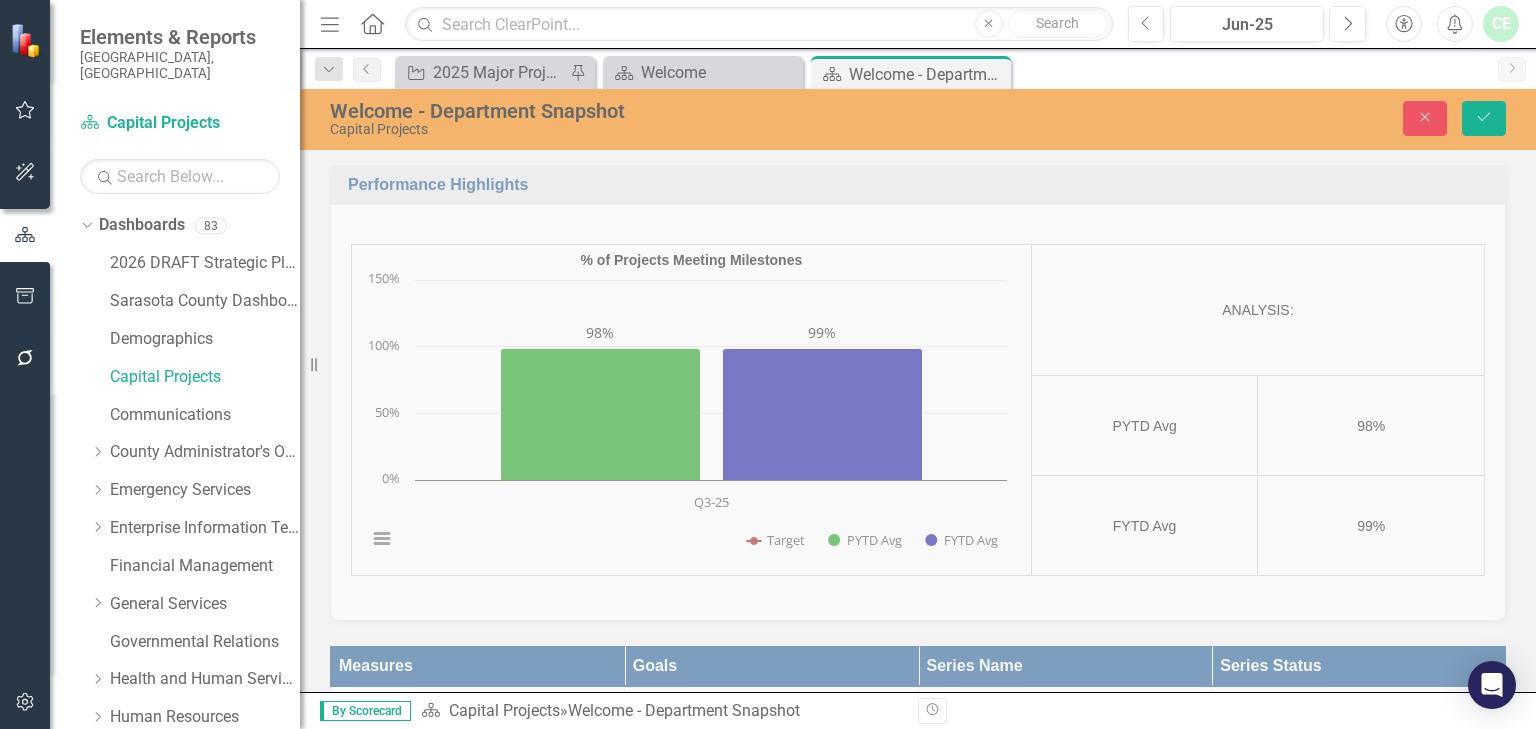 click at bounding box center (1049, -205) 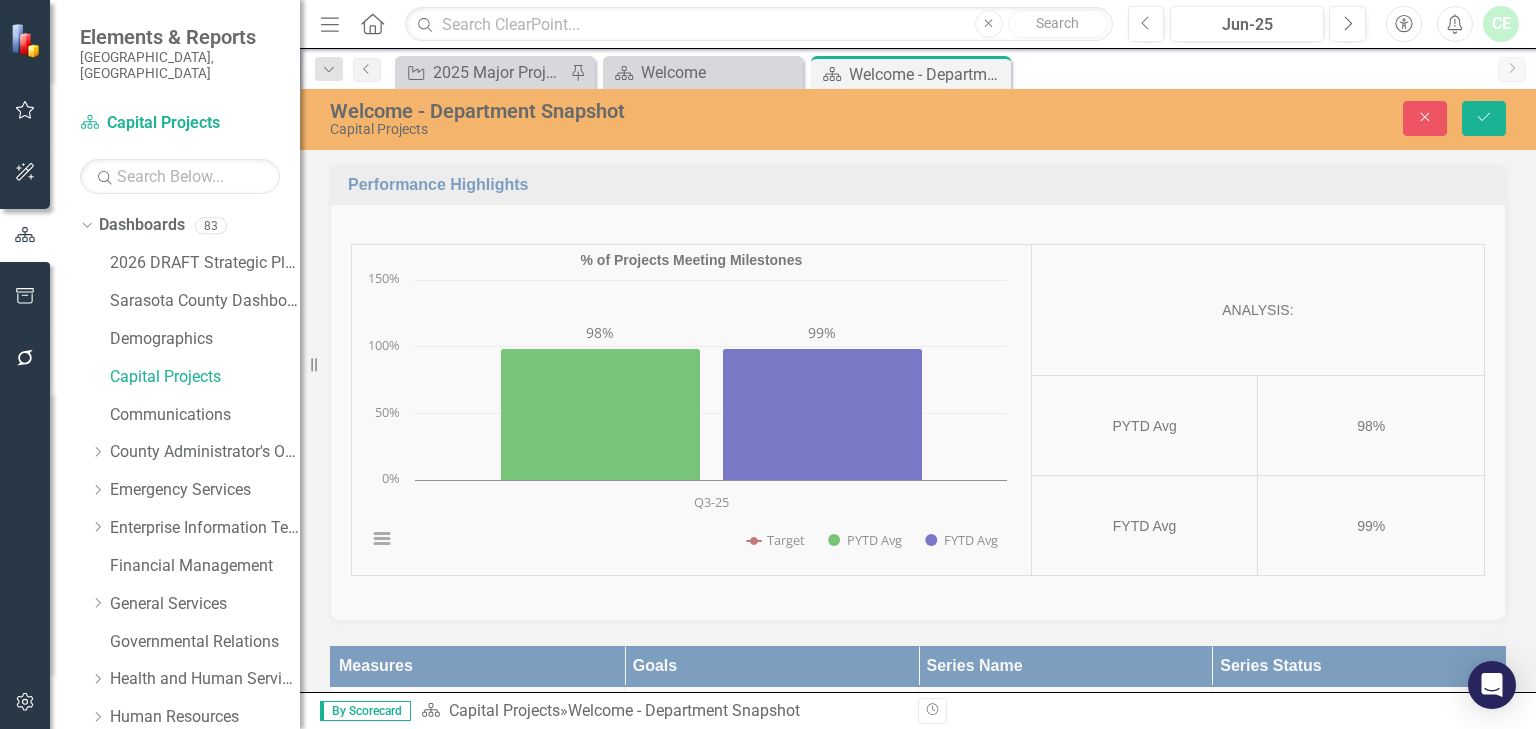 scroll, scrollTop: 0, scrollLeft: 0, axis: both 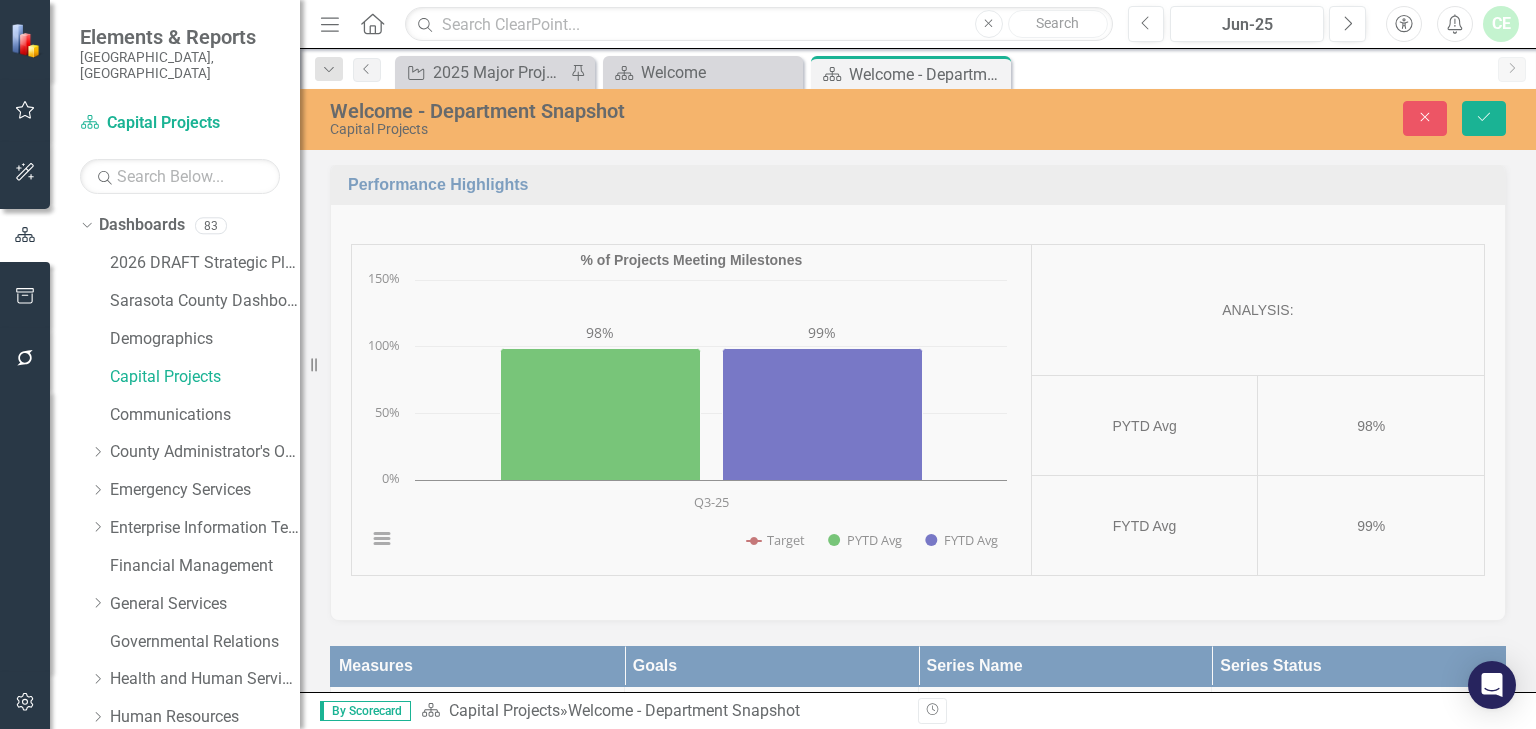 click on "0 %" at bounding box center (1303, -234) 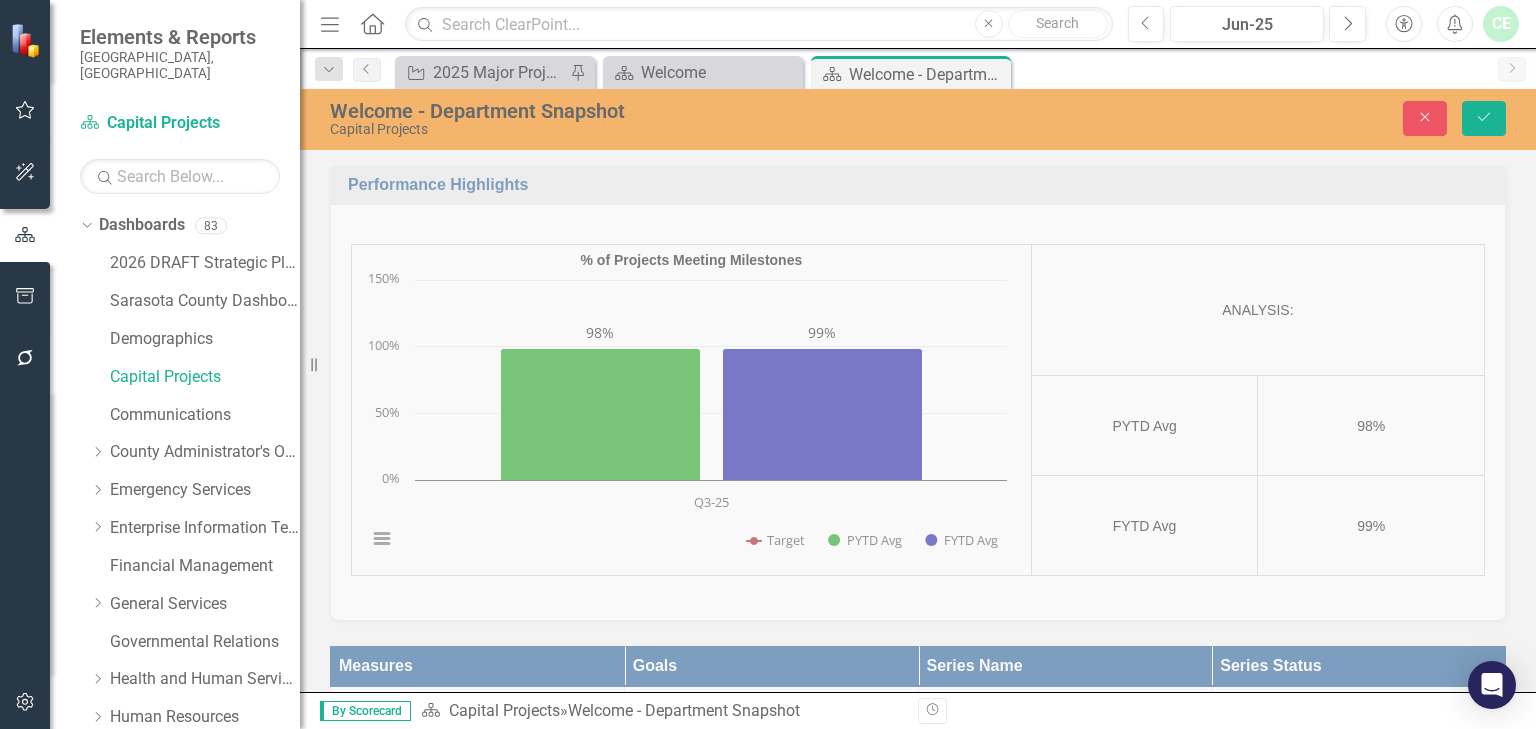type on "40" 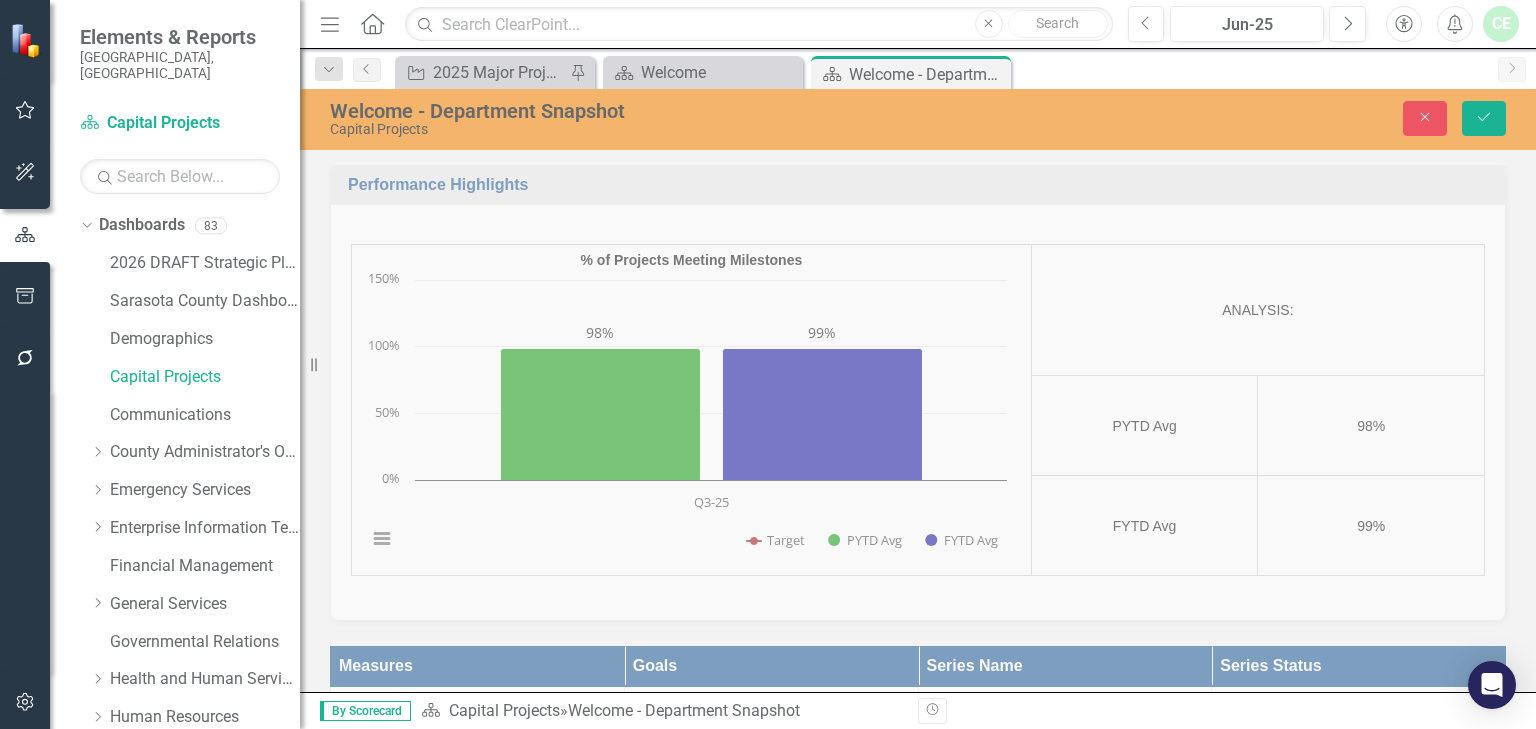 click at bounding box center (373, -229) 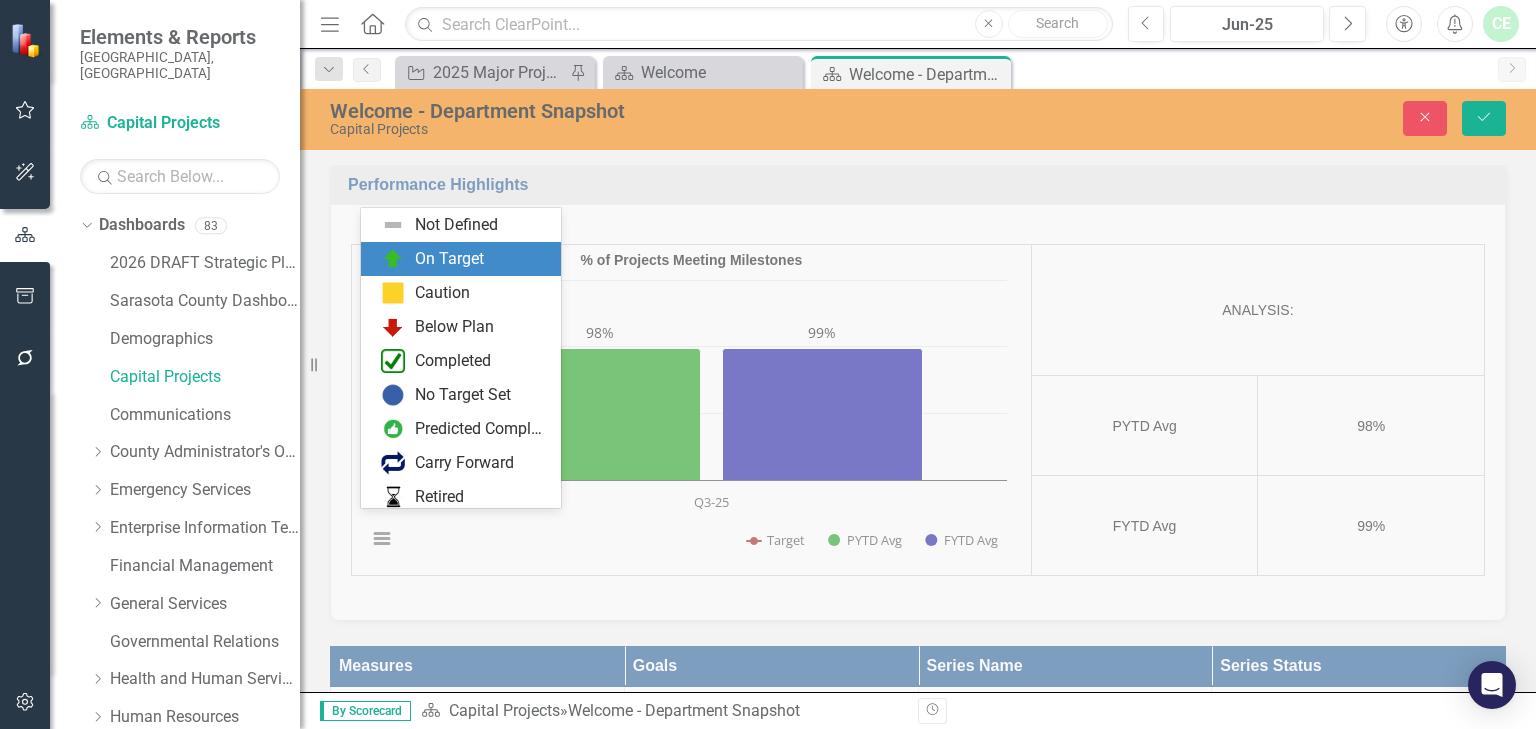 click on "On Target" at bounding box center [449, 259] 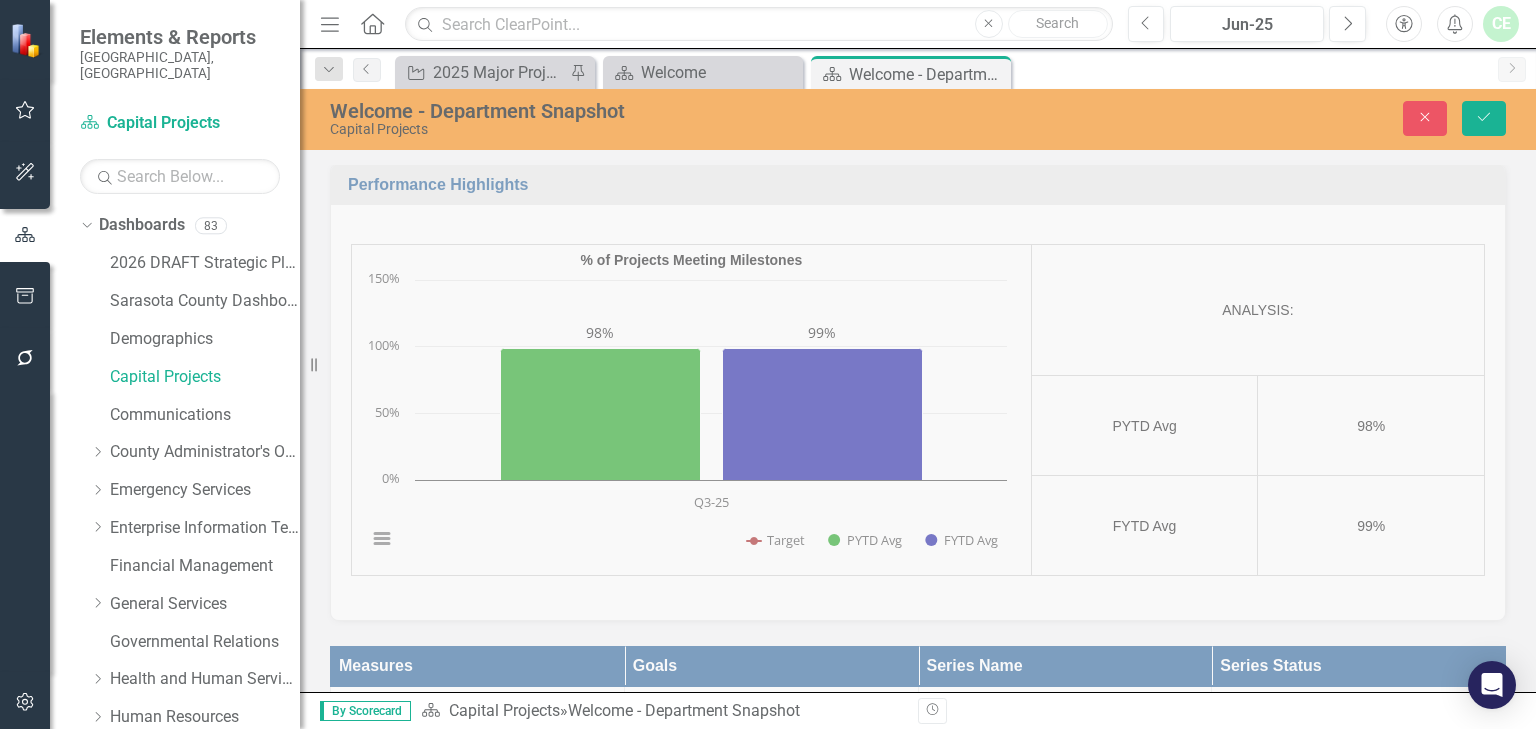 scroll, scrollTop: 2985, scrollLeft: 0, axis: vertical 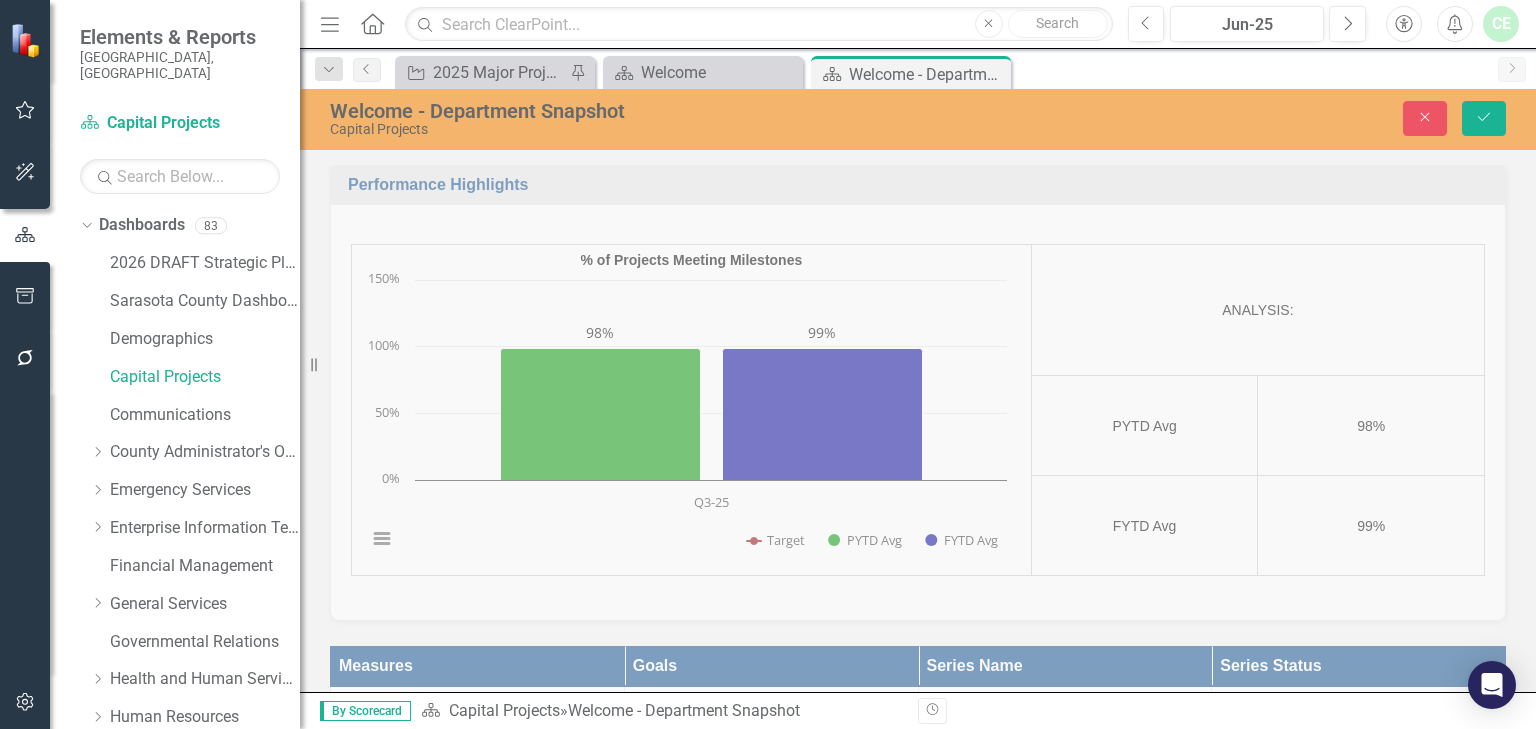 click at bounding box center (1049, -144) 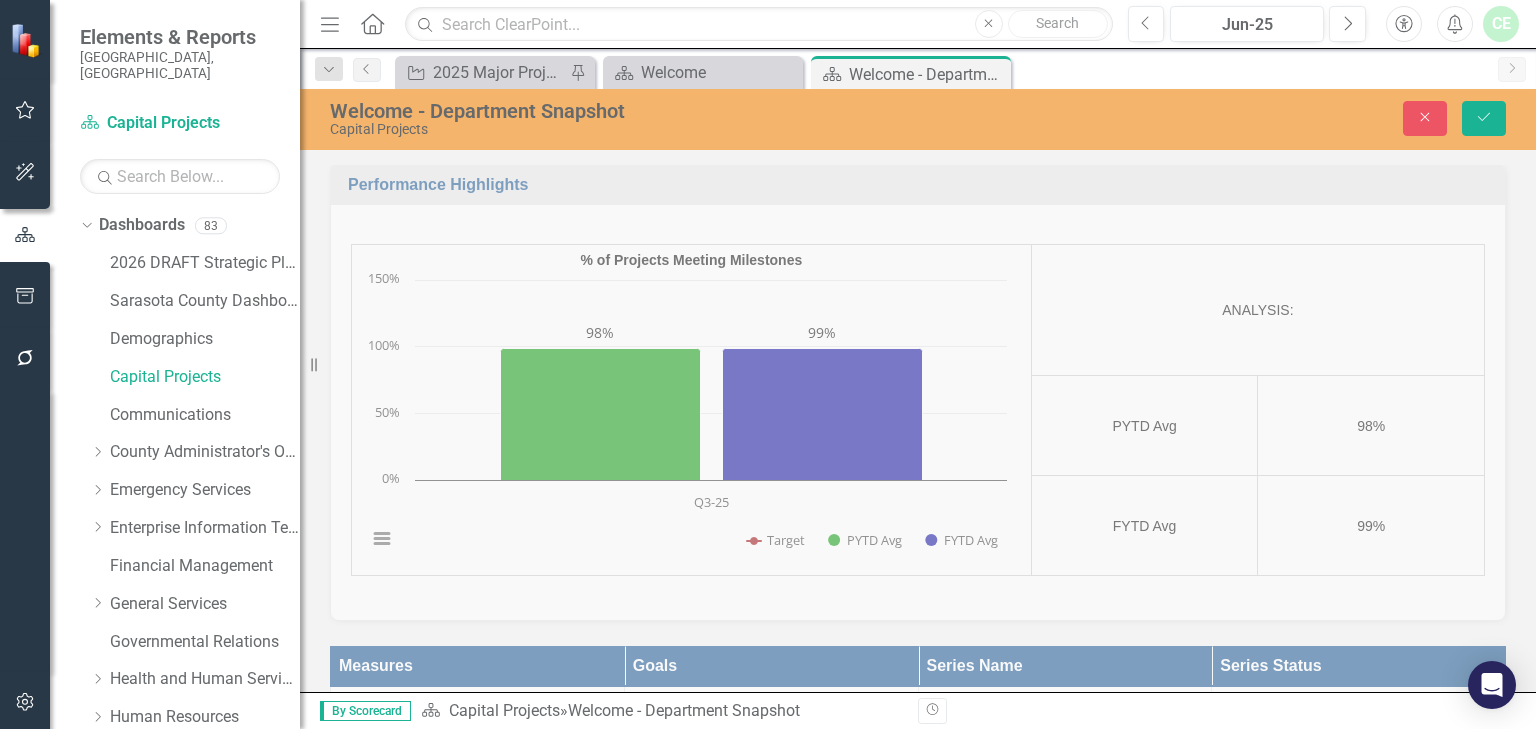 scroll, scrollTop: 0, scrollLeft: 0, axis: both 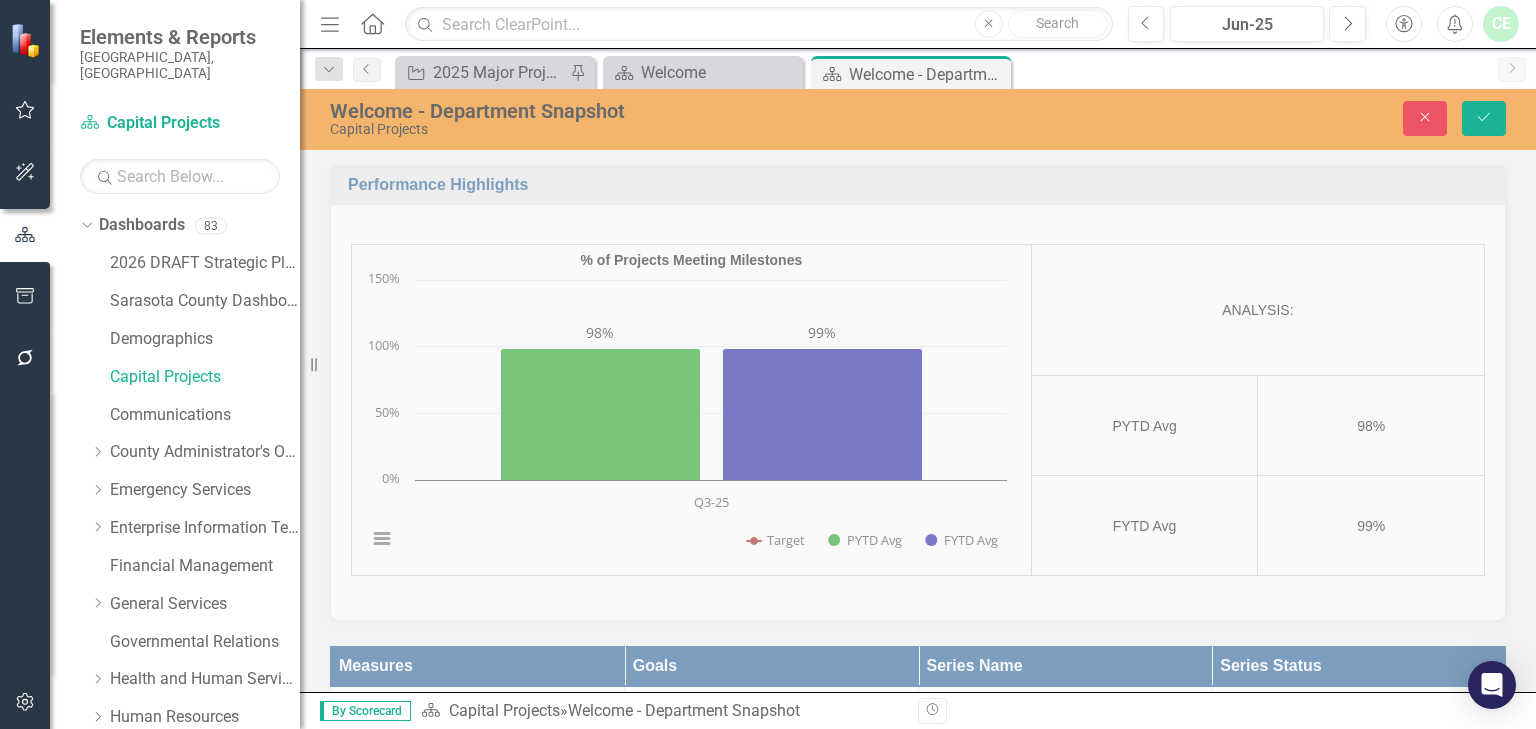 click on "0 %" at bounding box center (1303, -146) 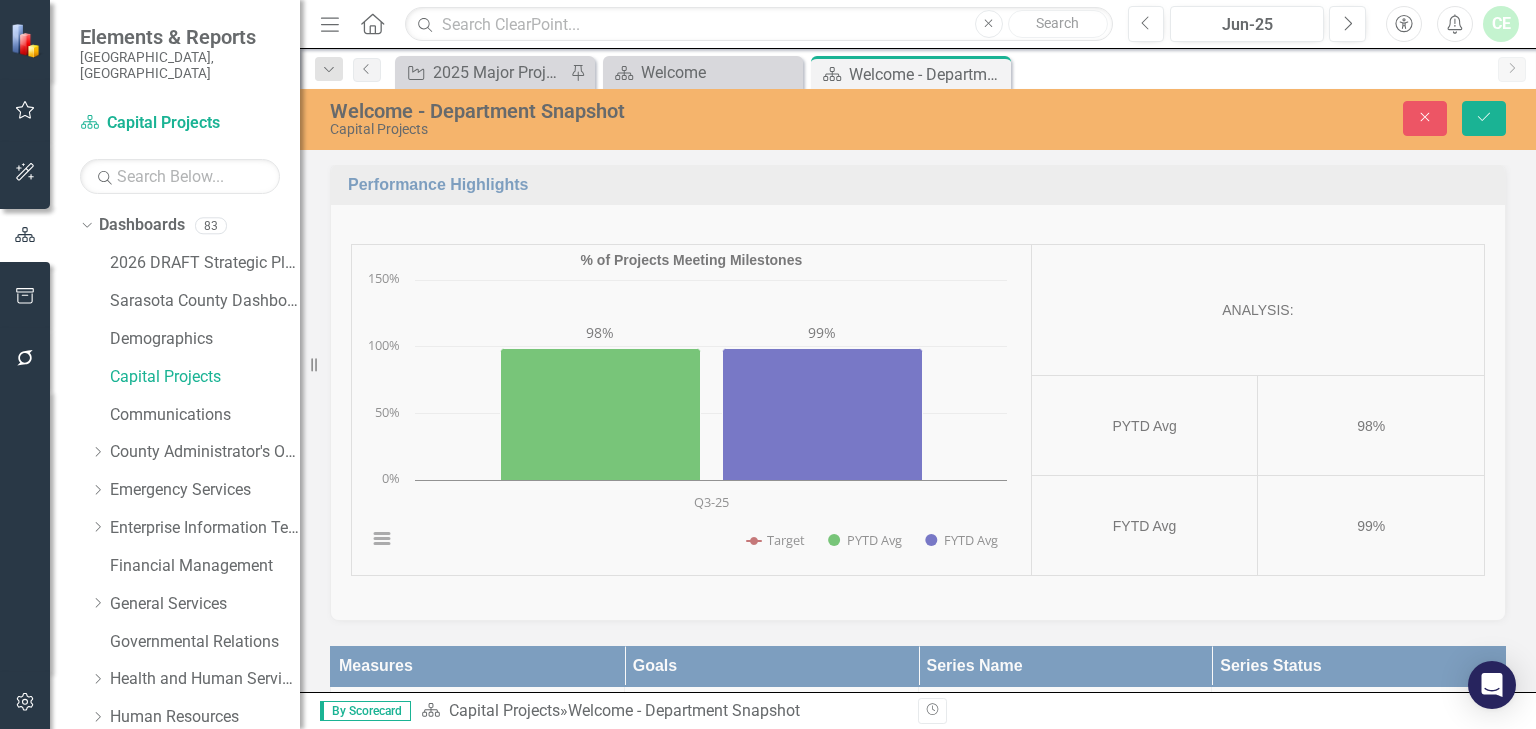 type on "75" 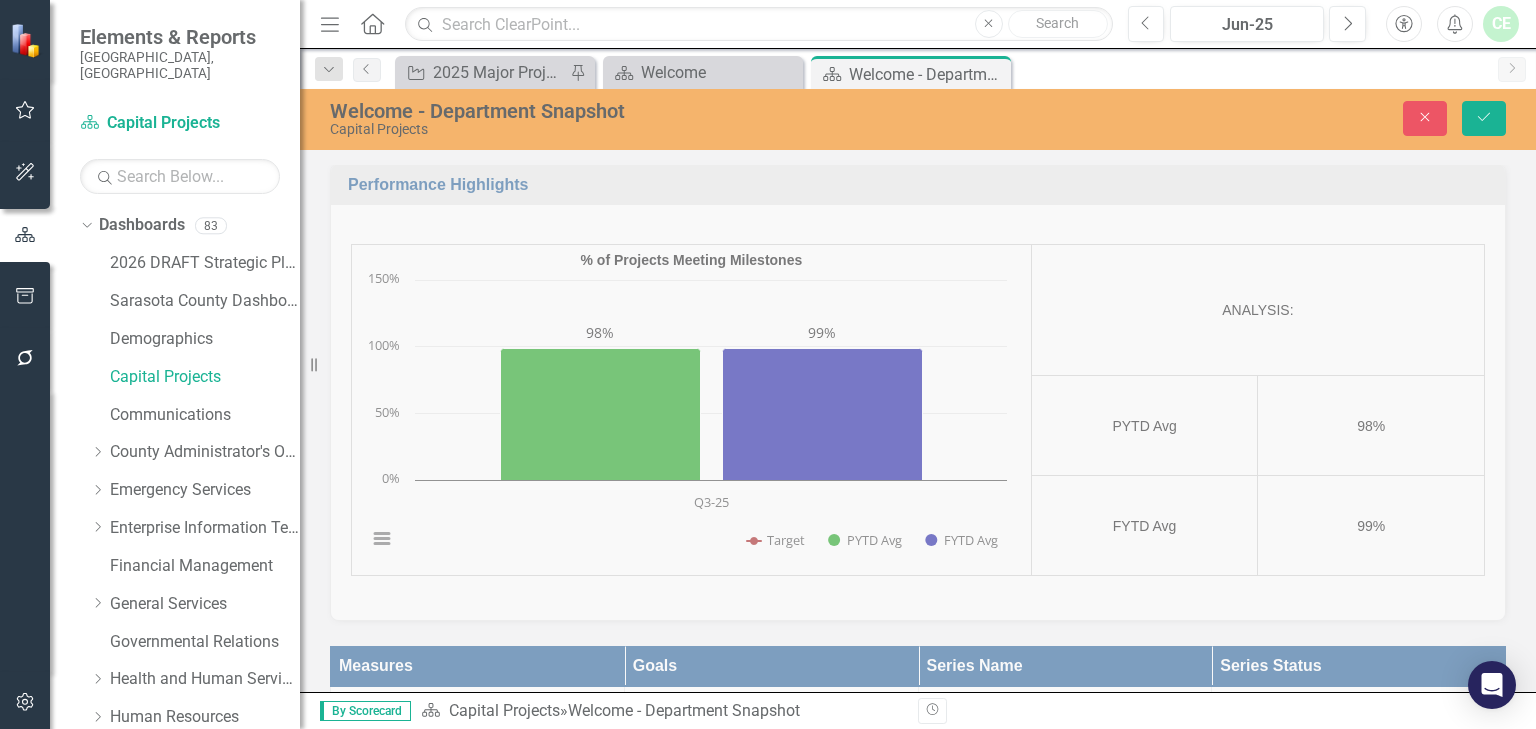 click at bounding box center (373, -141) 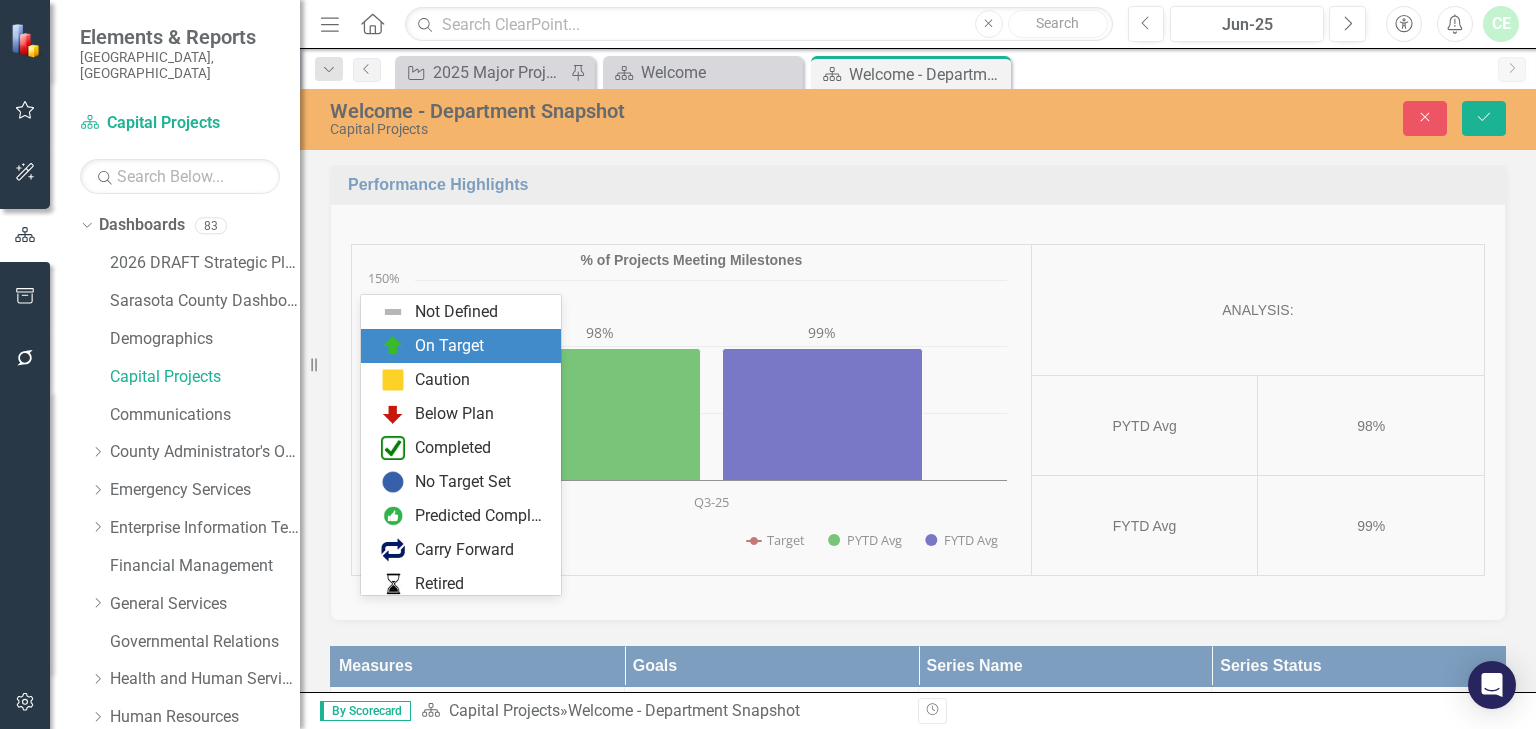 click on "On Target" at bounding box center (465, 346) 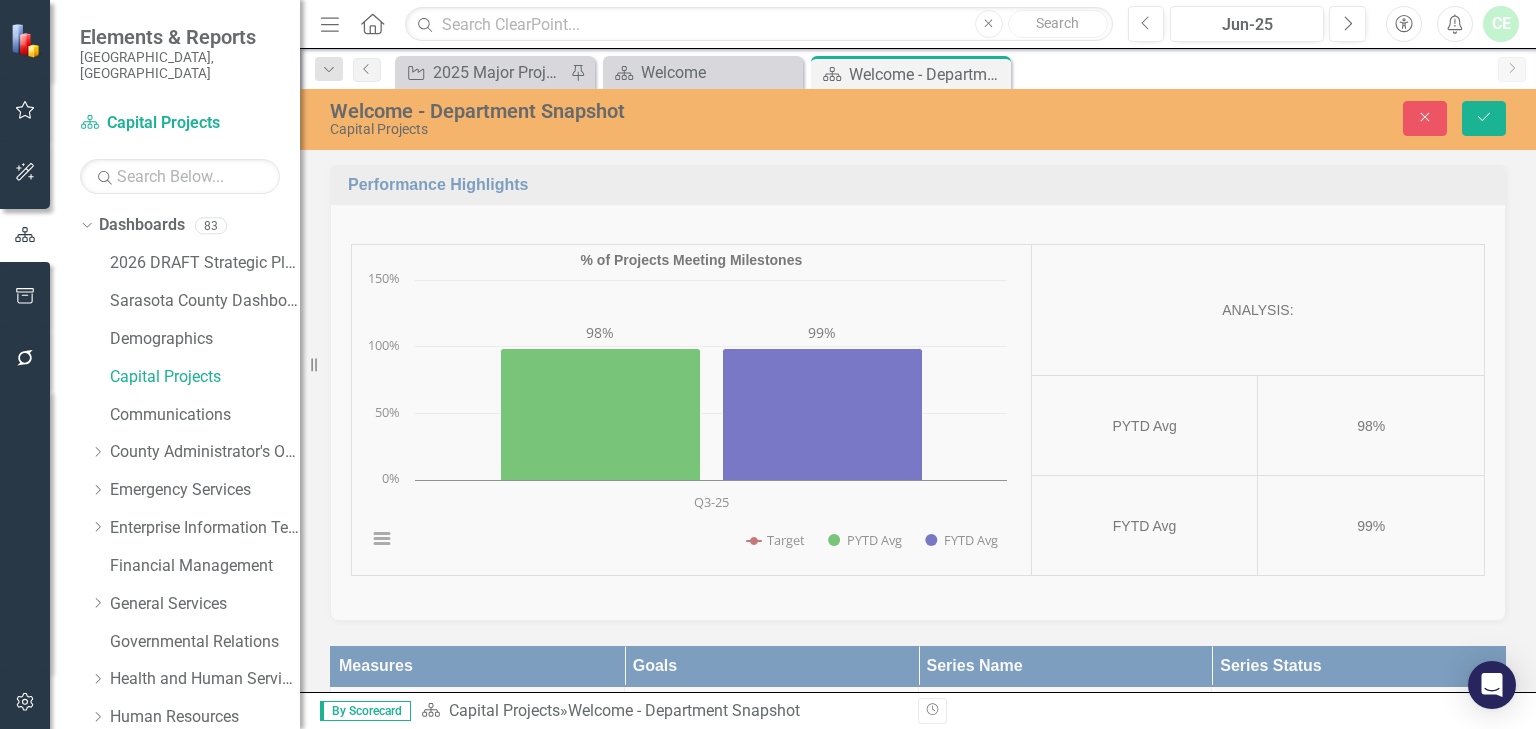 scroll, scrollTop: 3520, scrollLeft: 0, axis: vertical 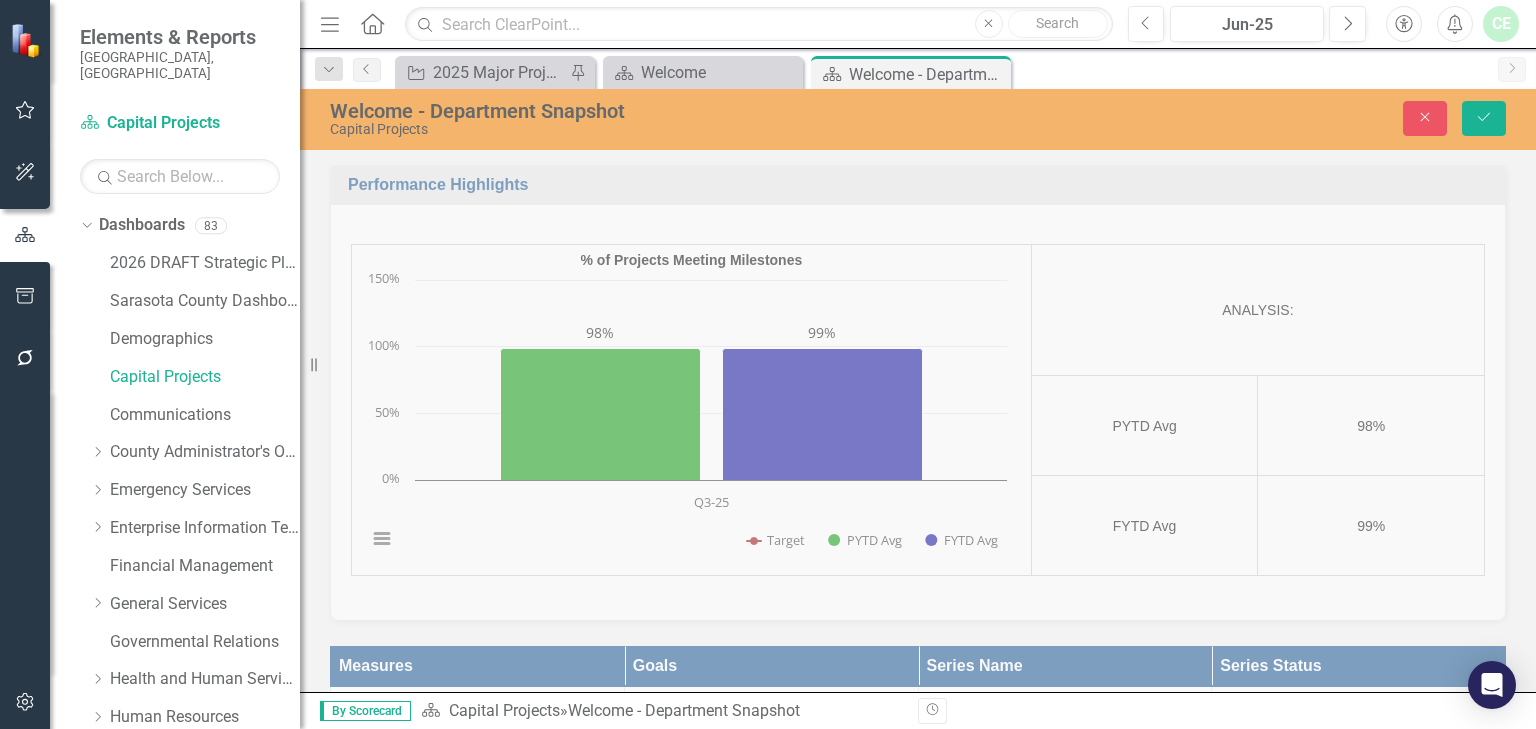 click at bounding box center [1049, -189] 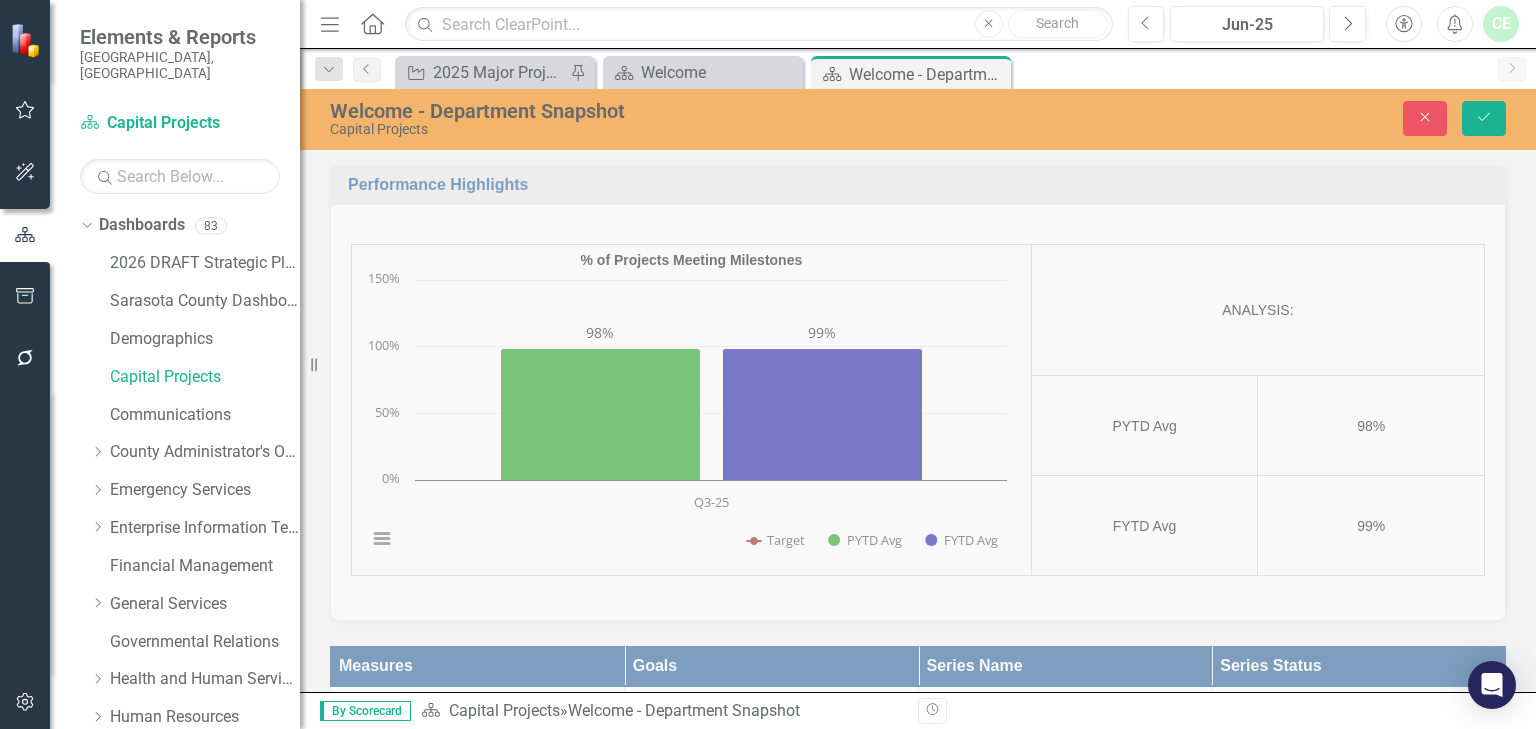 scroll, scrollTop: 0, scrollLeft: 0, axis: both 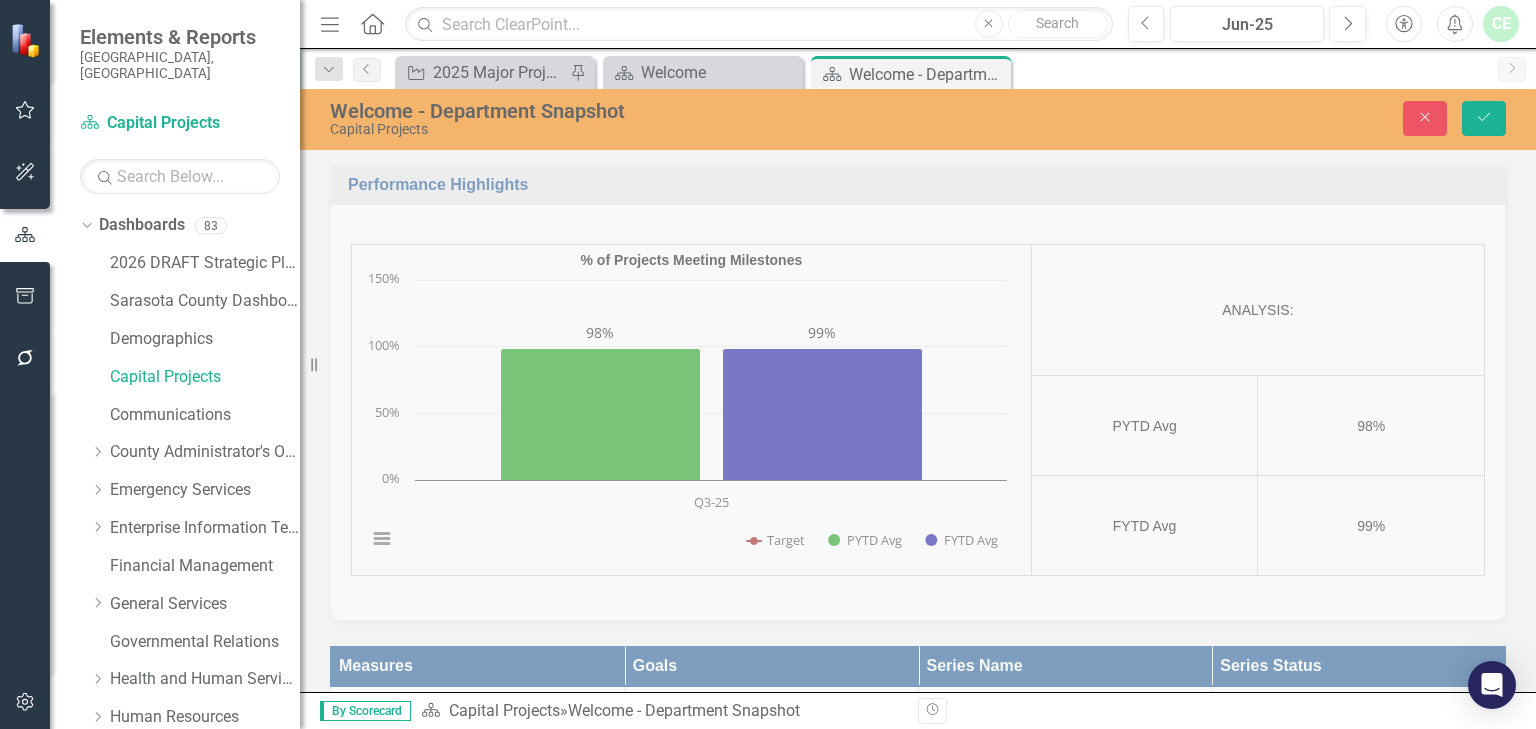click on "0 %" at bounding box center (1303, 11) 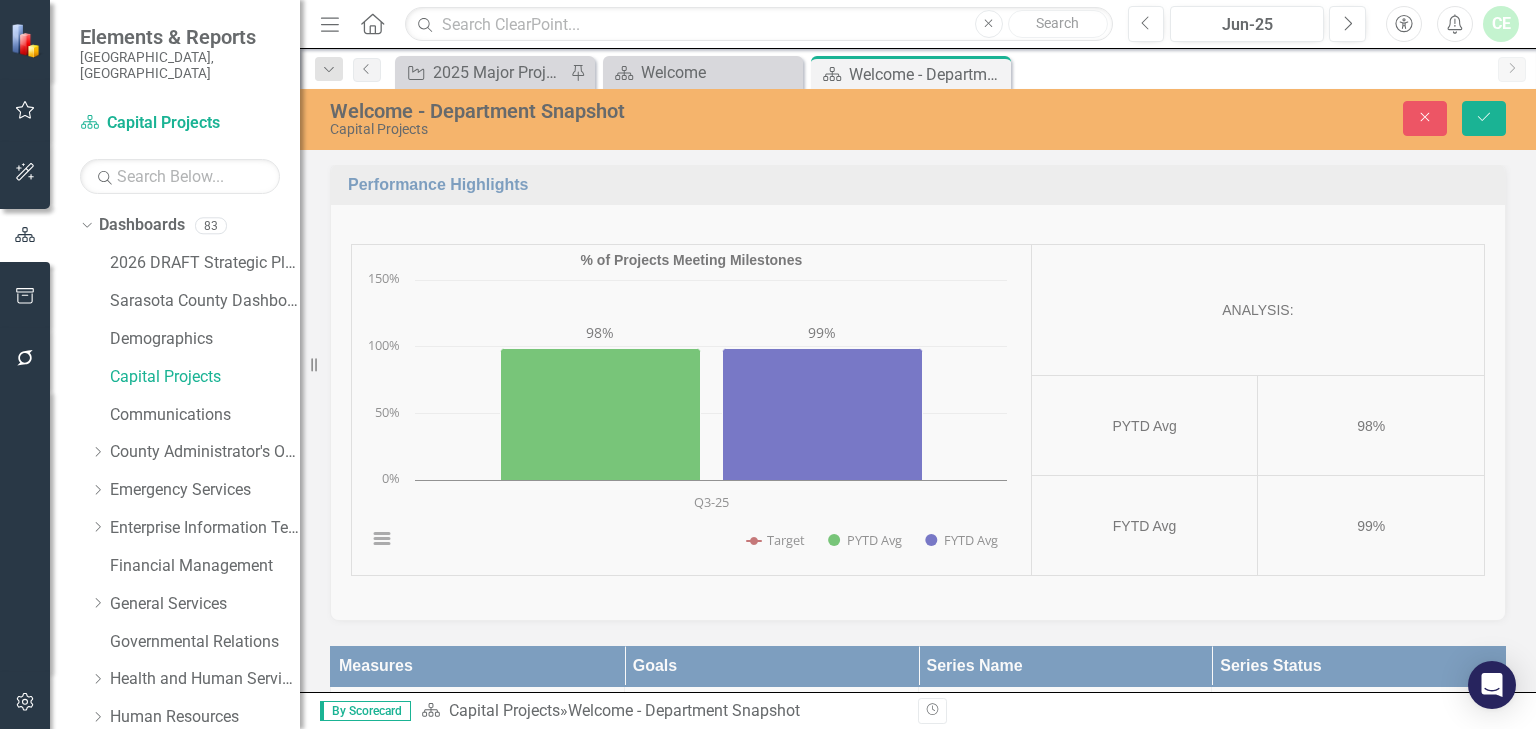 drag, startPoint x: 1248, startPoint y: 204, endPoint x: 1301, endPoint y: 218, distance: 54.81788 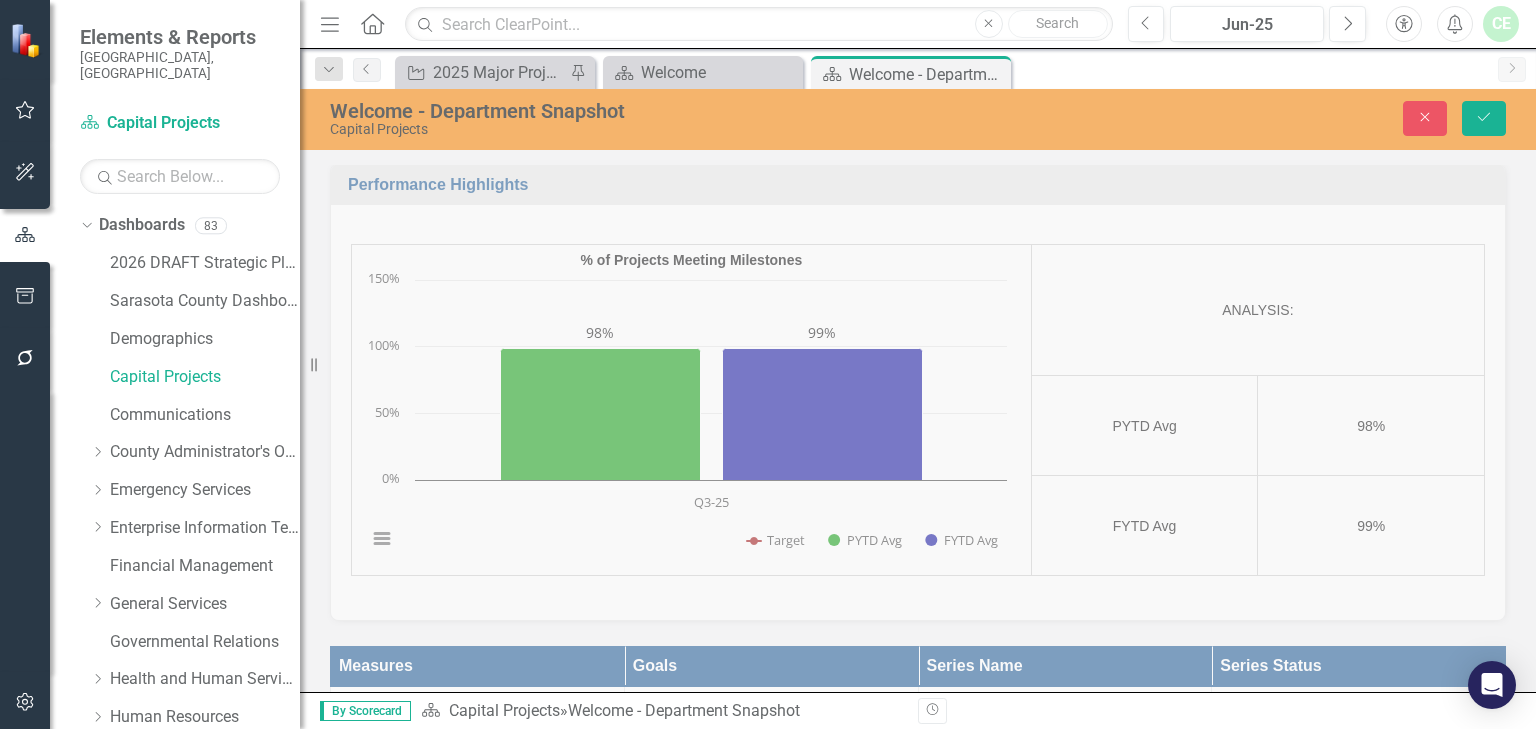 click on "0" at bounding box center [1303, 11] 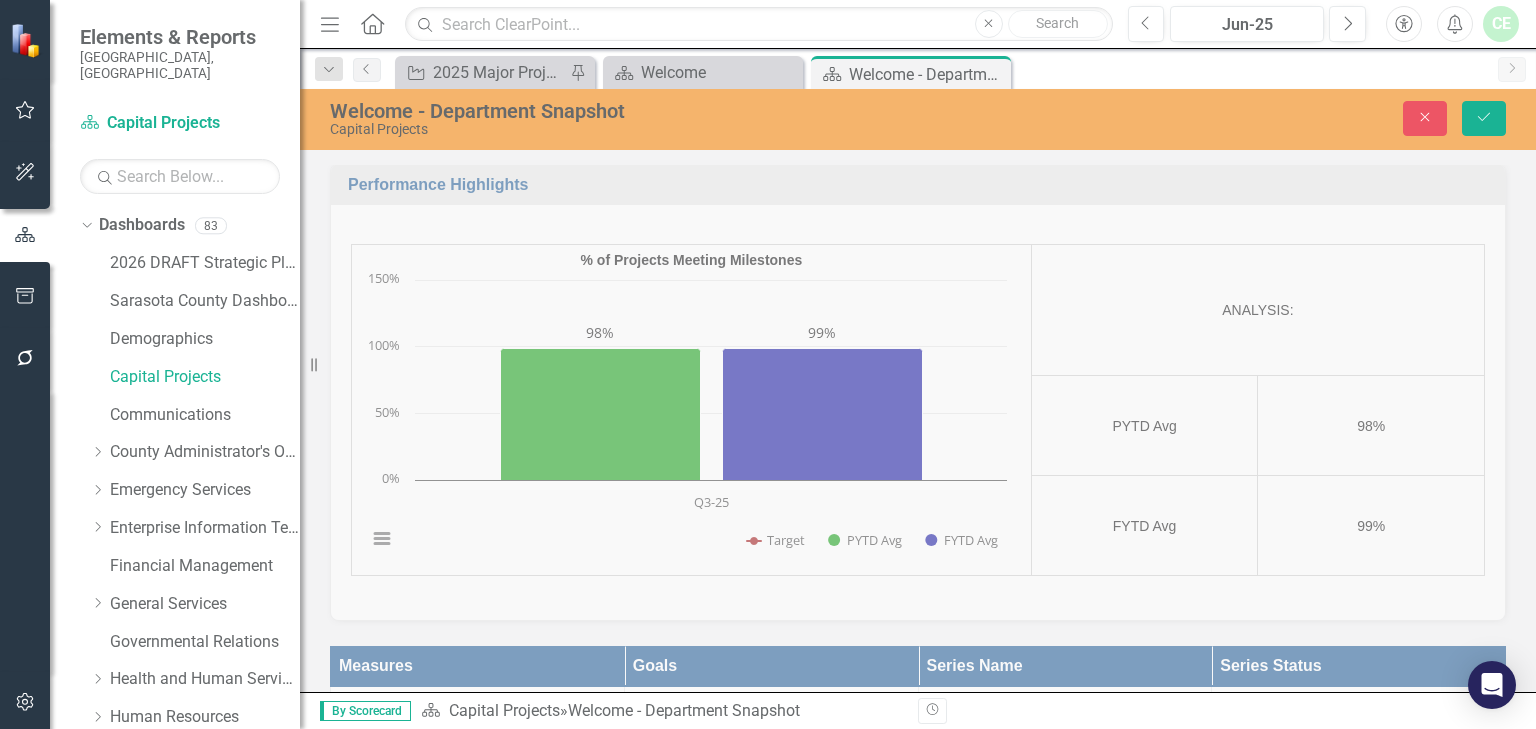 drag, startPoint x: 1257, startPoint y: 216, endPoint x: 1222, endPoint y: 222, distance: 35.510563 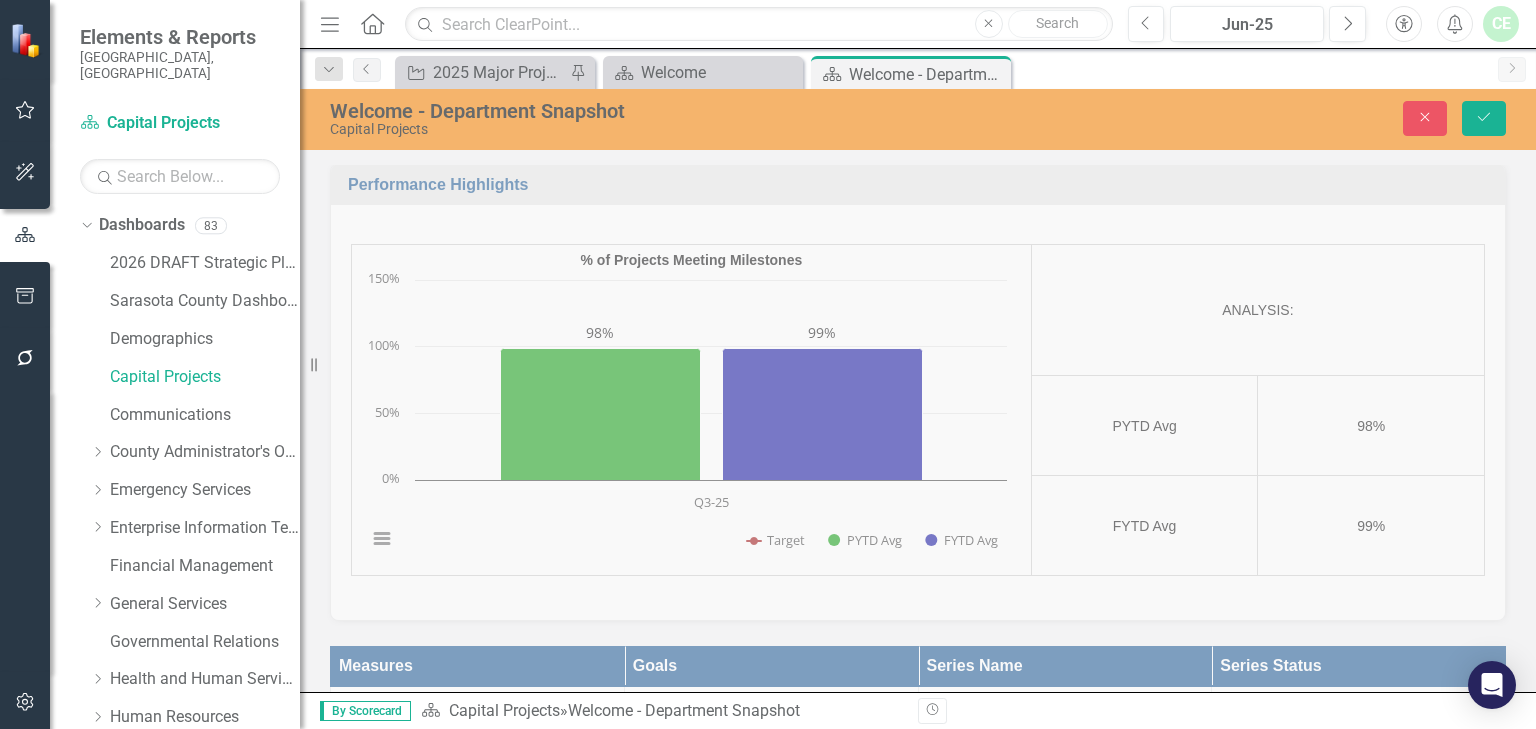 click on "Terrace Building Envelope Renovation Project Edit Edit Action Link Open Element Issue substantial completion on the Terrace Building envelope, windows and facade renovations. Switch to old editor 0 [DATE]" at bounding box center (922, 11) 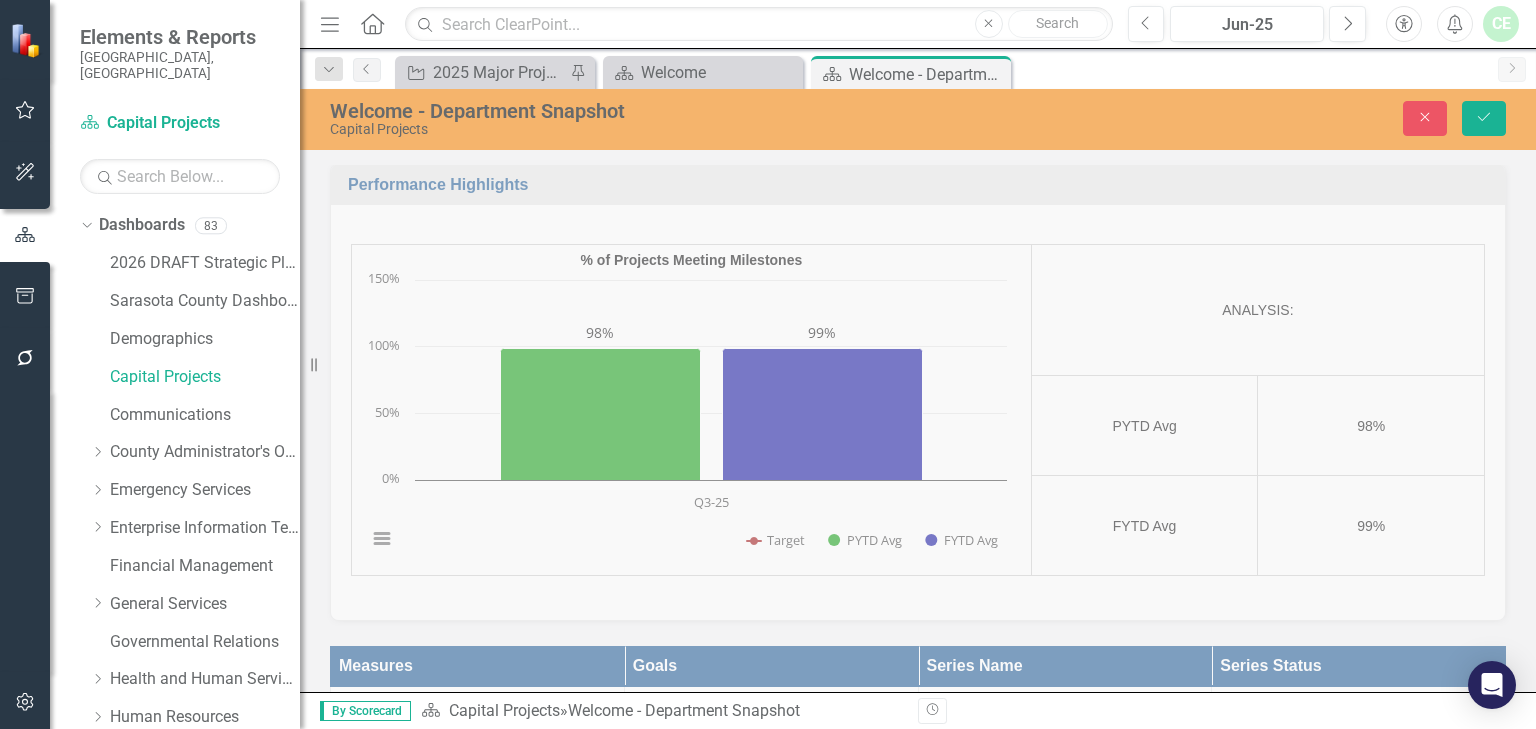 type on "90" 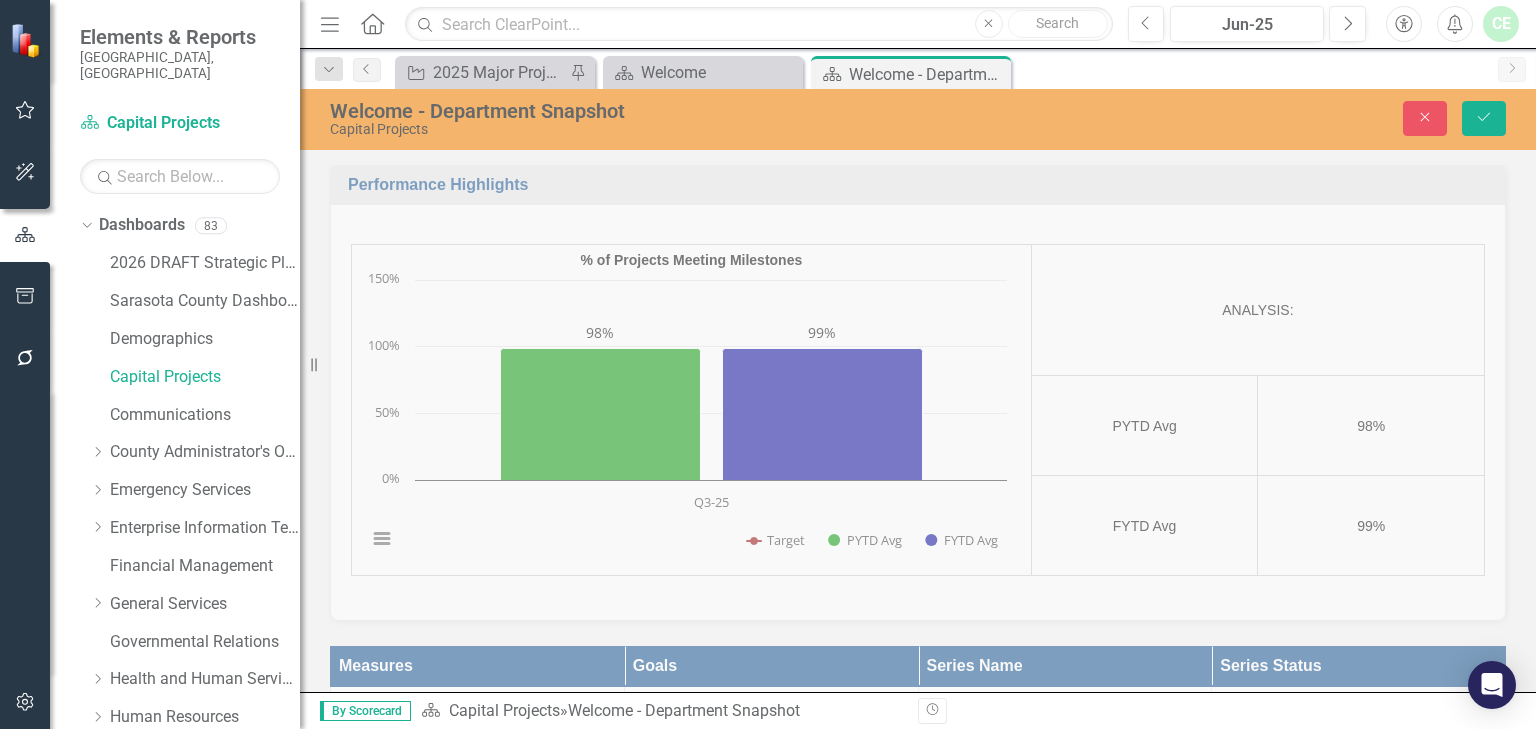 click at bounding box center [373, -203] 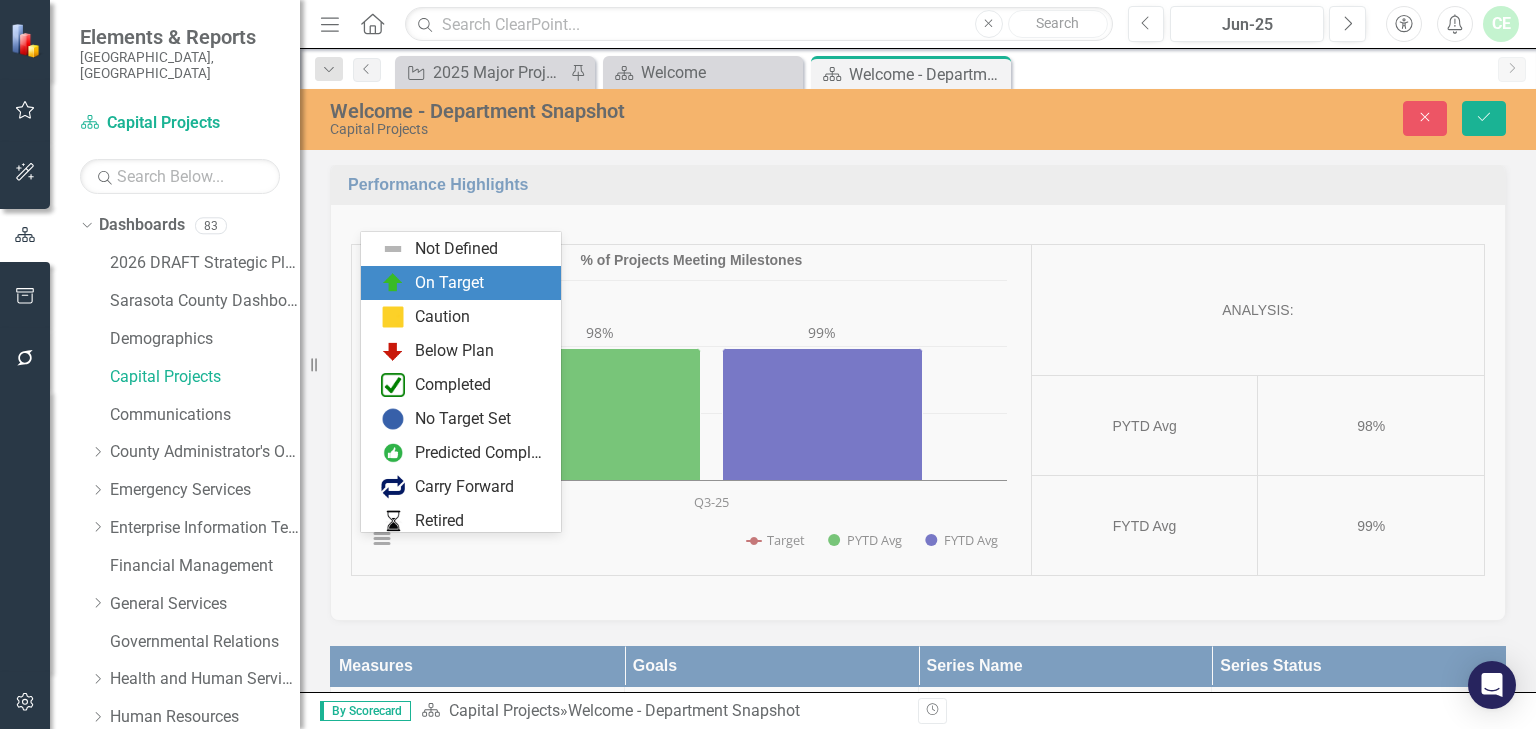 click on "On Target" at bounding box center [449, 283] 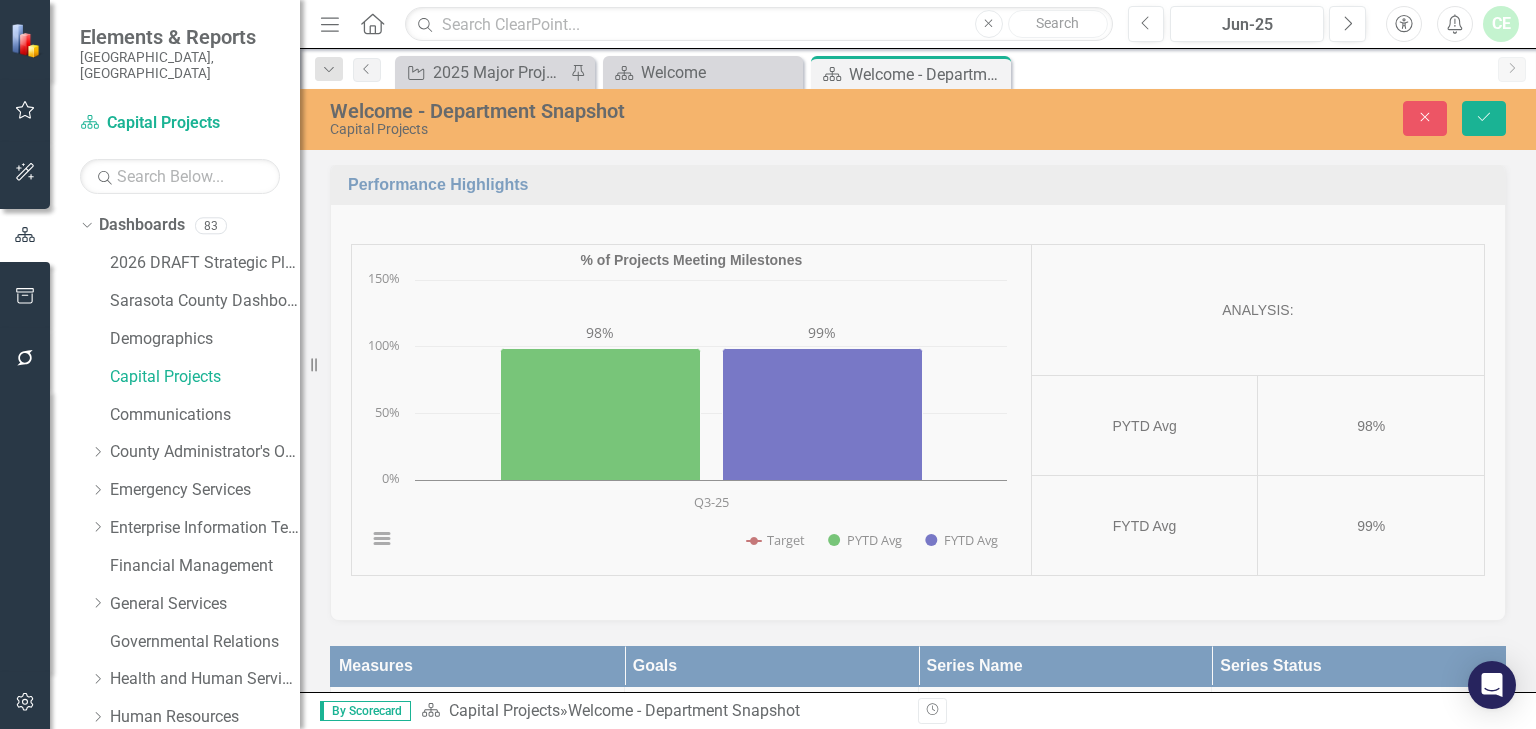 scroll, scrollTop: 3949, scrollLeft: 0, axis: vertical 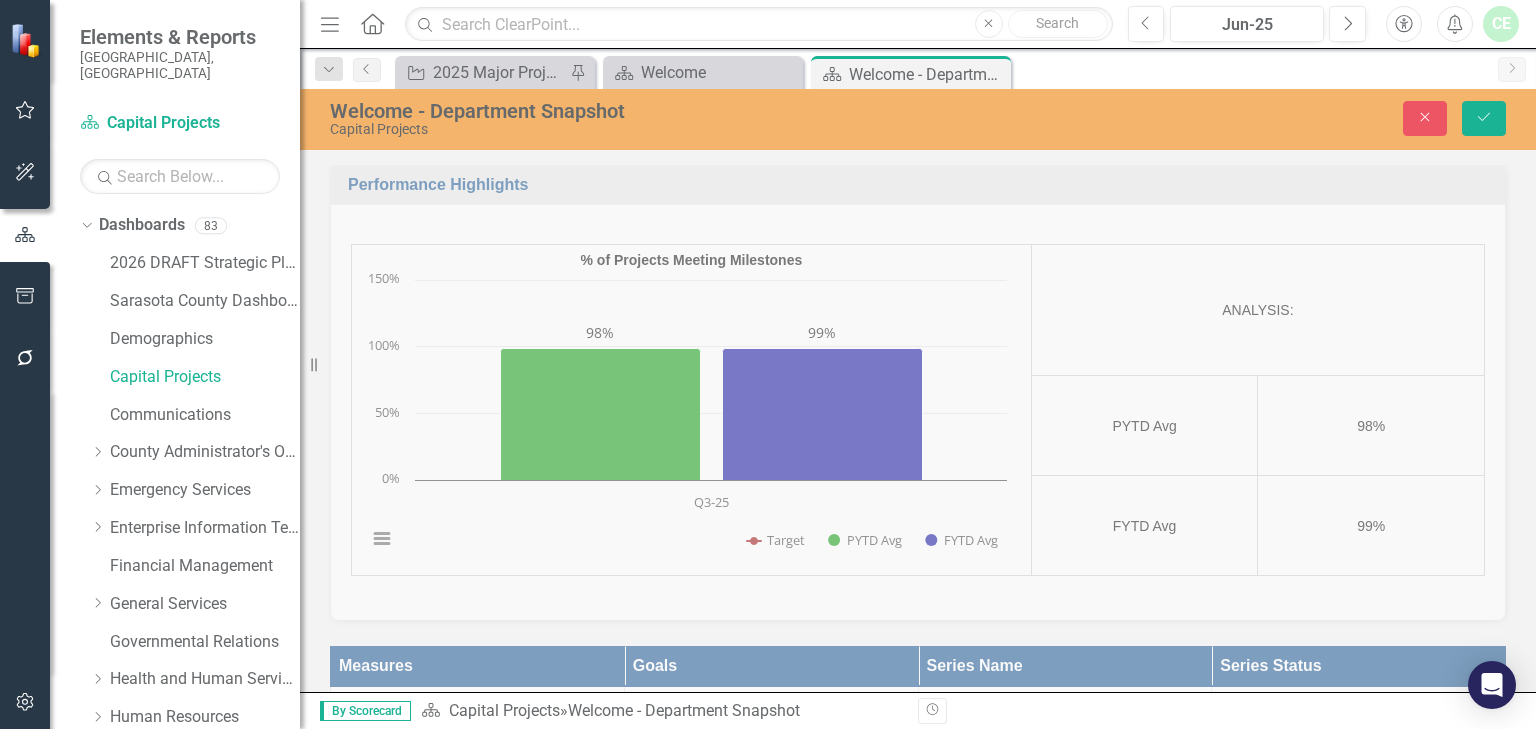 click at bounding box center [1049, -162] 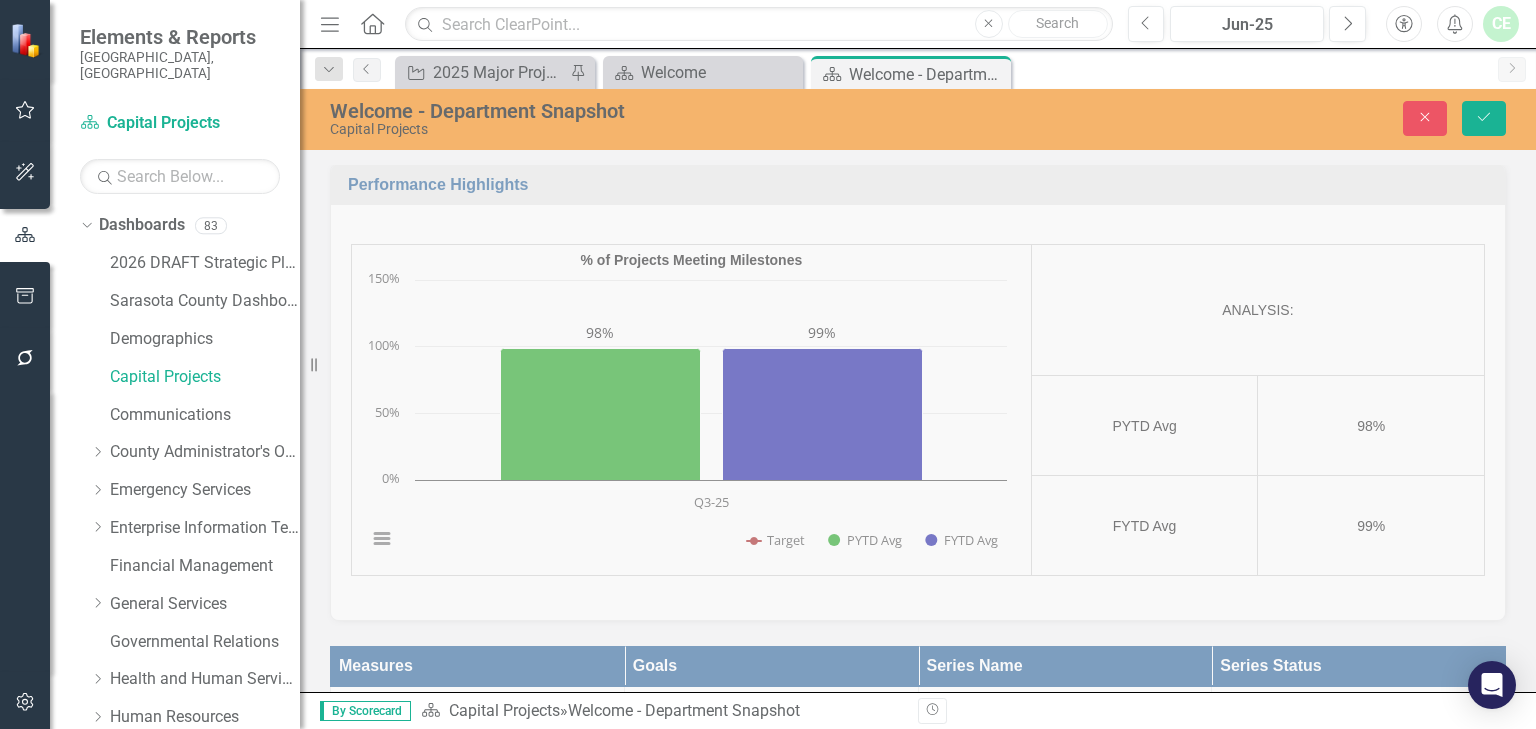 scroll, scrollTop: 0, scrollLeft: 0, axis: both 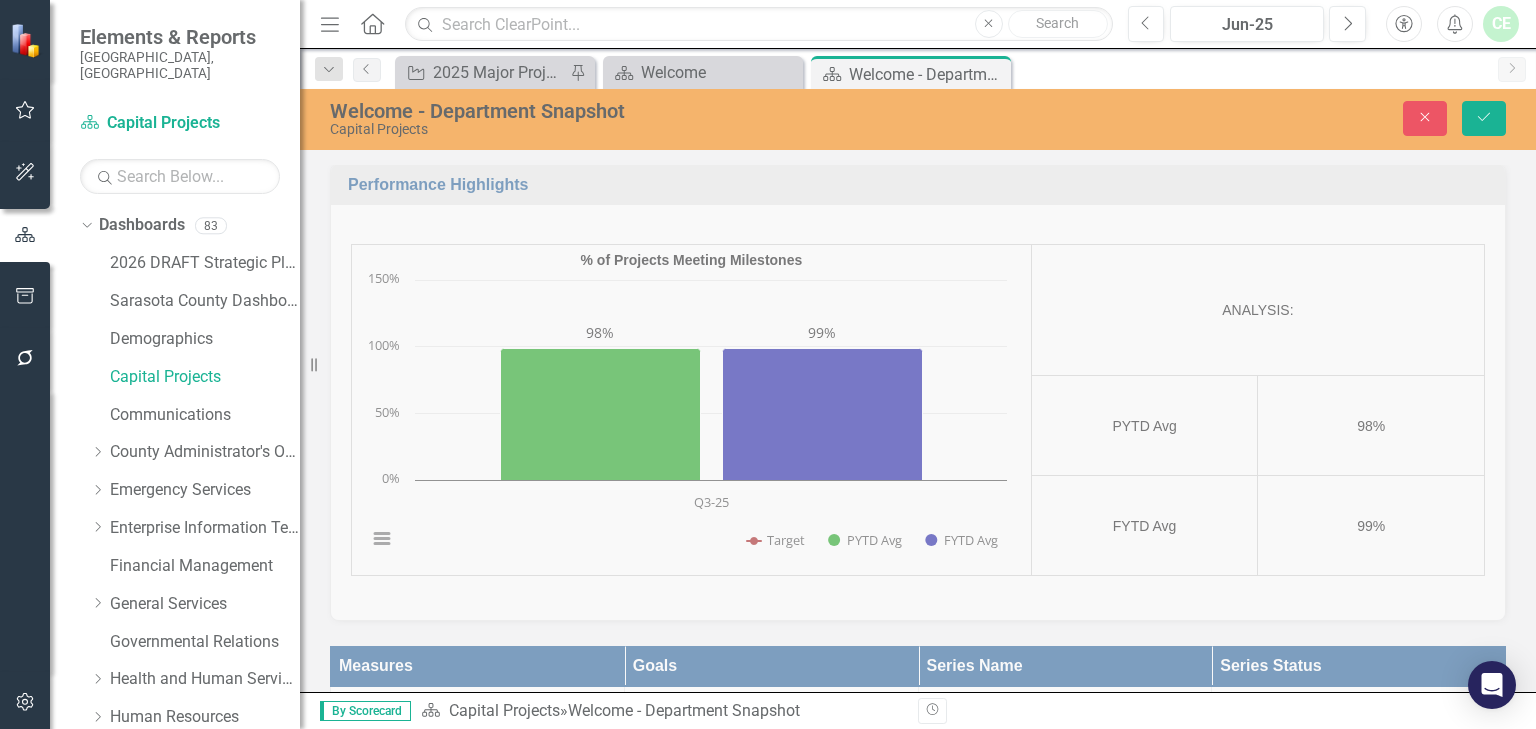 click on "0 %" at bounding box center (1303, 55) 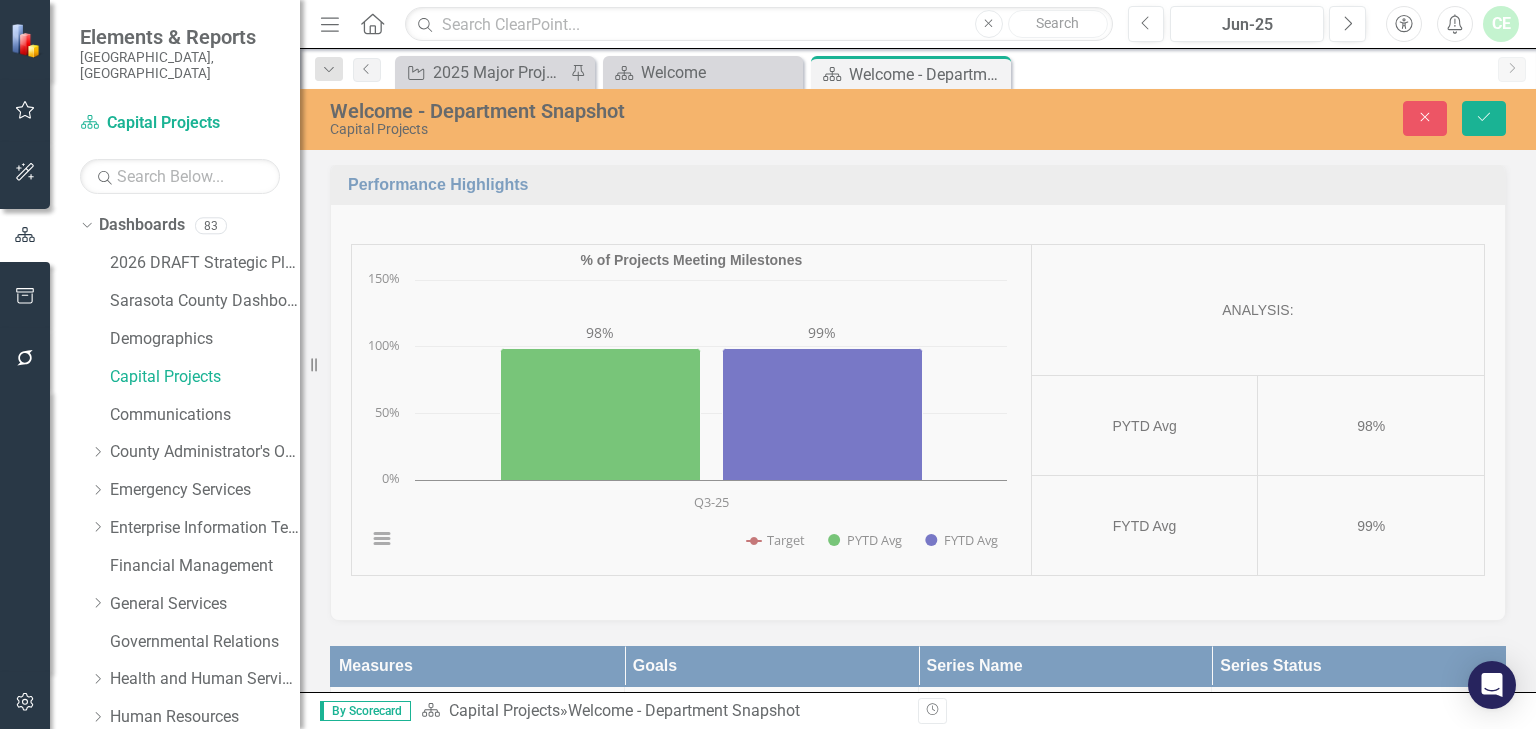 type on "62" 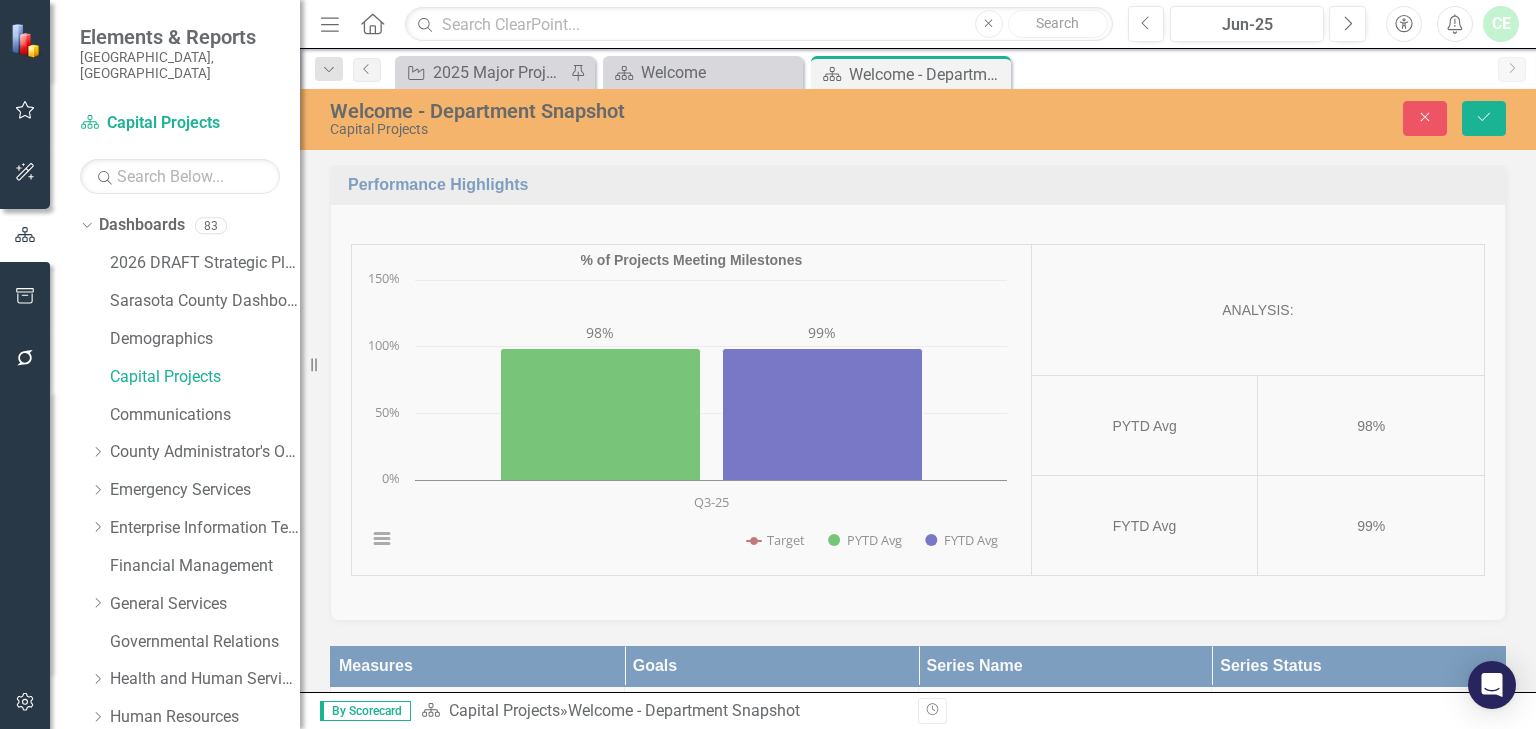 click at bounding box center [373, -162] 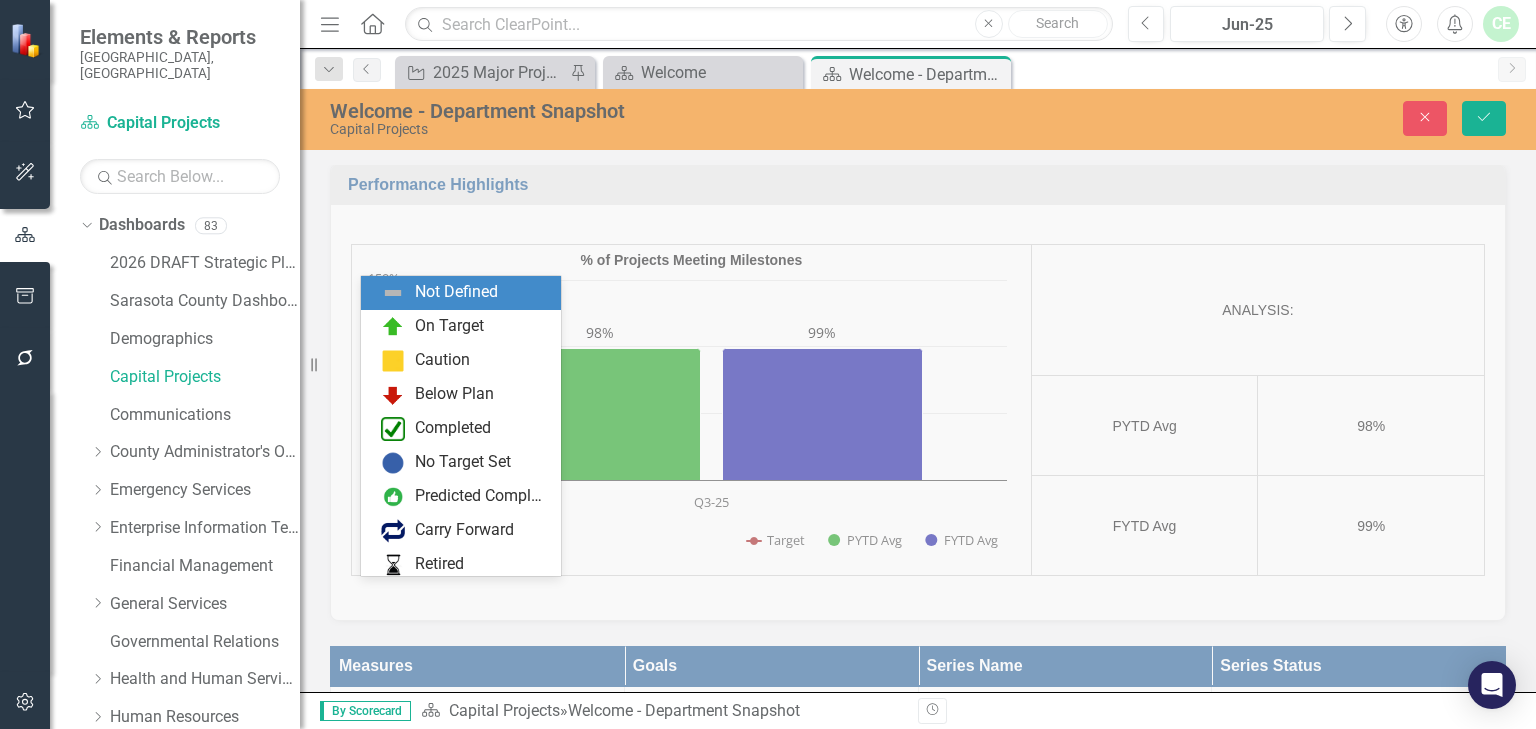 click at bounding box center (379, -155) 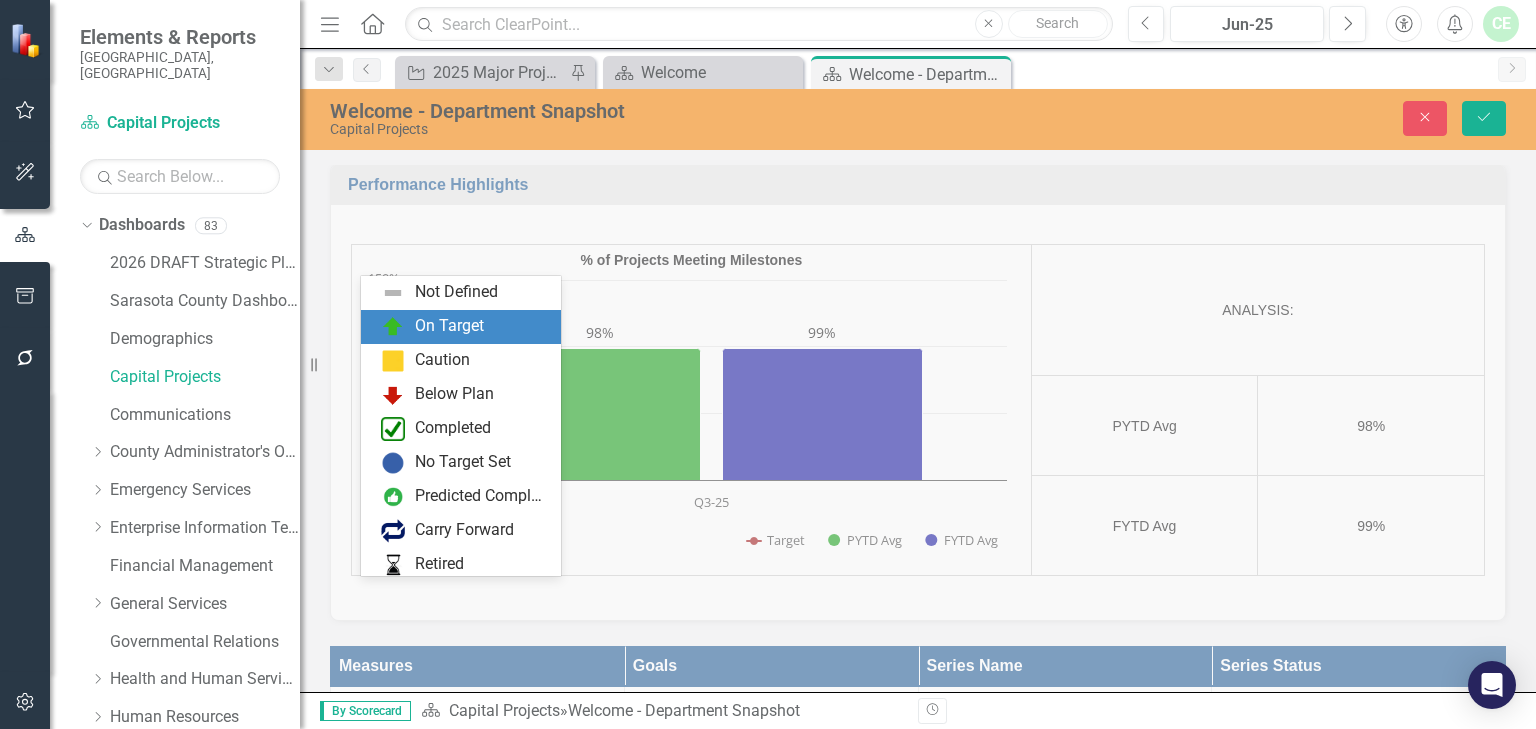 drag, startPoint x: 397, startPoint y: 328, endPoint x: 212, endPoint y: 183, distance: 235.05319 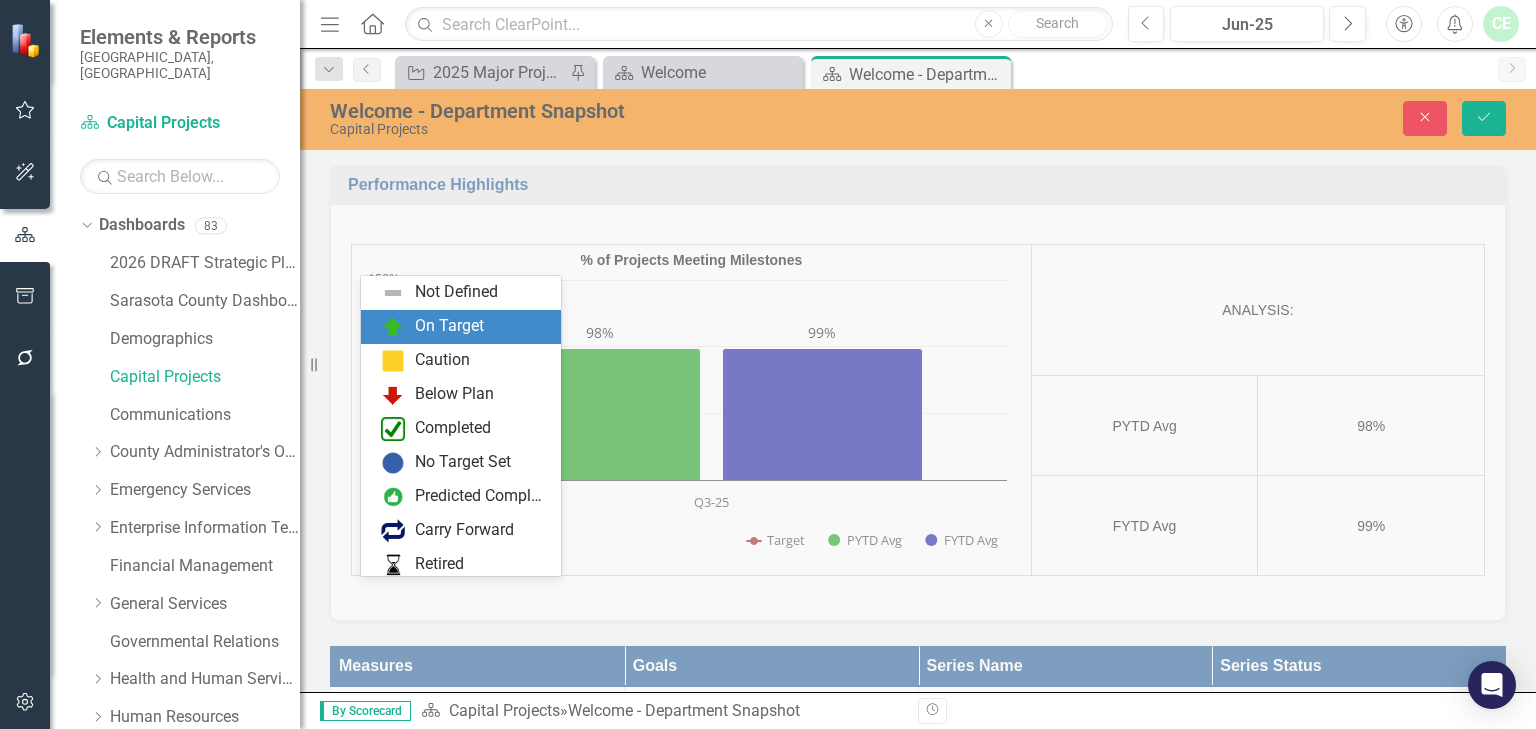 click at bounding box center (393, 327) 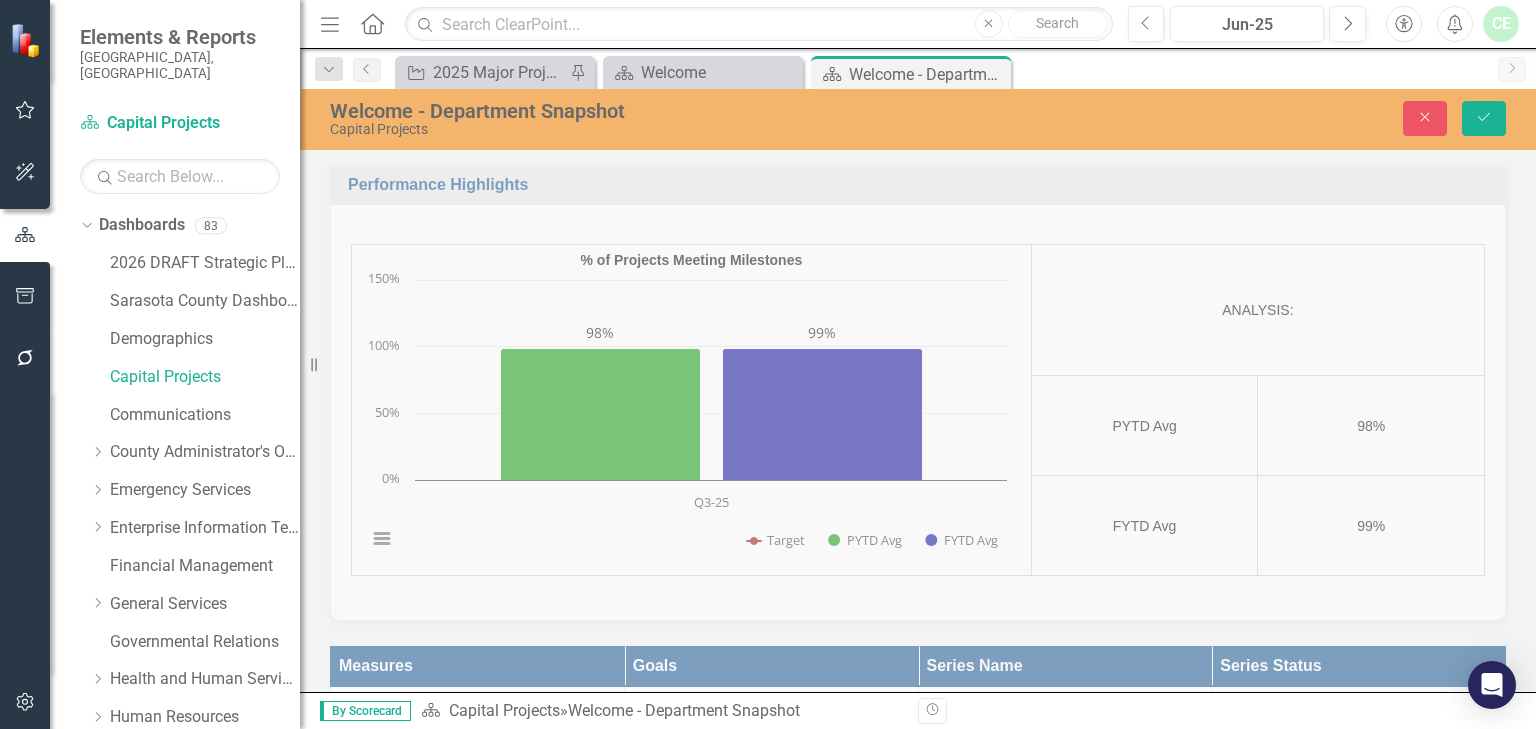 scroll, scrollTop: 4369, scrollLeft: 0, axis: vertical 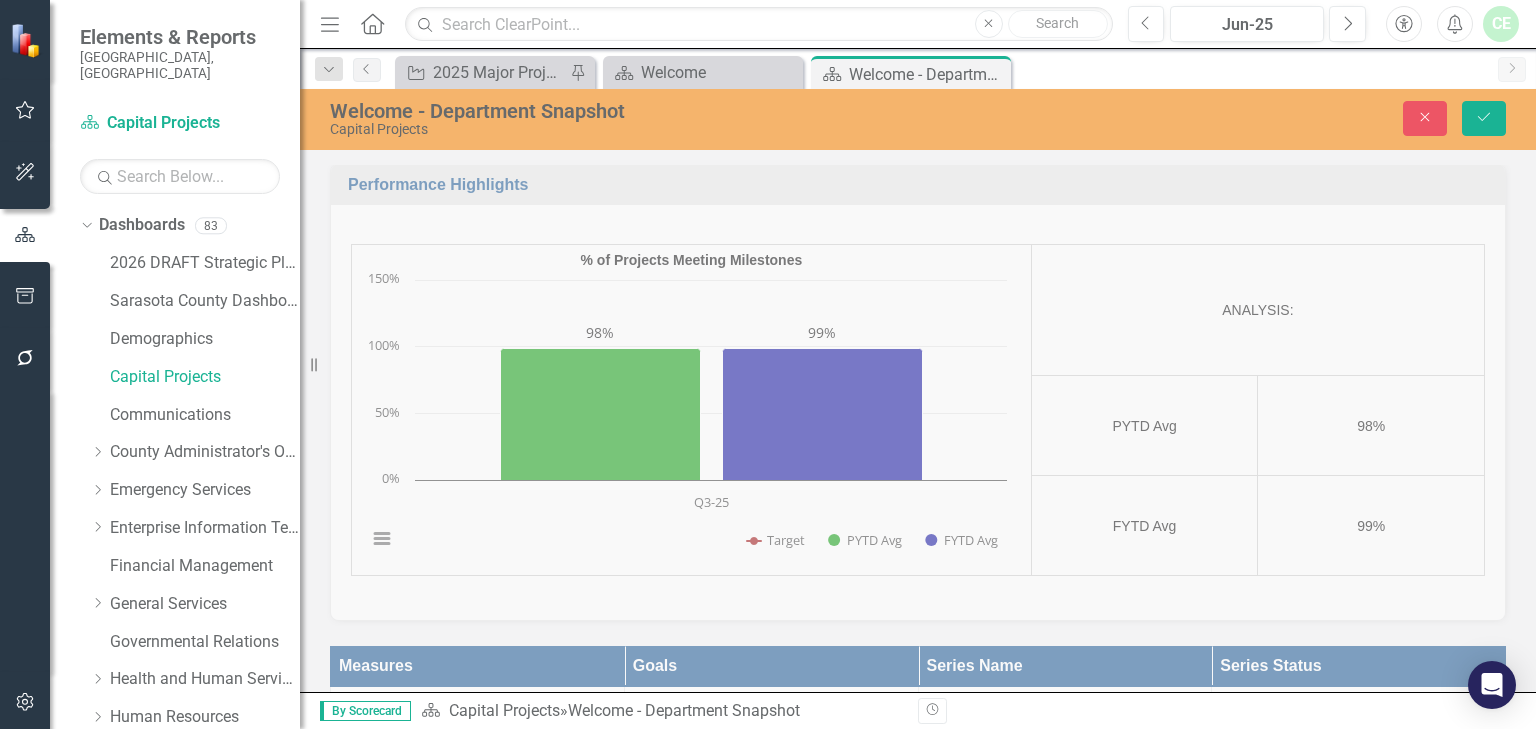 click at bounding box center (1049, -109) 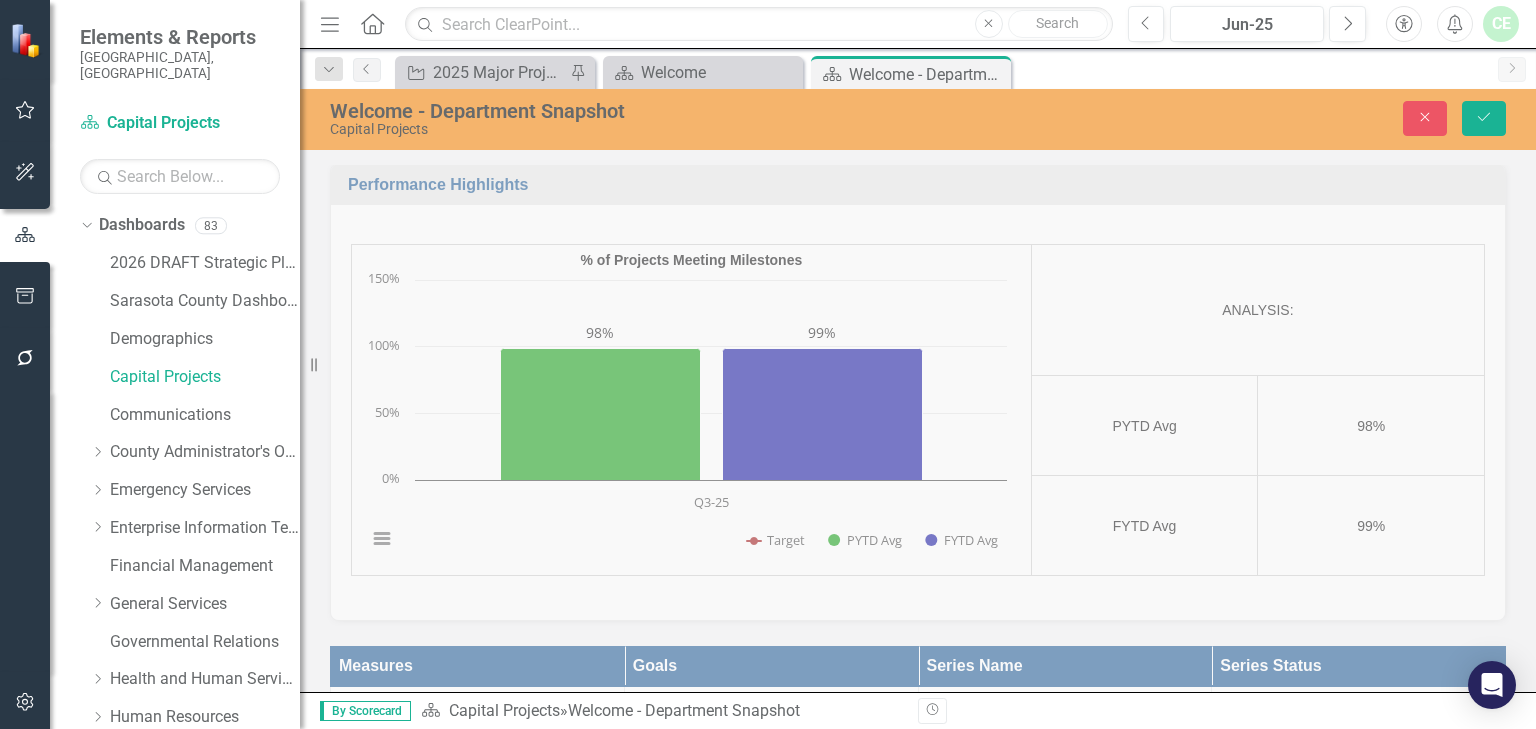 scroll, scrollTop: 0, scrollLeft: 0, axis: both 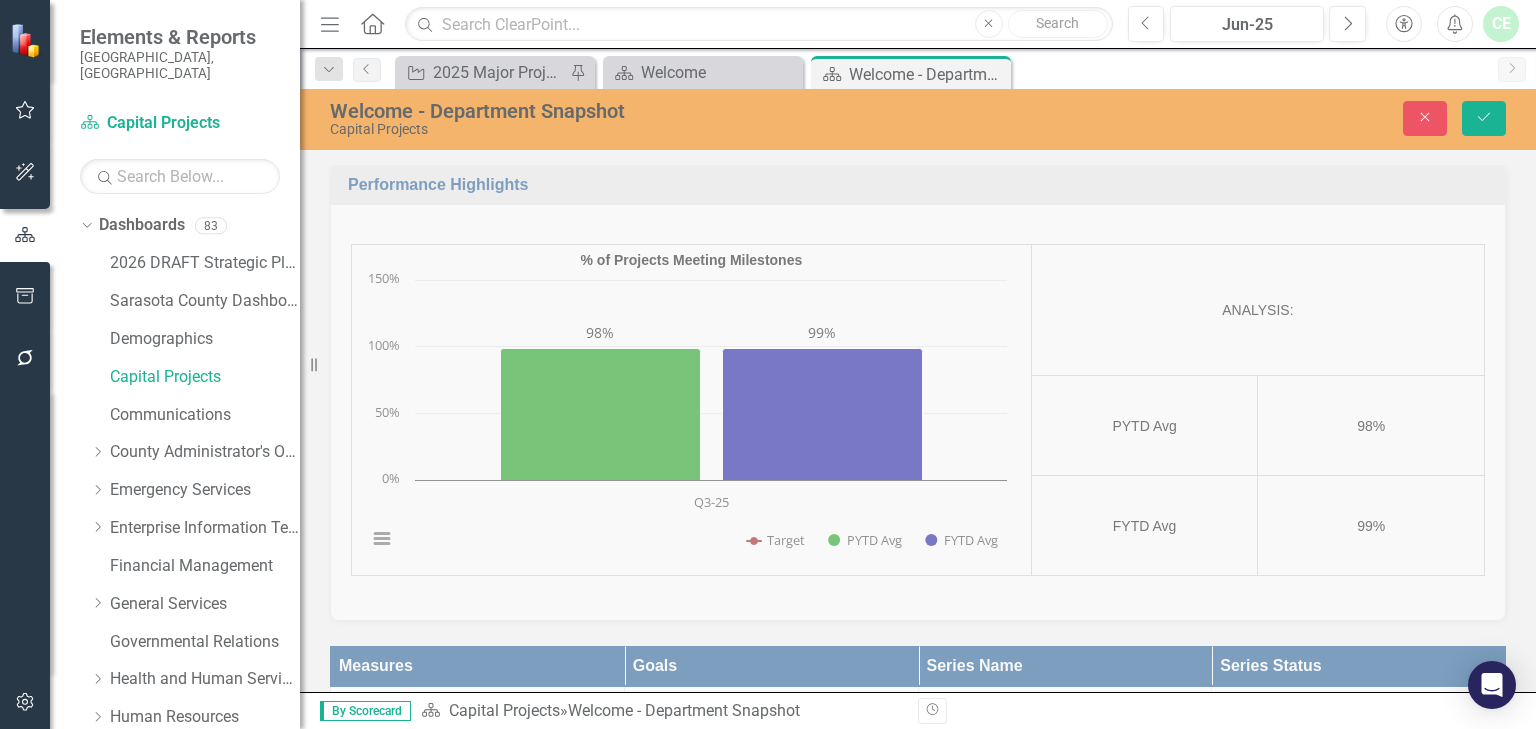 click on "0 %" at bounding box center [1303, -111] 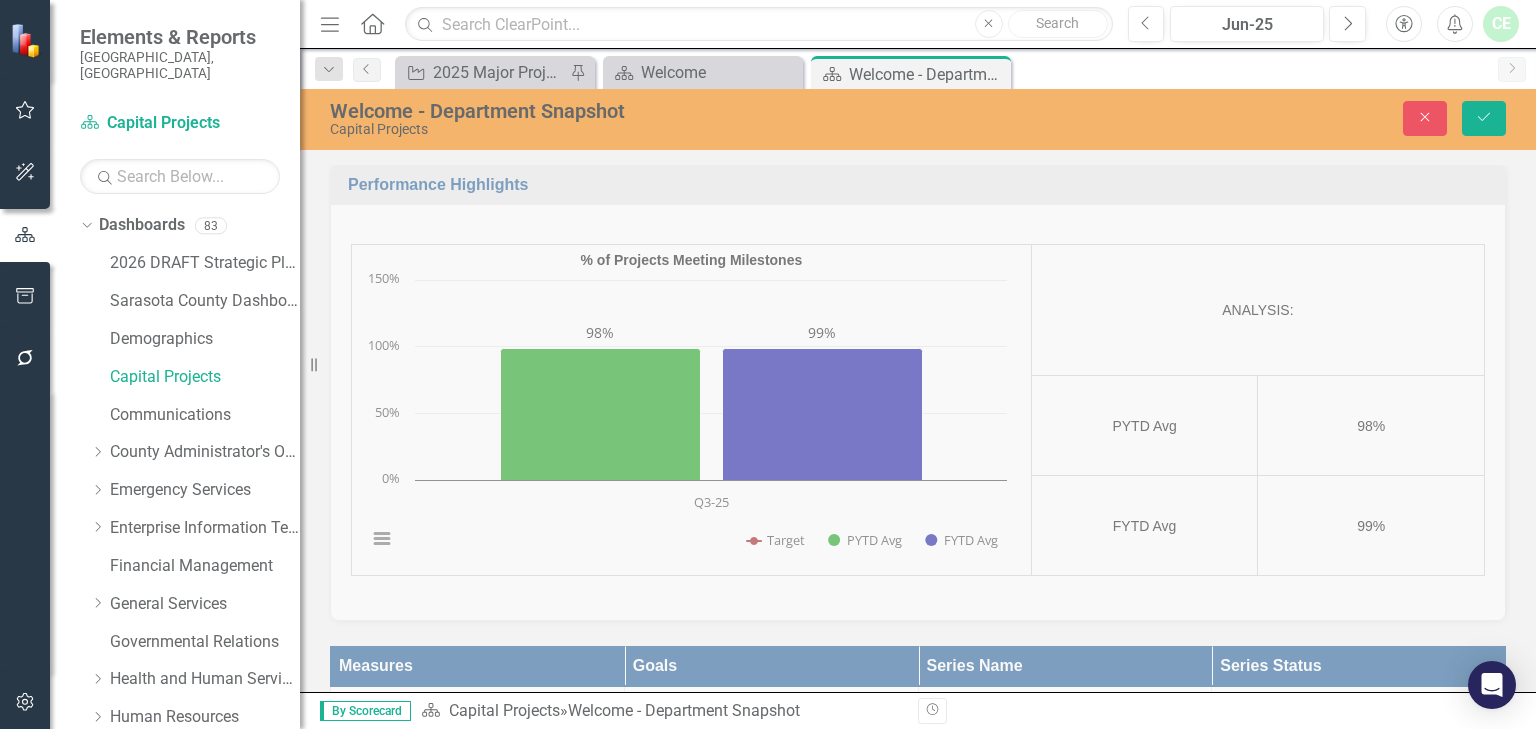 type on "20" 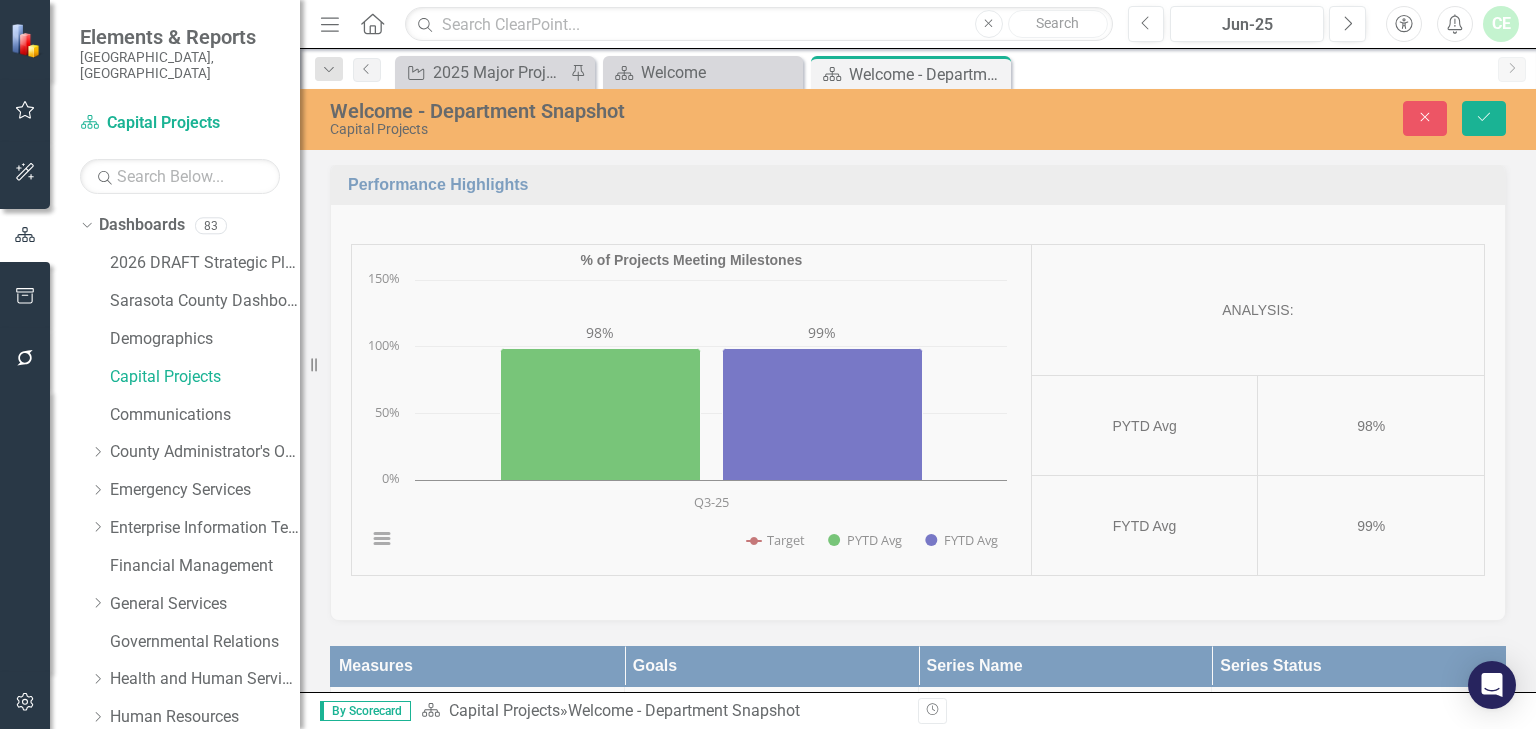 click at bounding box center [373, -109] 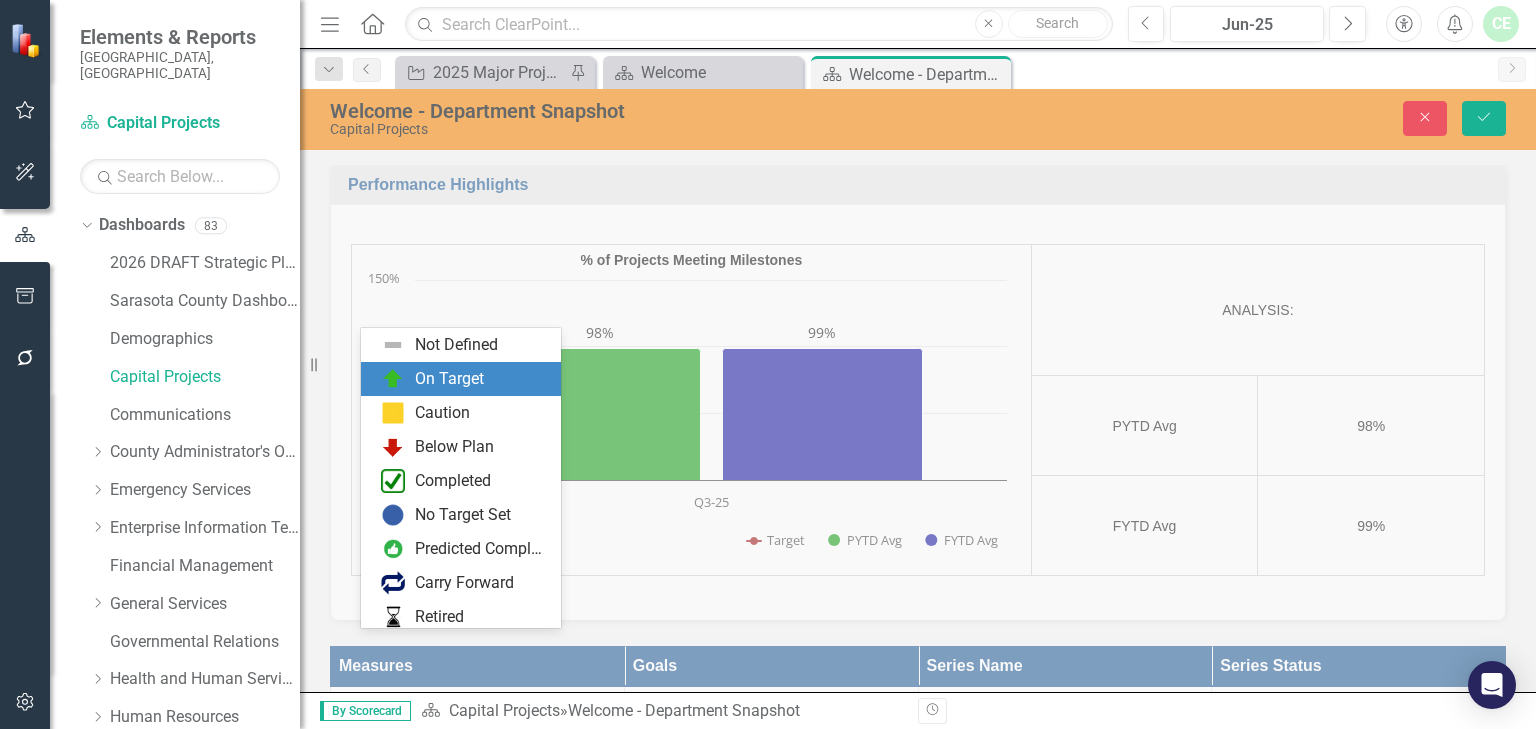 click on "On Target" at bounding box center (449, 379) 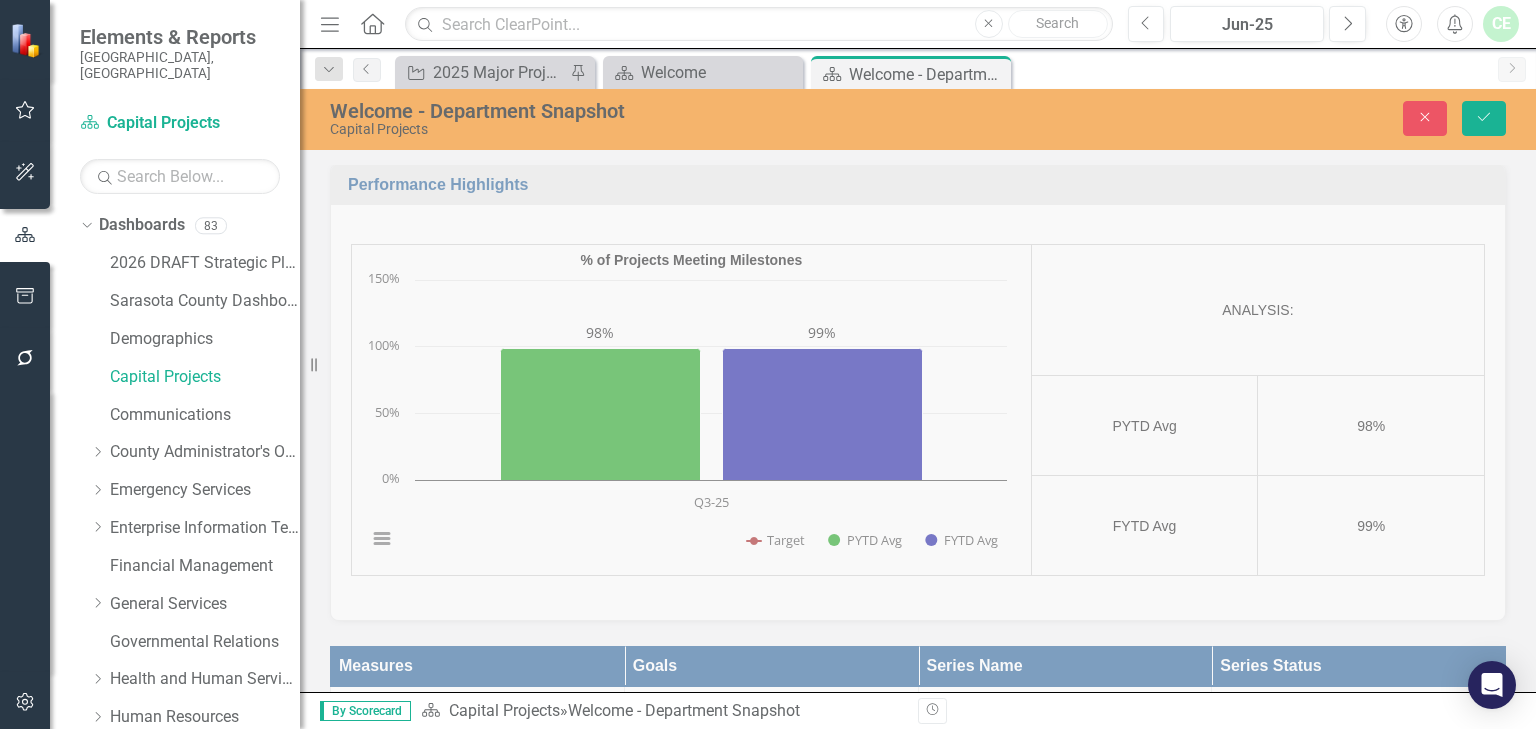 scroll, scrollTop: 2926, scrollLeft: 0, axis: vertical 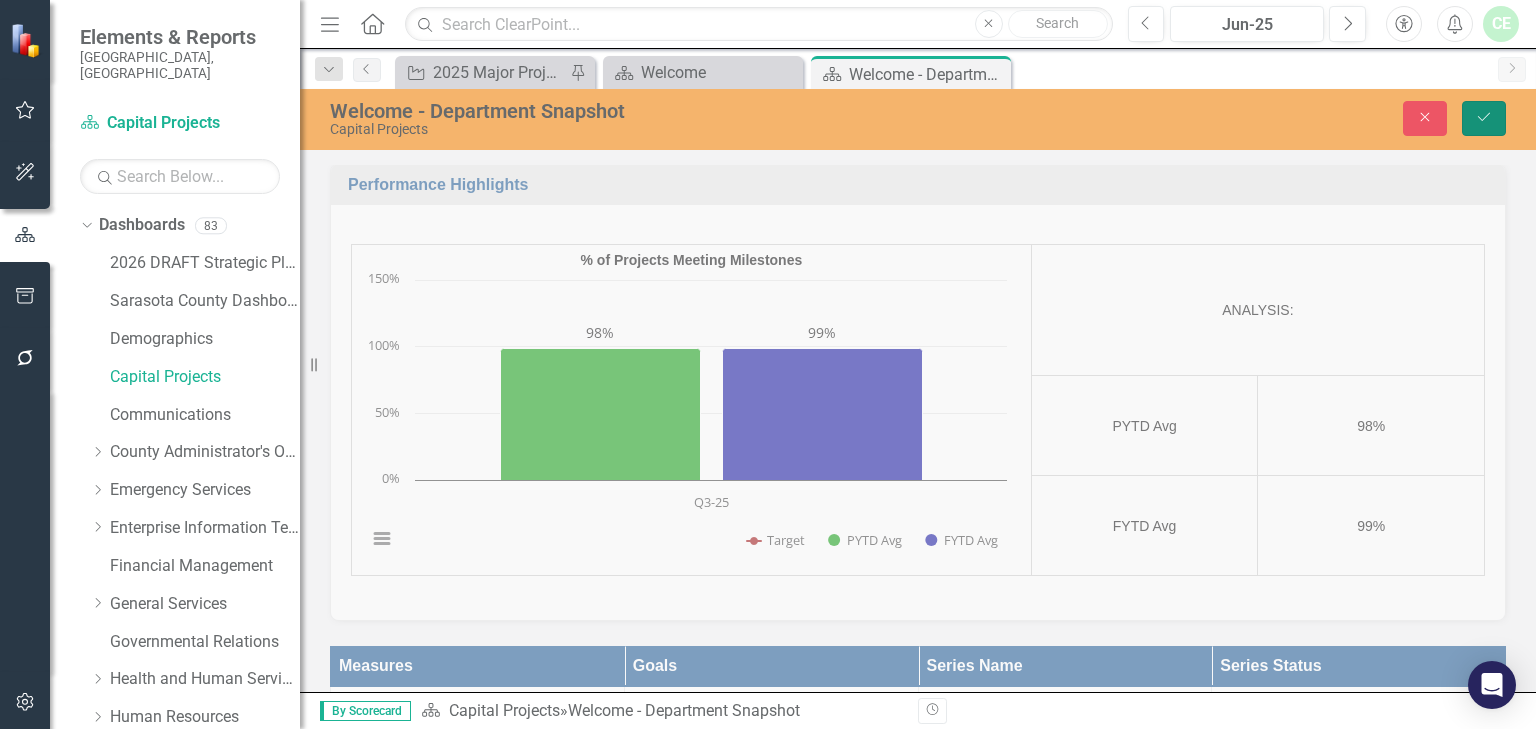 click on "Save" 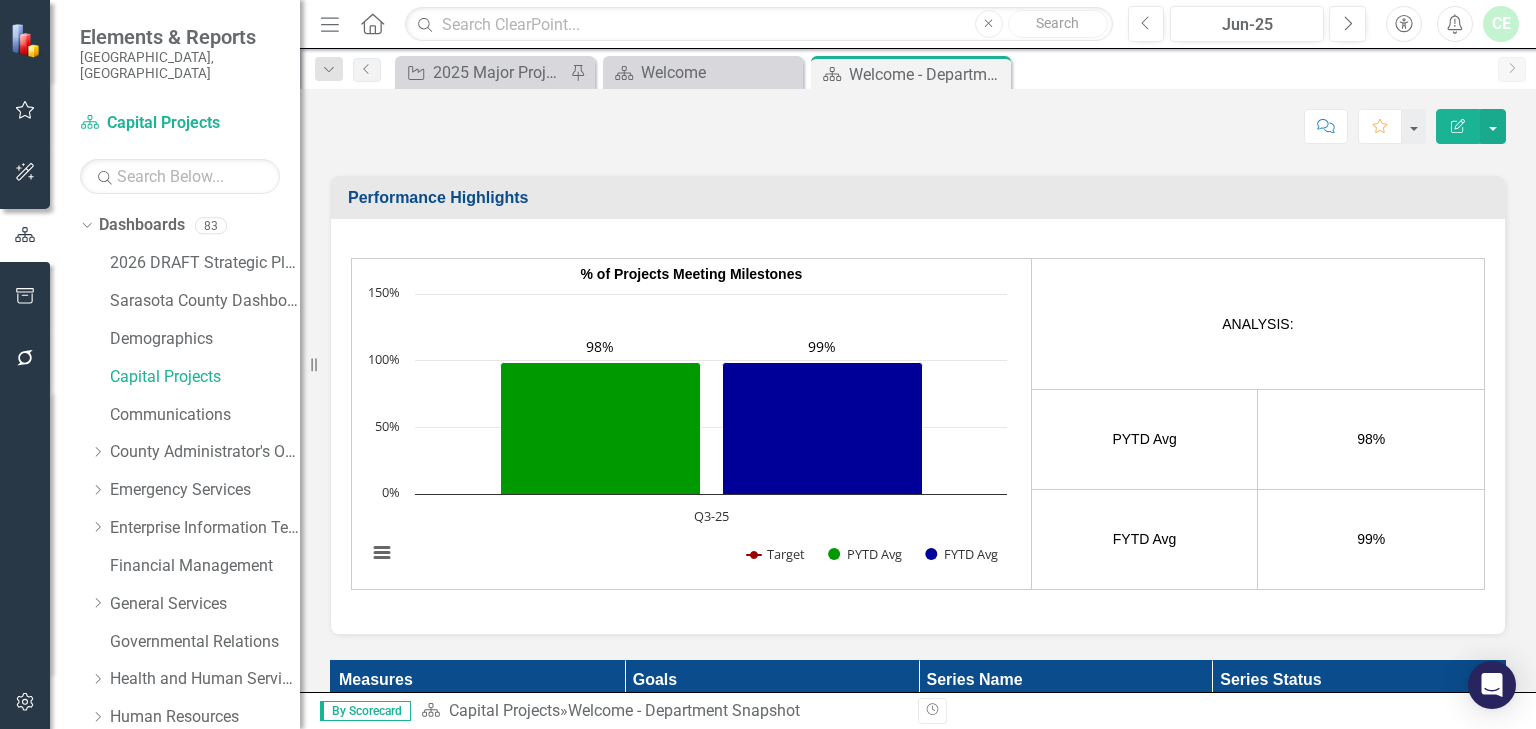 scroll, scrollTop: 1920, scrollLeft: 0, axis: vertical 